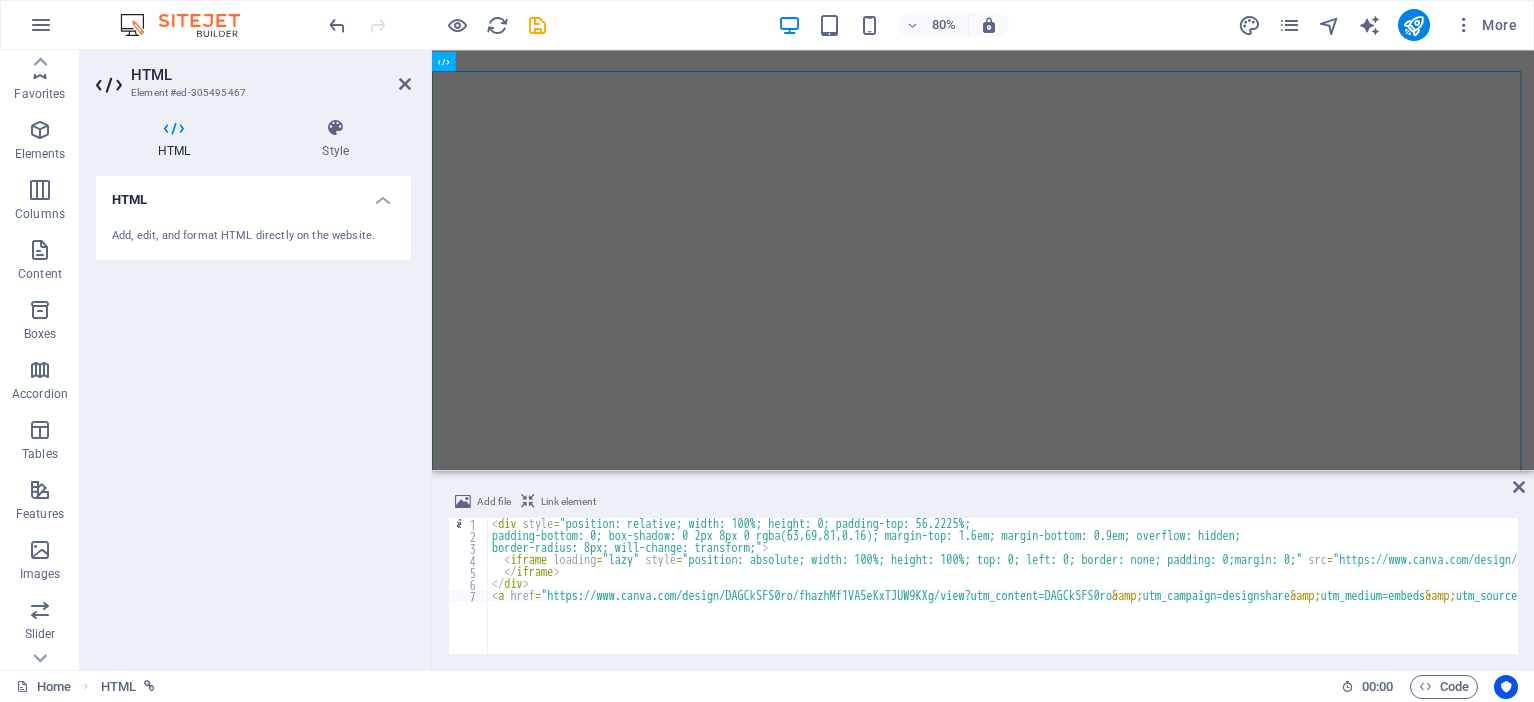 scroll, scrollTop: 0, scrollLeft: 0, axis: both 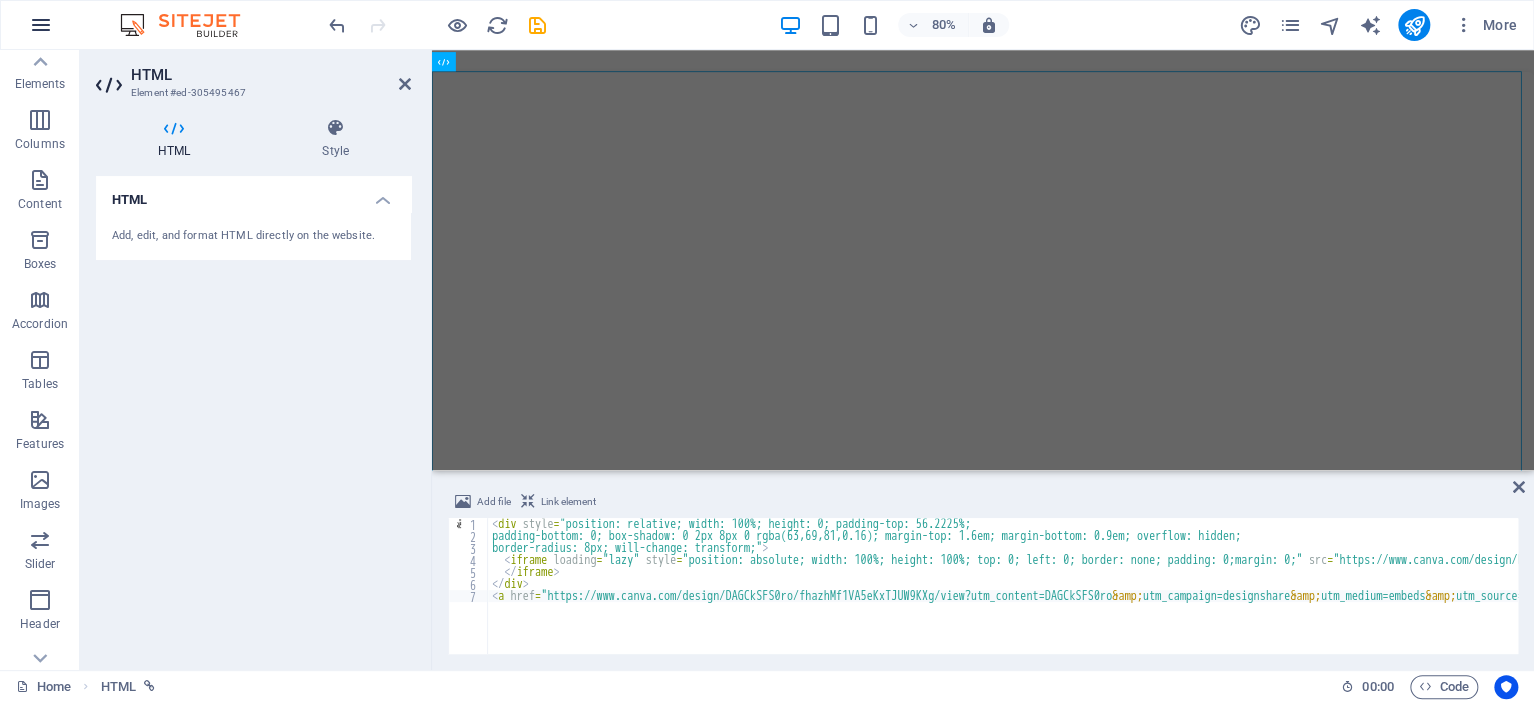 click on "Add, edit, and format HTML directly on the website." at bounding box center [253, 236] 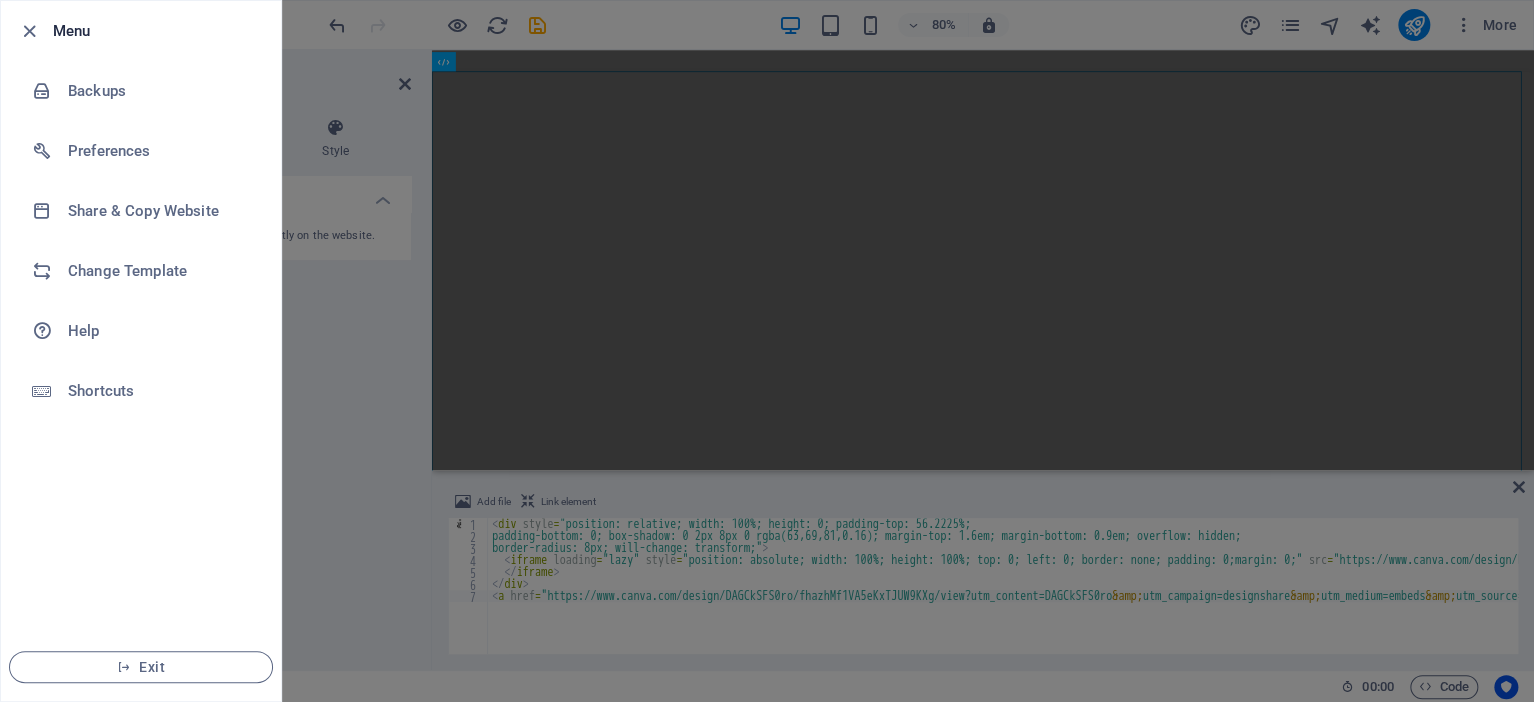 click at bounding box center (767, 351) 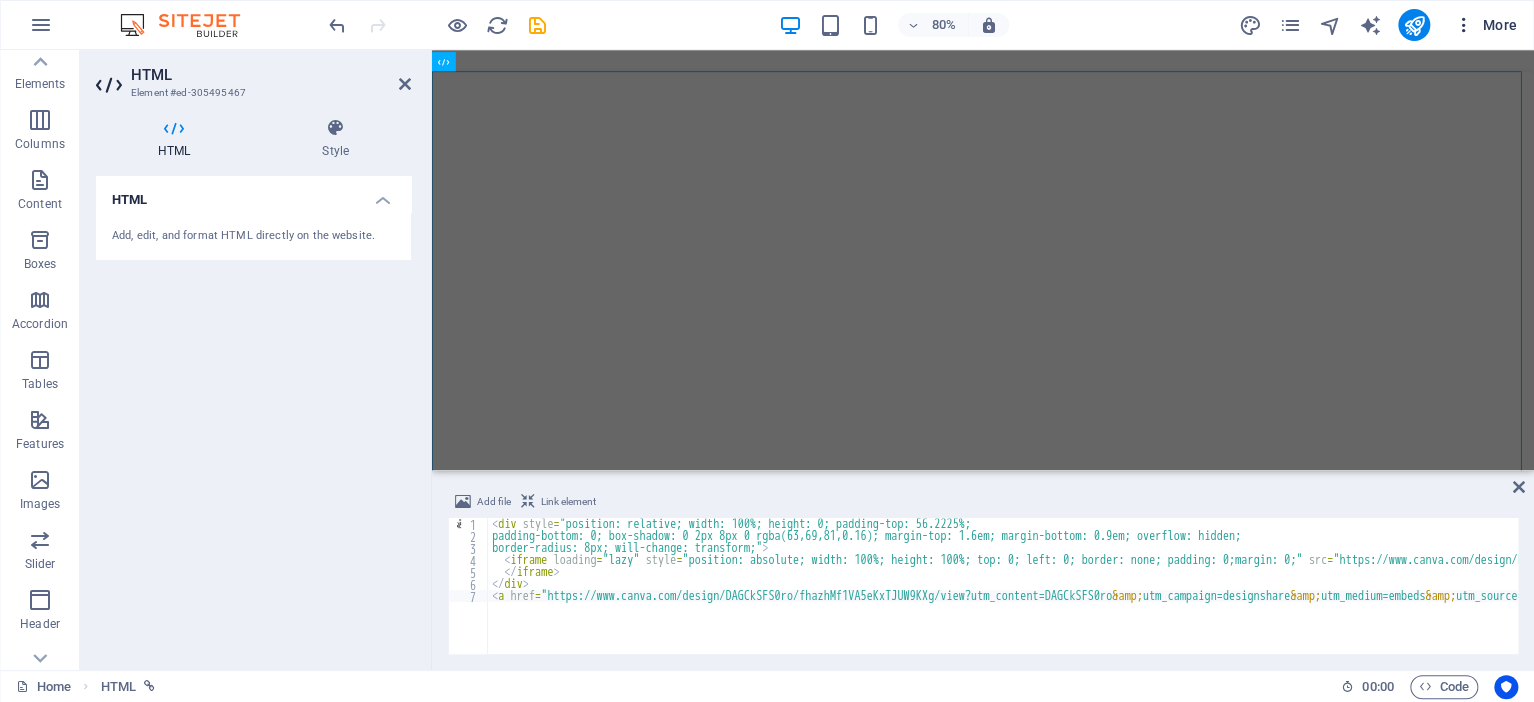 click on "More" at bounding box center [1485, 25] 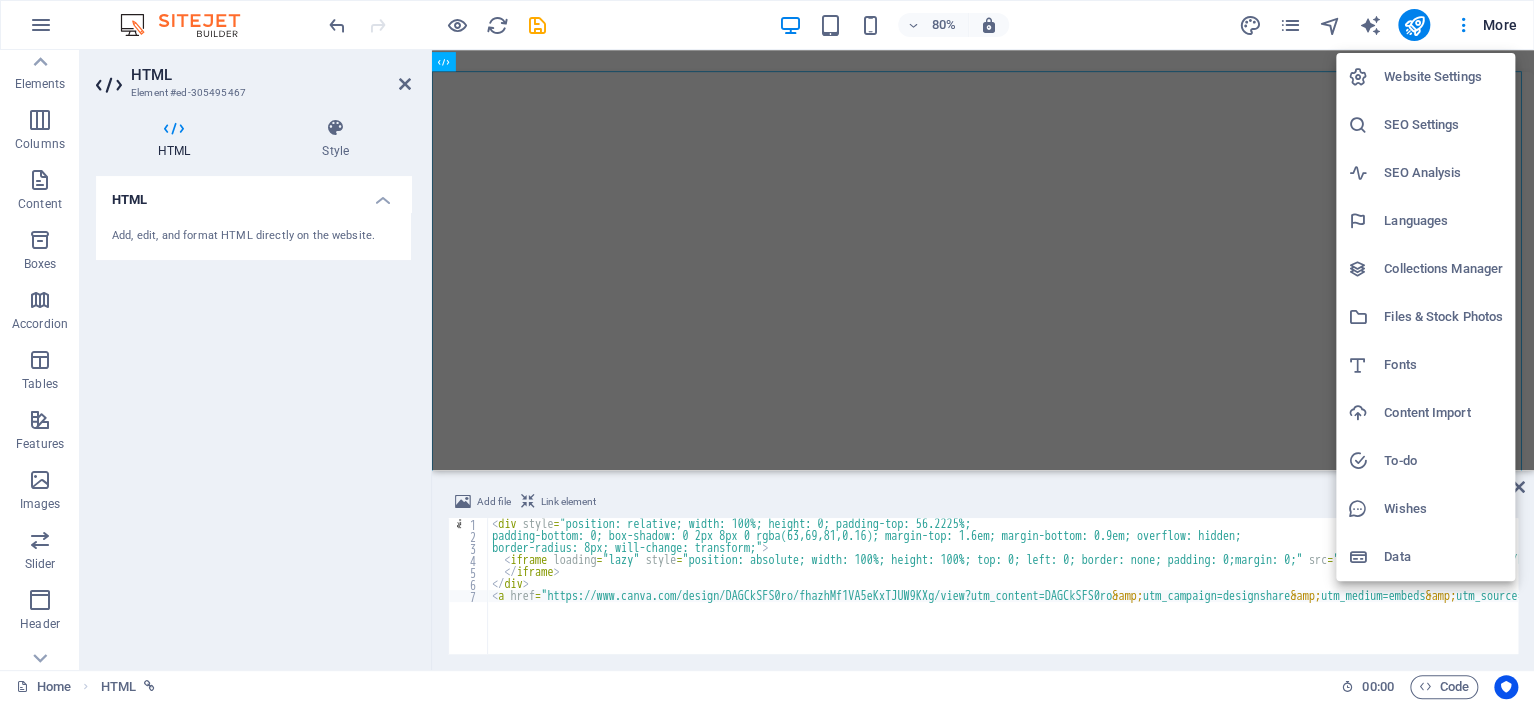 click on "Website Settings" at bounding box center (1443, 77) 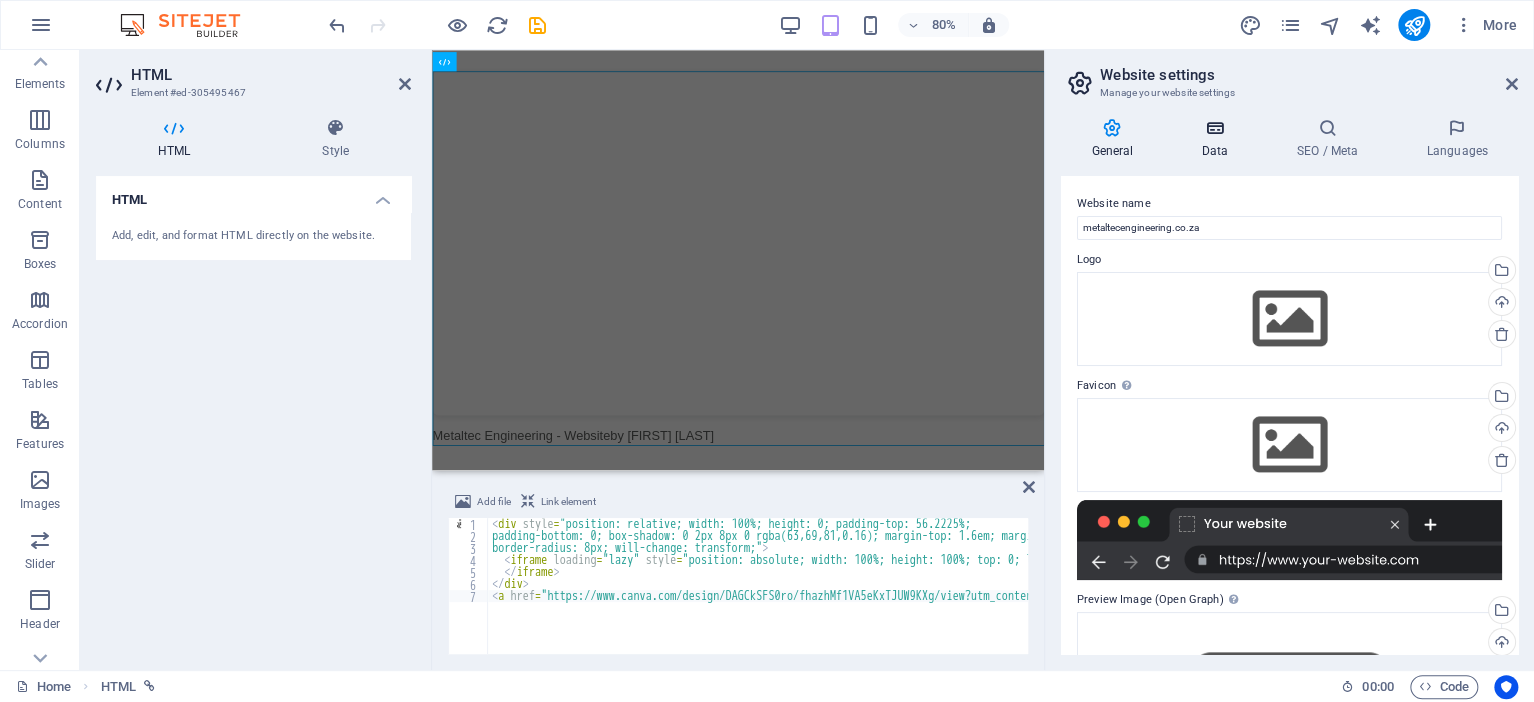click at bounding box center [1214, 128] 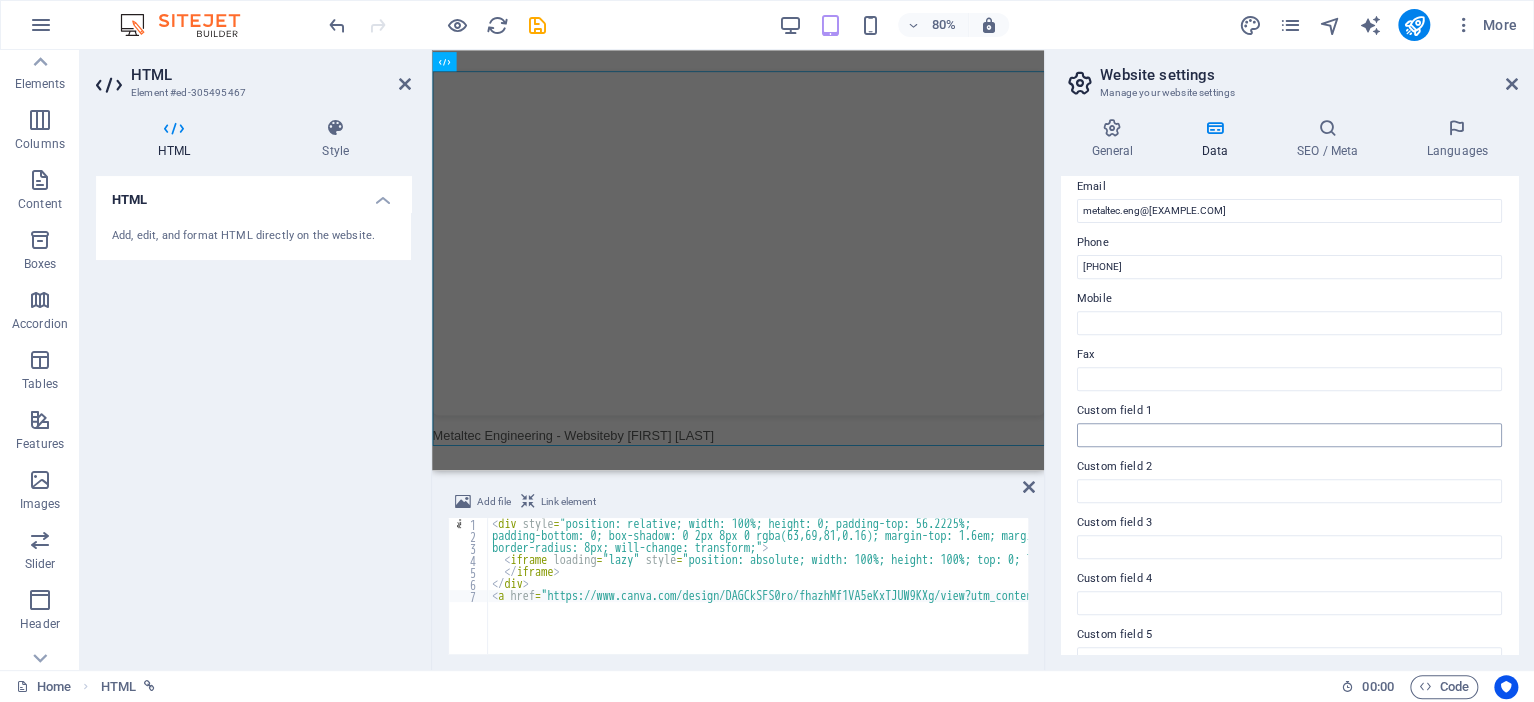 scroll, scrollTop: 400, scrollLeft: 0, axis: vertical 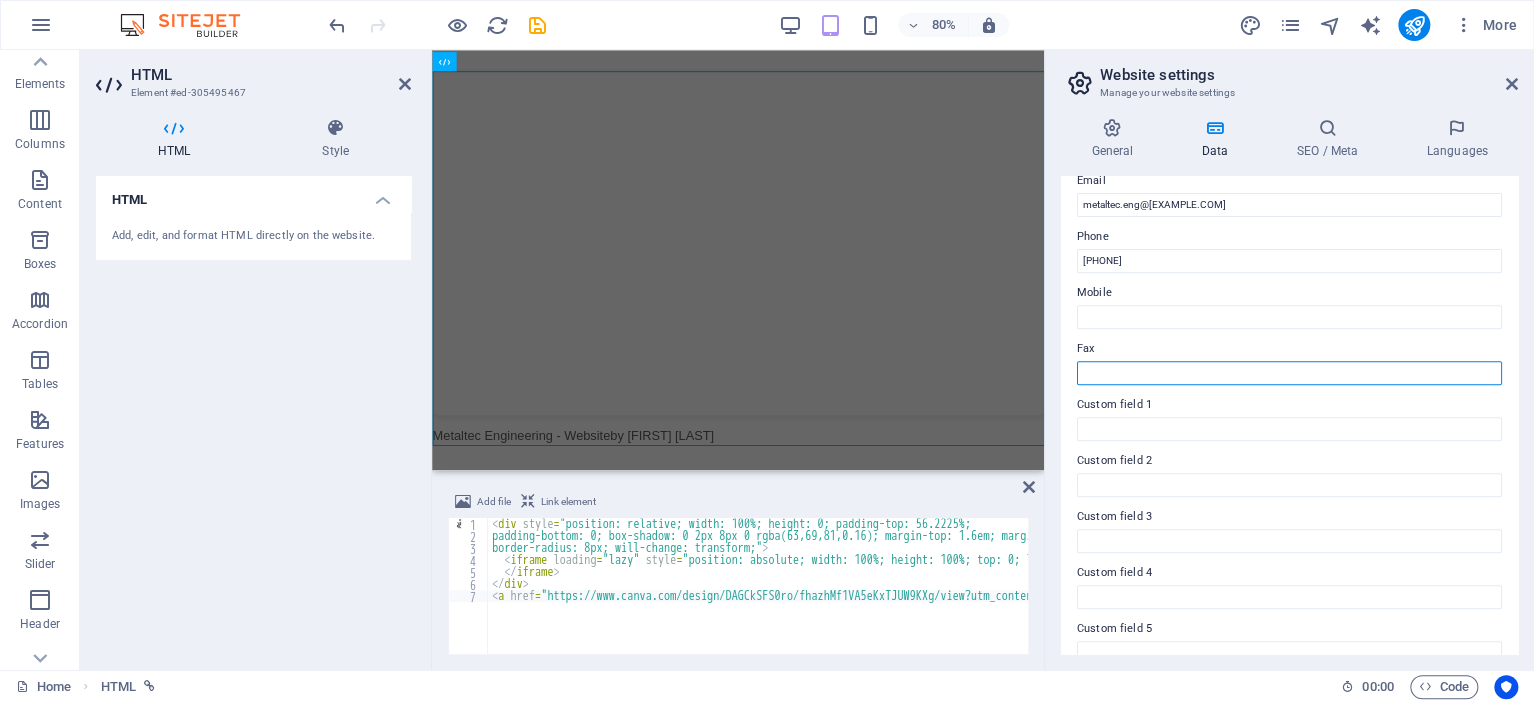 click on "Fax" at bounding box center [1289, 373] 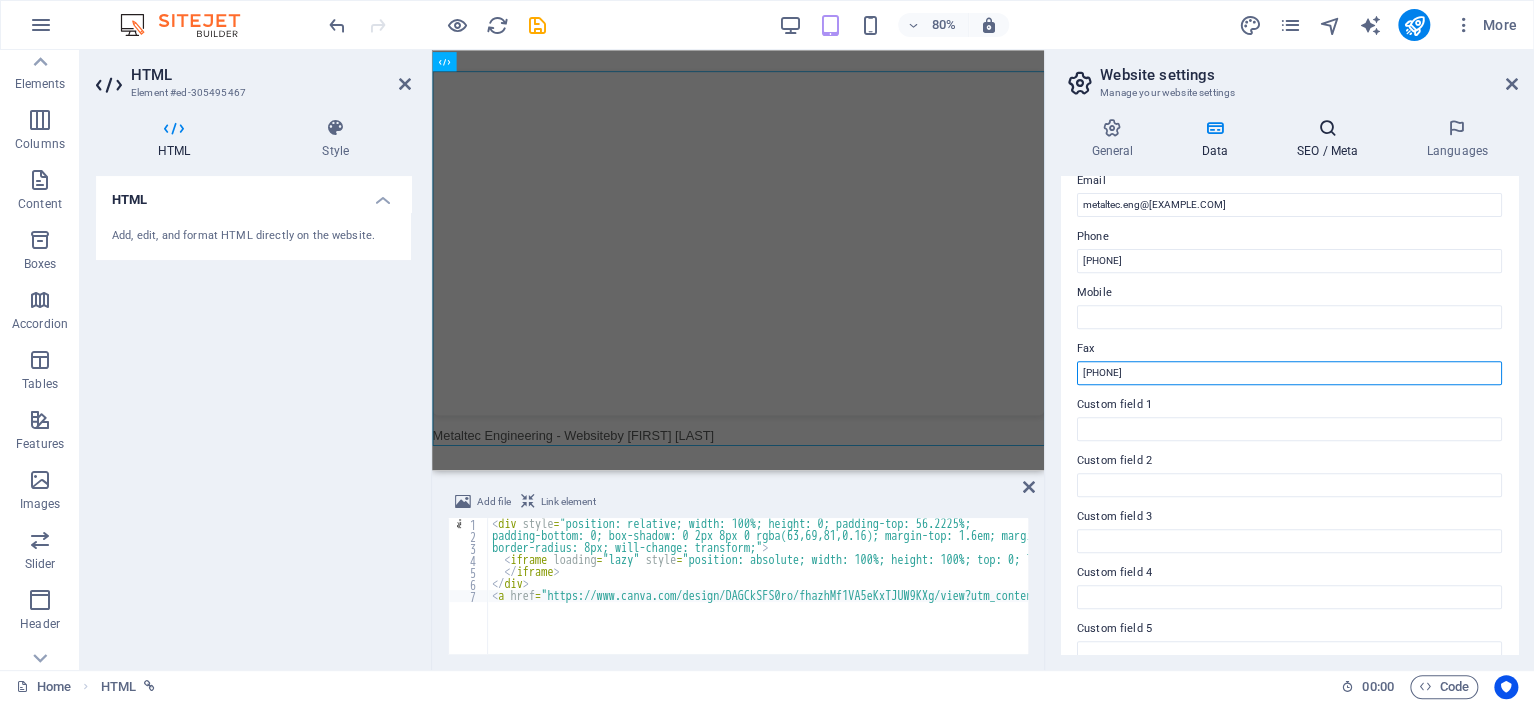 type on "[PHONE]" 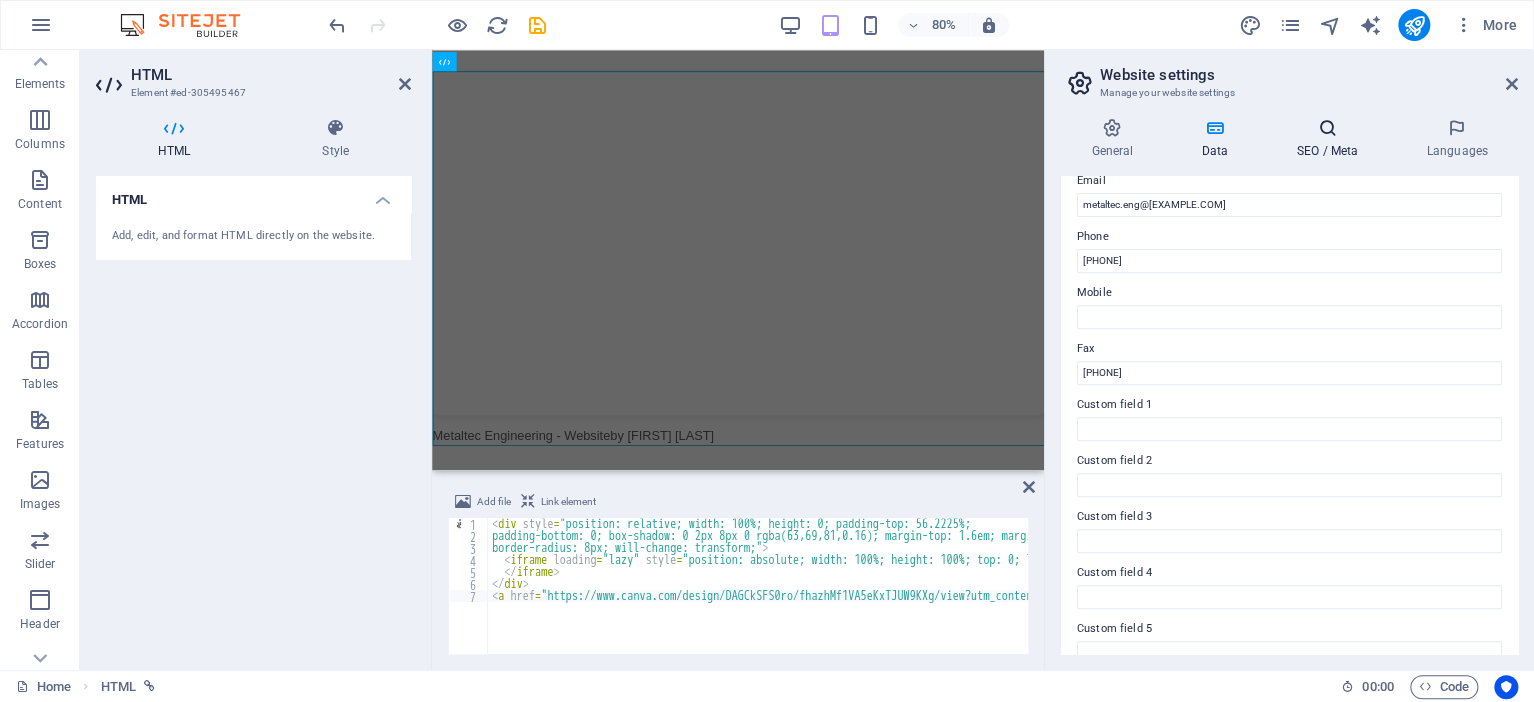 click on "SEO / Meta" at bounding box center [1331, 139] 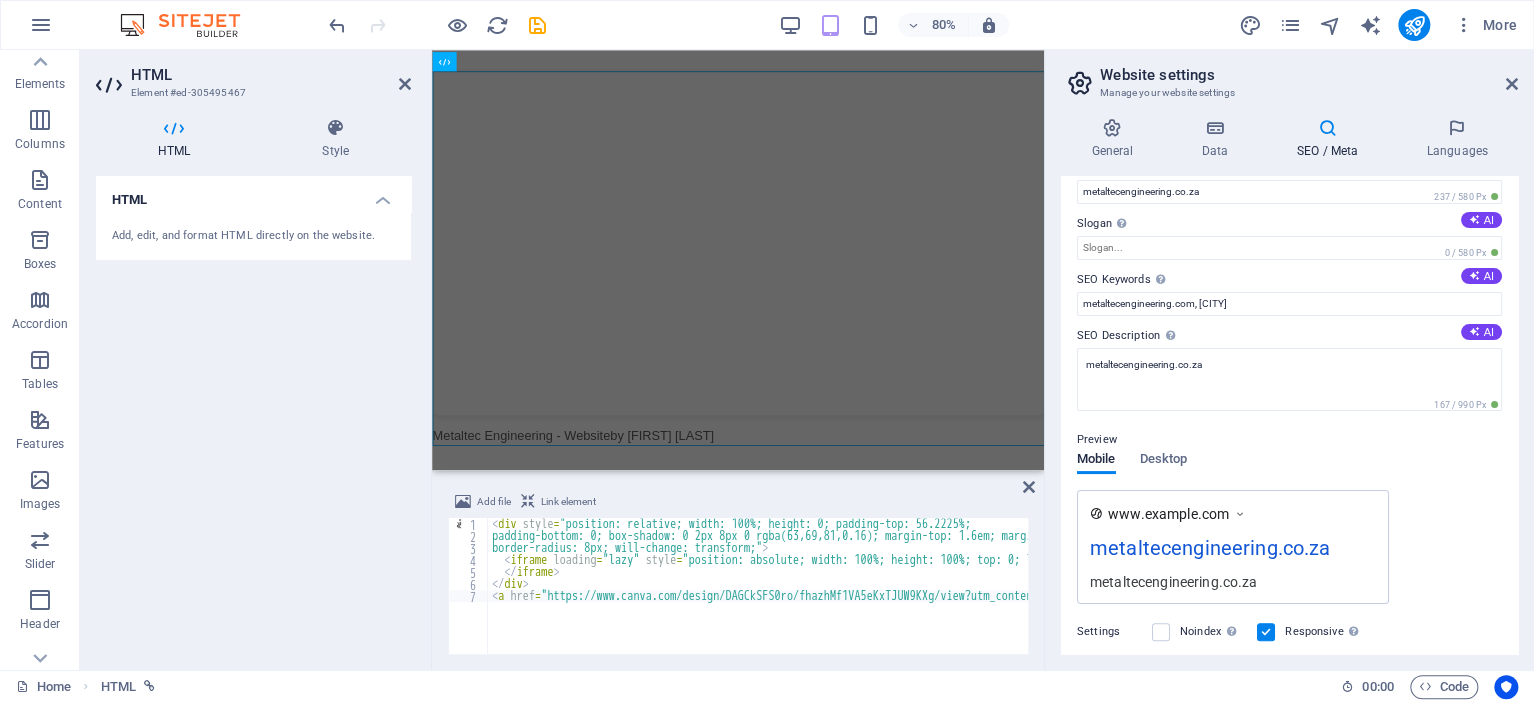 scroll, scrollTop: 0, scrollLeft: 0, axis: both 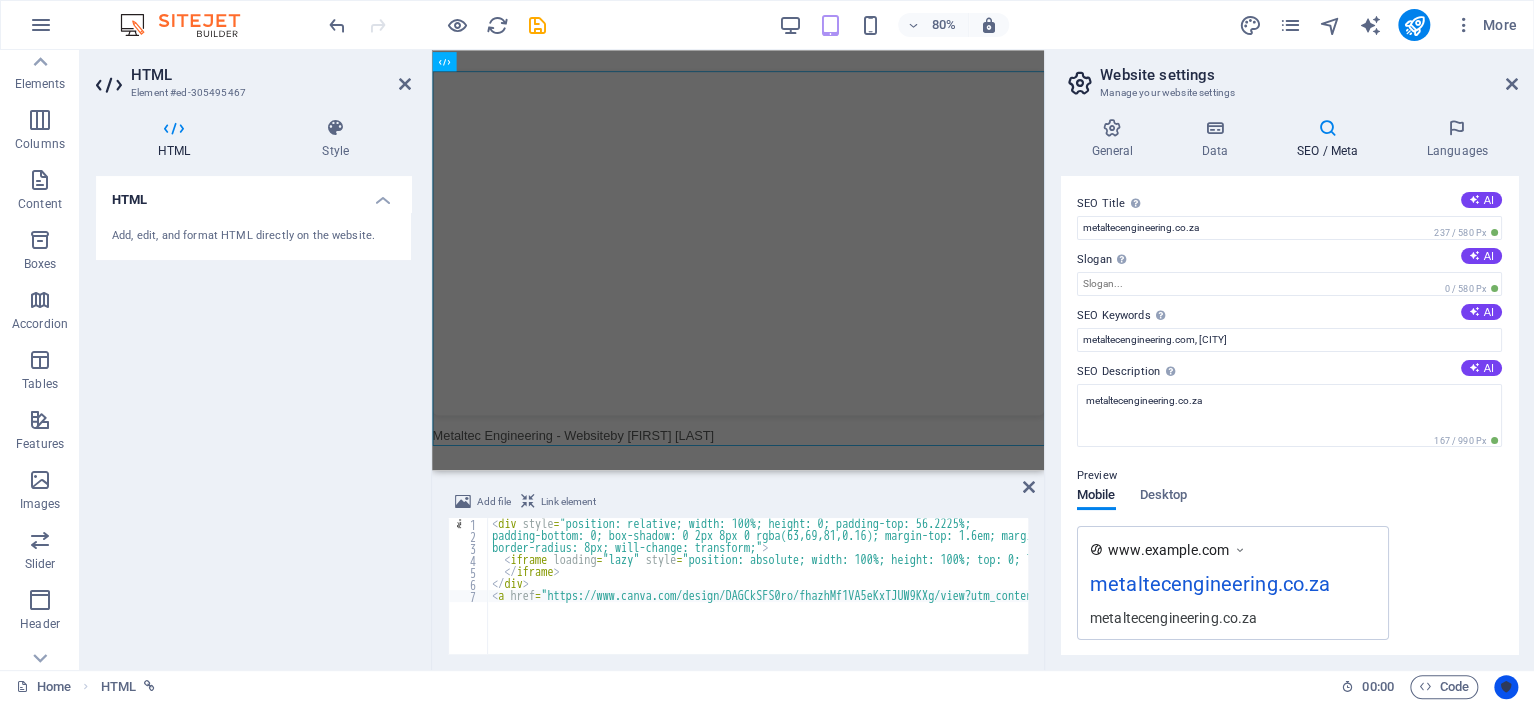 click at bounding box center (1506, 687) 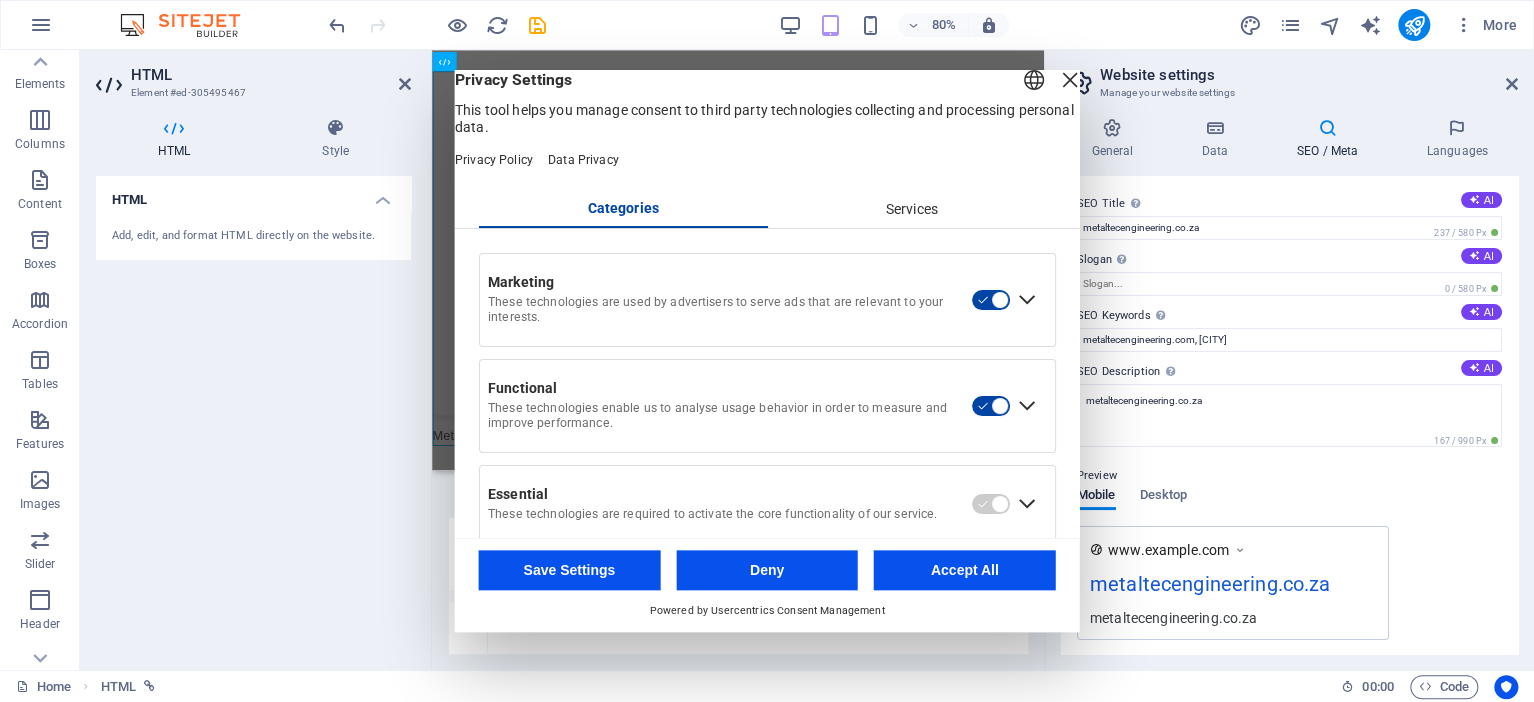 click at bounding box center [1070, 80] 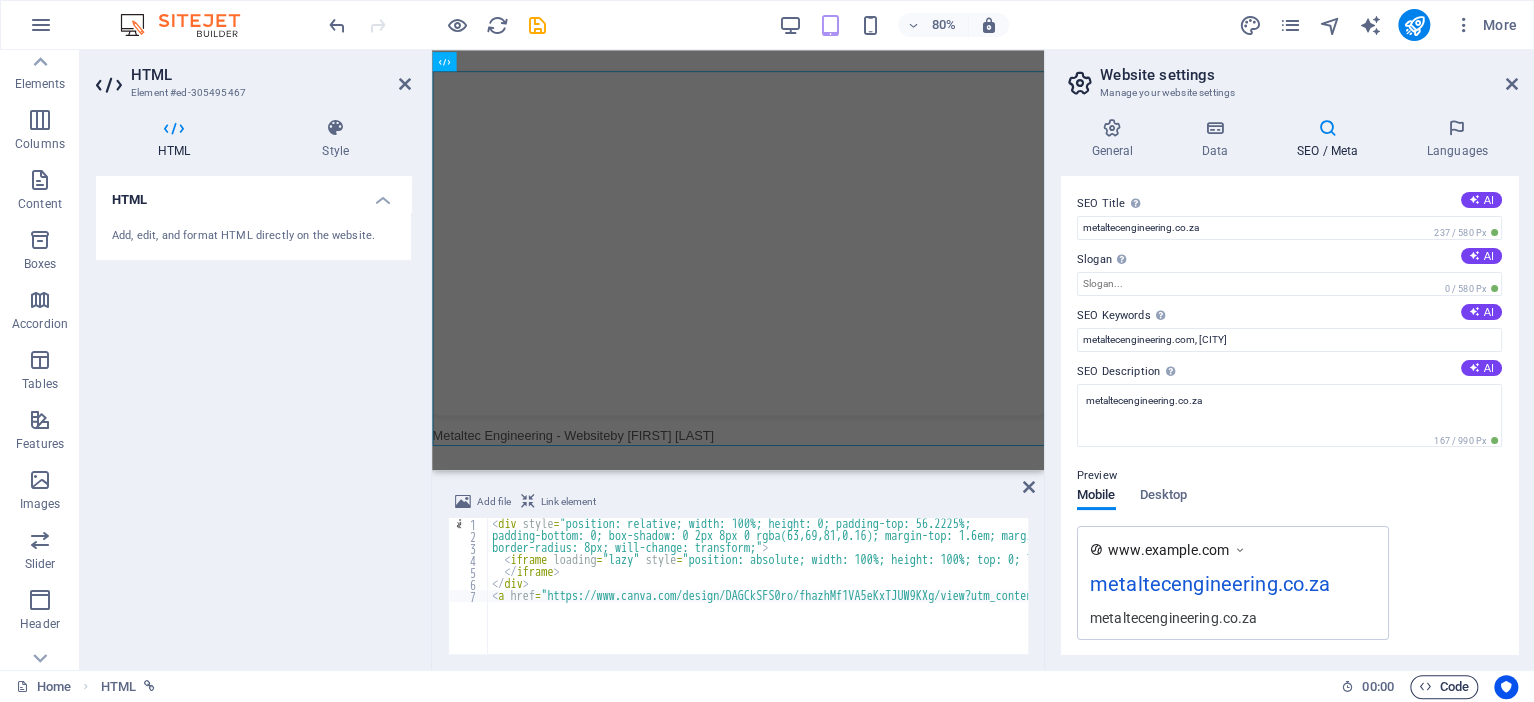 click on "Code" at bounding box center (1444, 687) 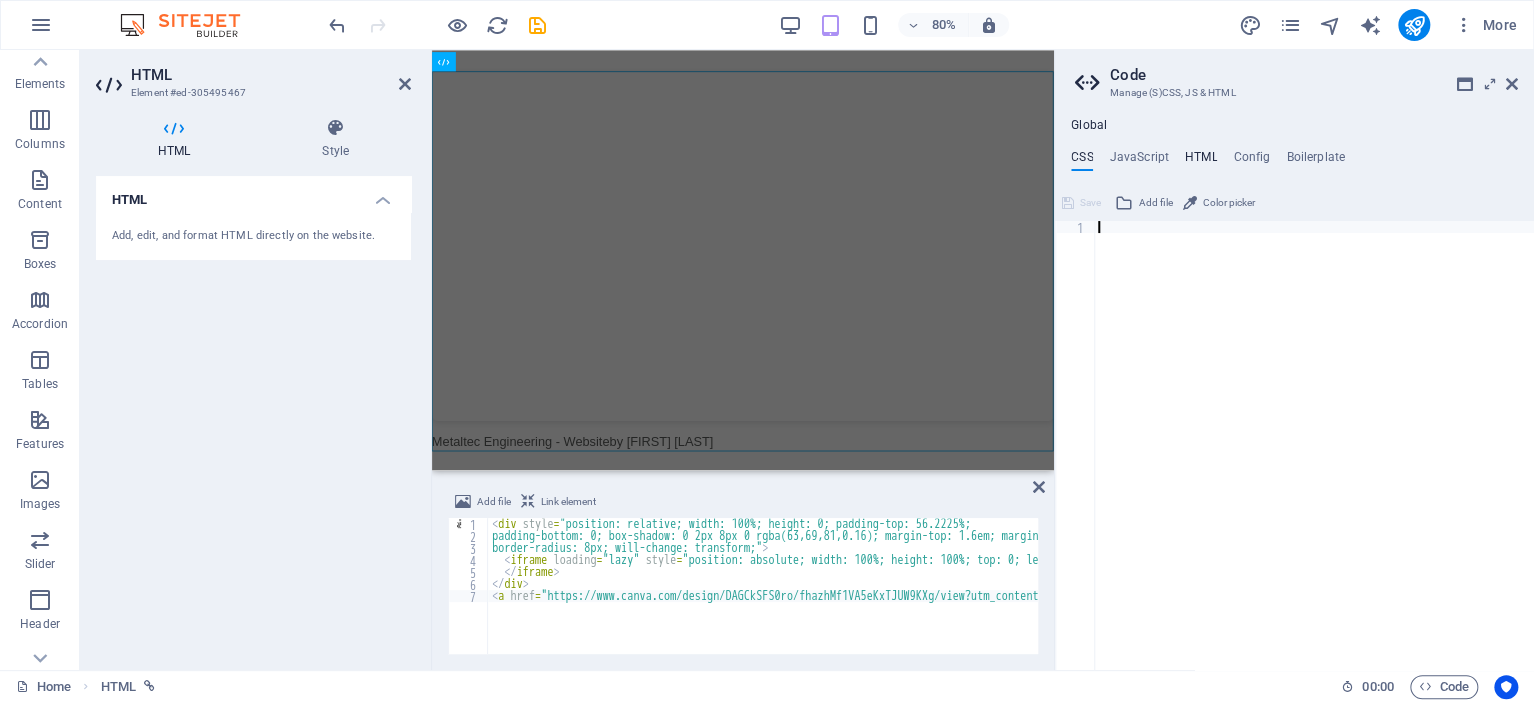 click on "HTML" at bounding box center (1201, 161) 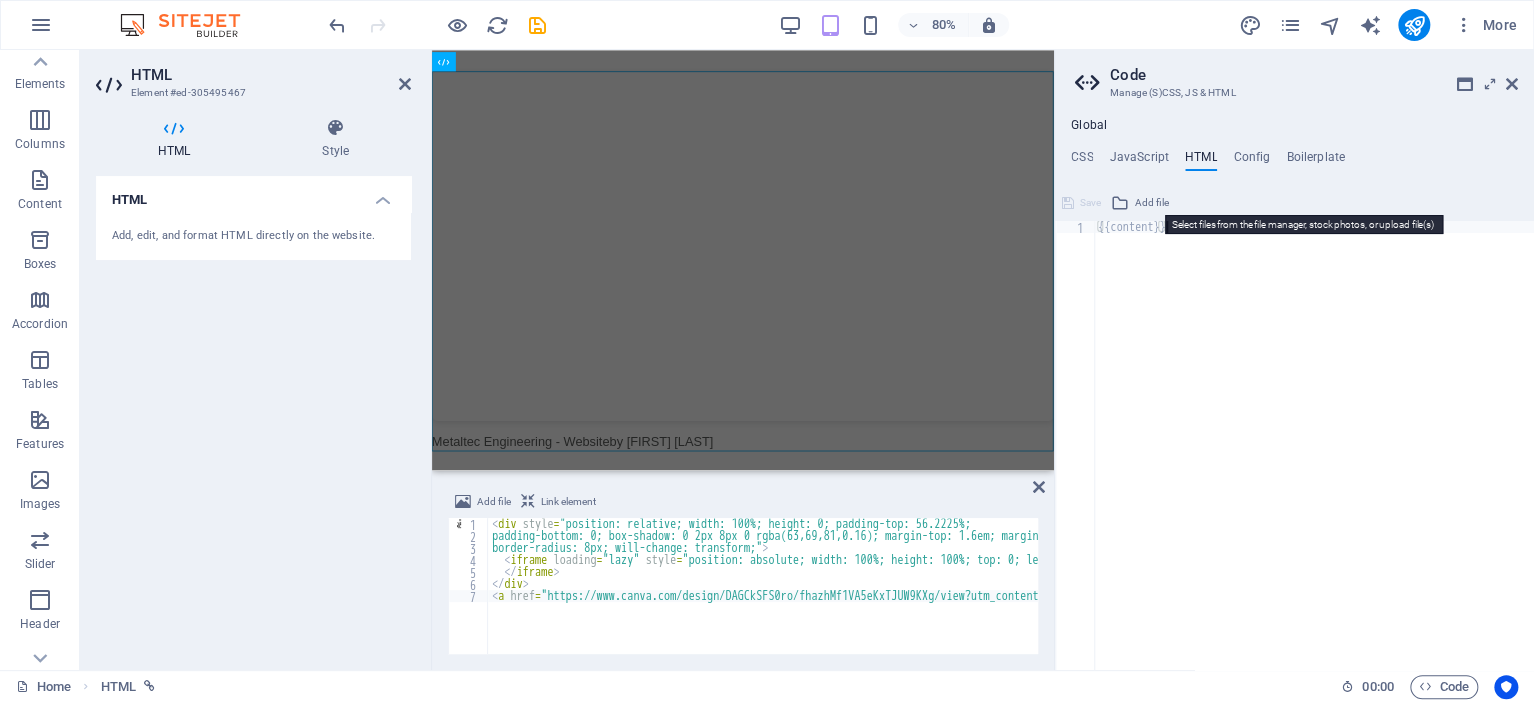 click at bounding box center [1120, 203] 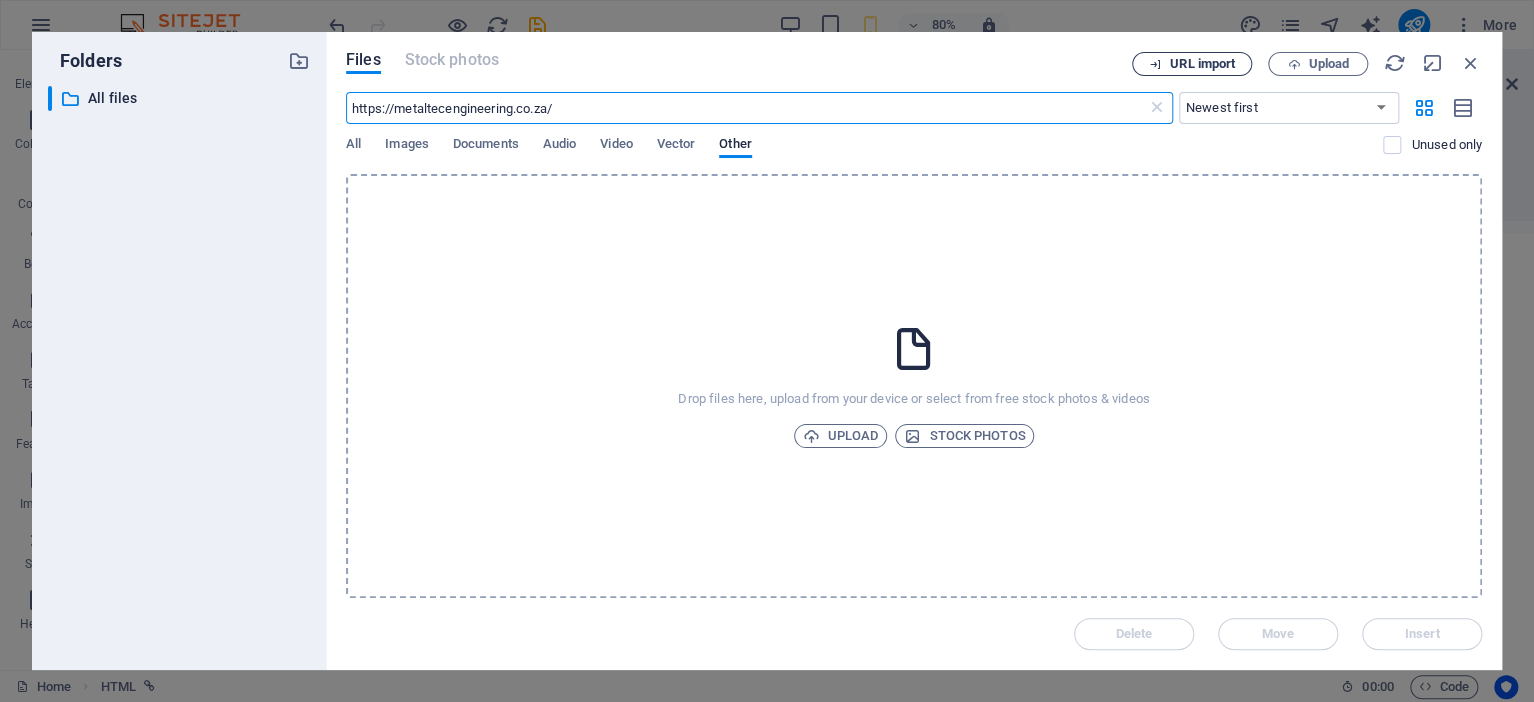 type on "https://metaltecengineering.co.za/" 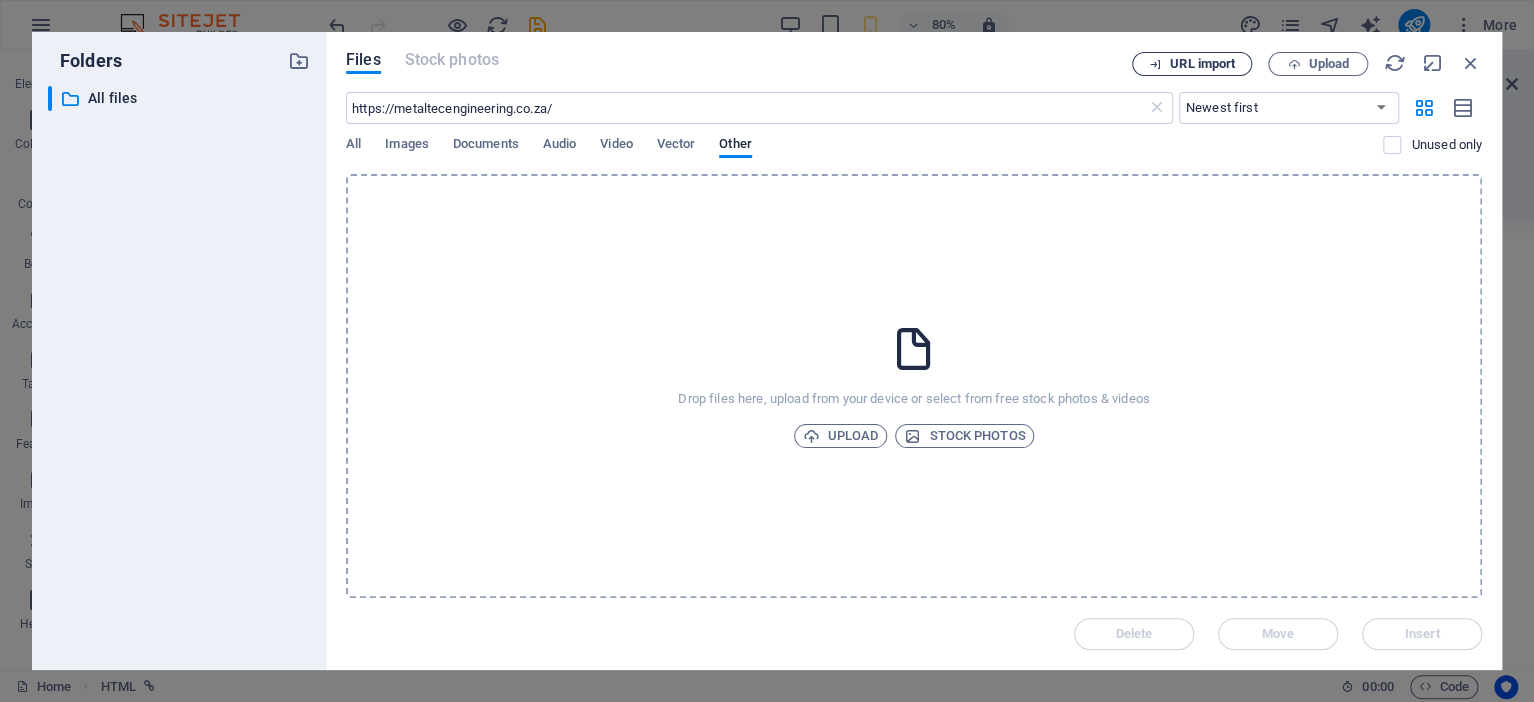 click on "URL import" at bounding box center (1192, 64) 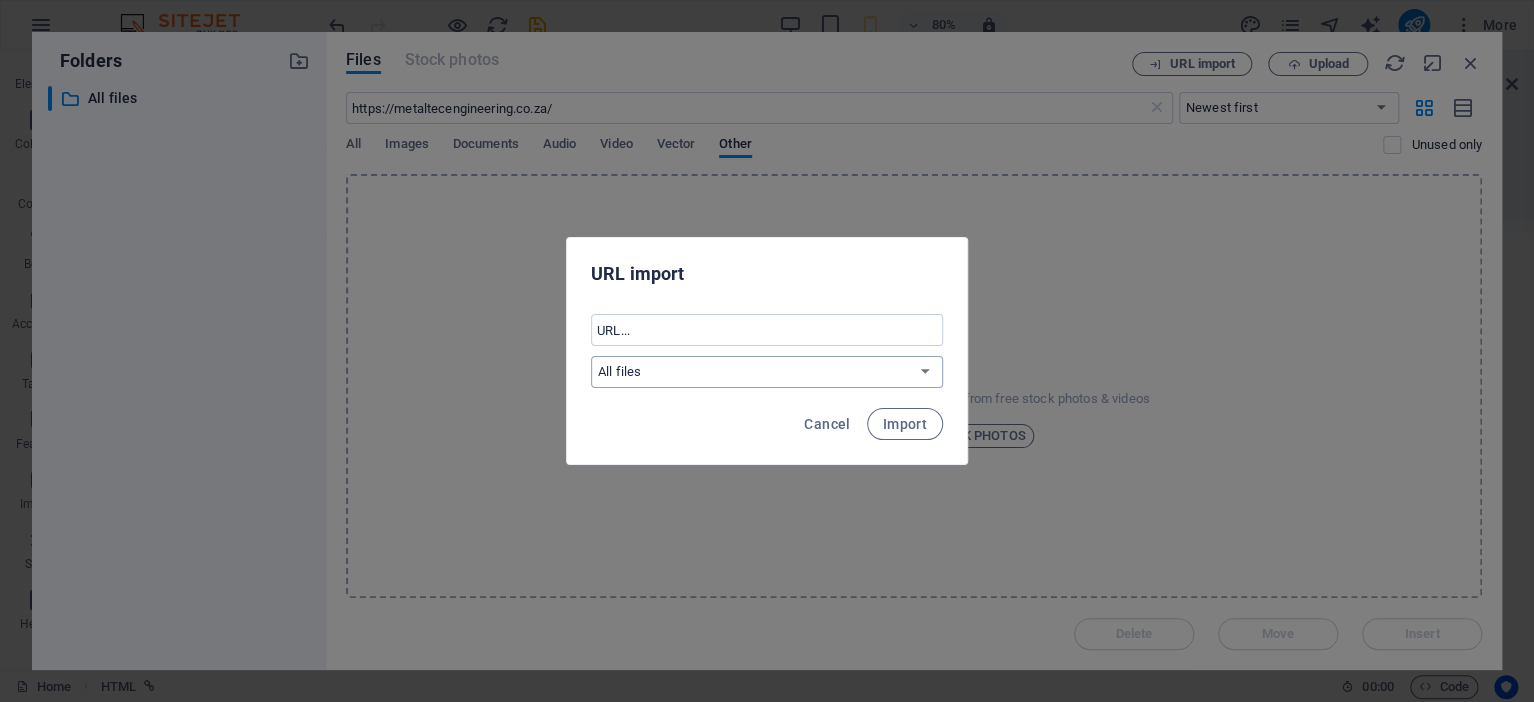 click on "All files" at bounding box center [767, 372] 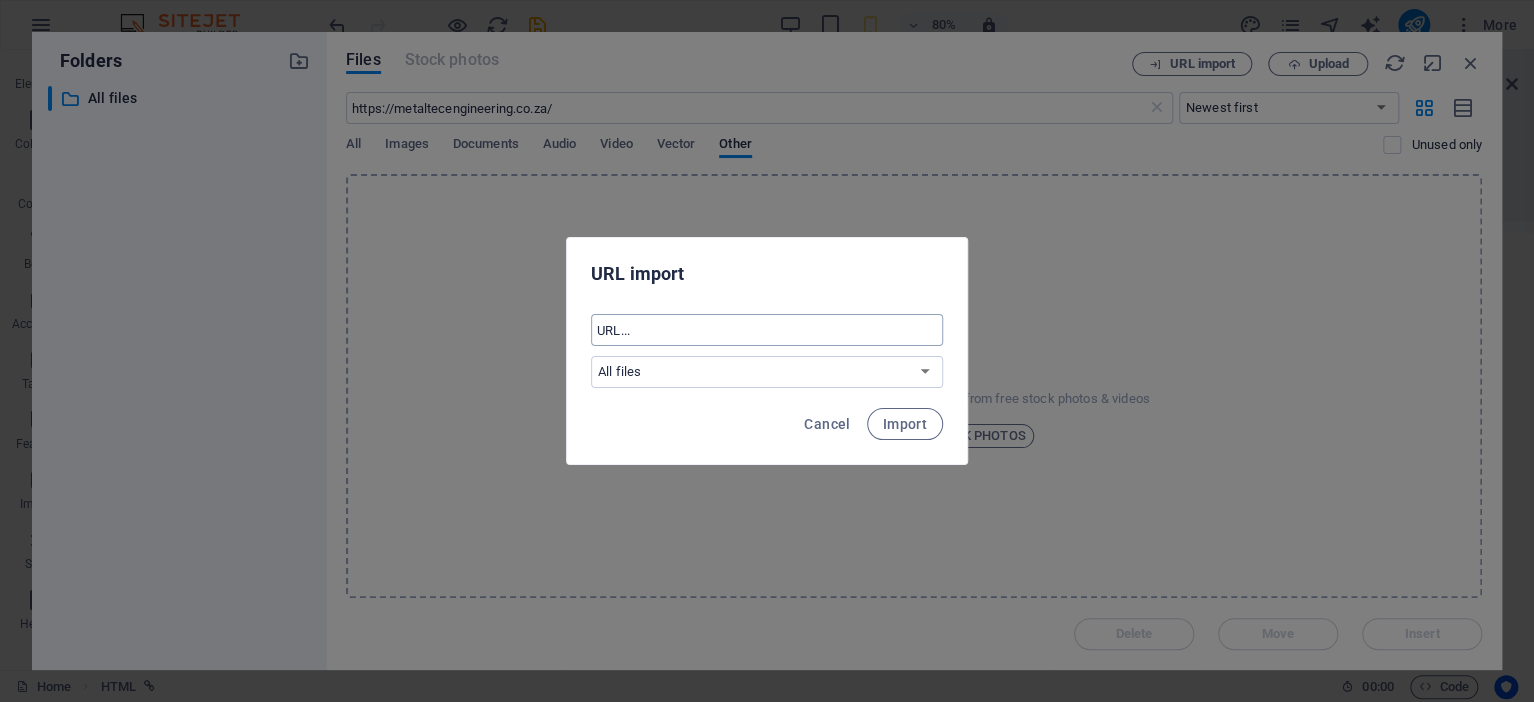 click at bounding box center [767, 330] 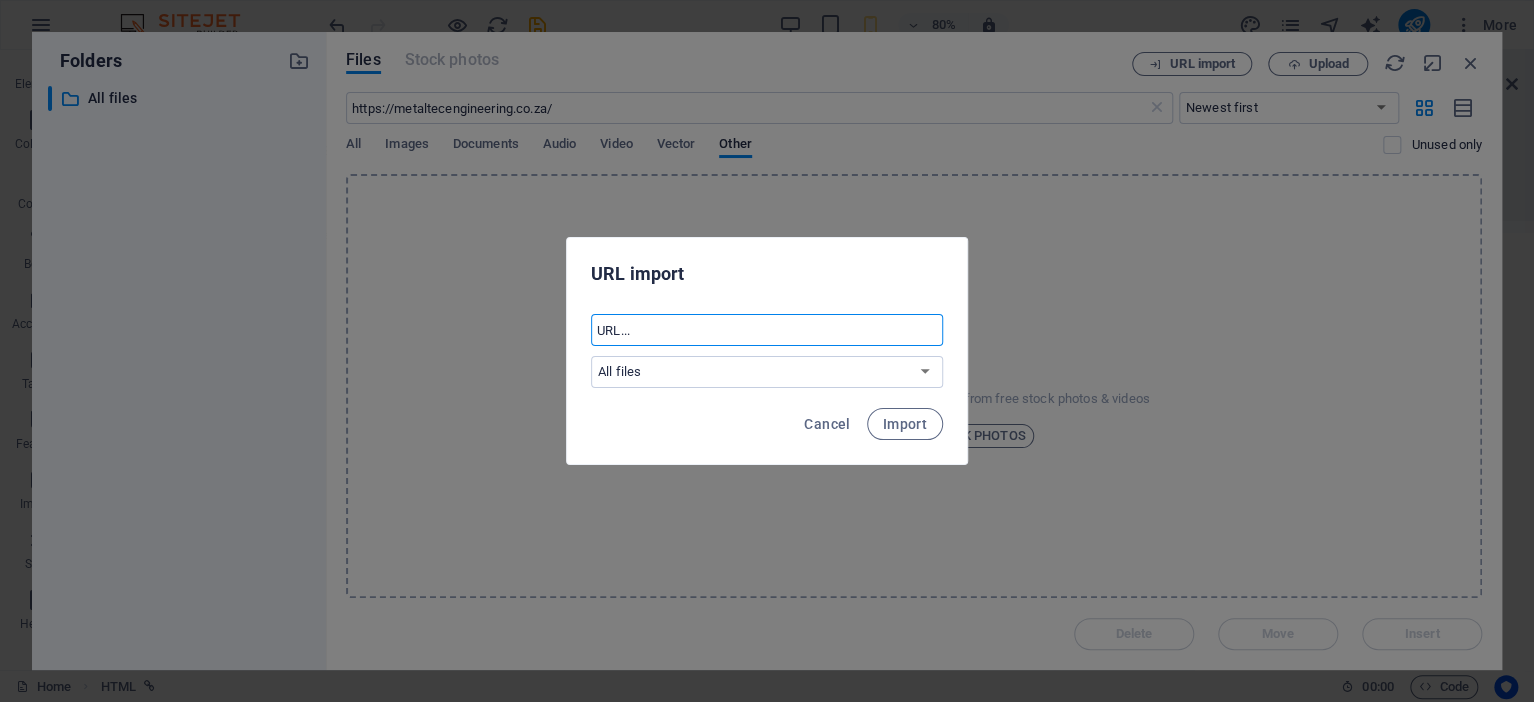 paste on "https://metaltecengineering.co.za/" 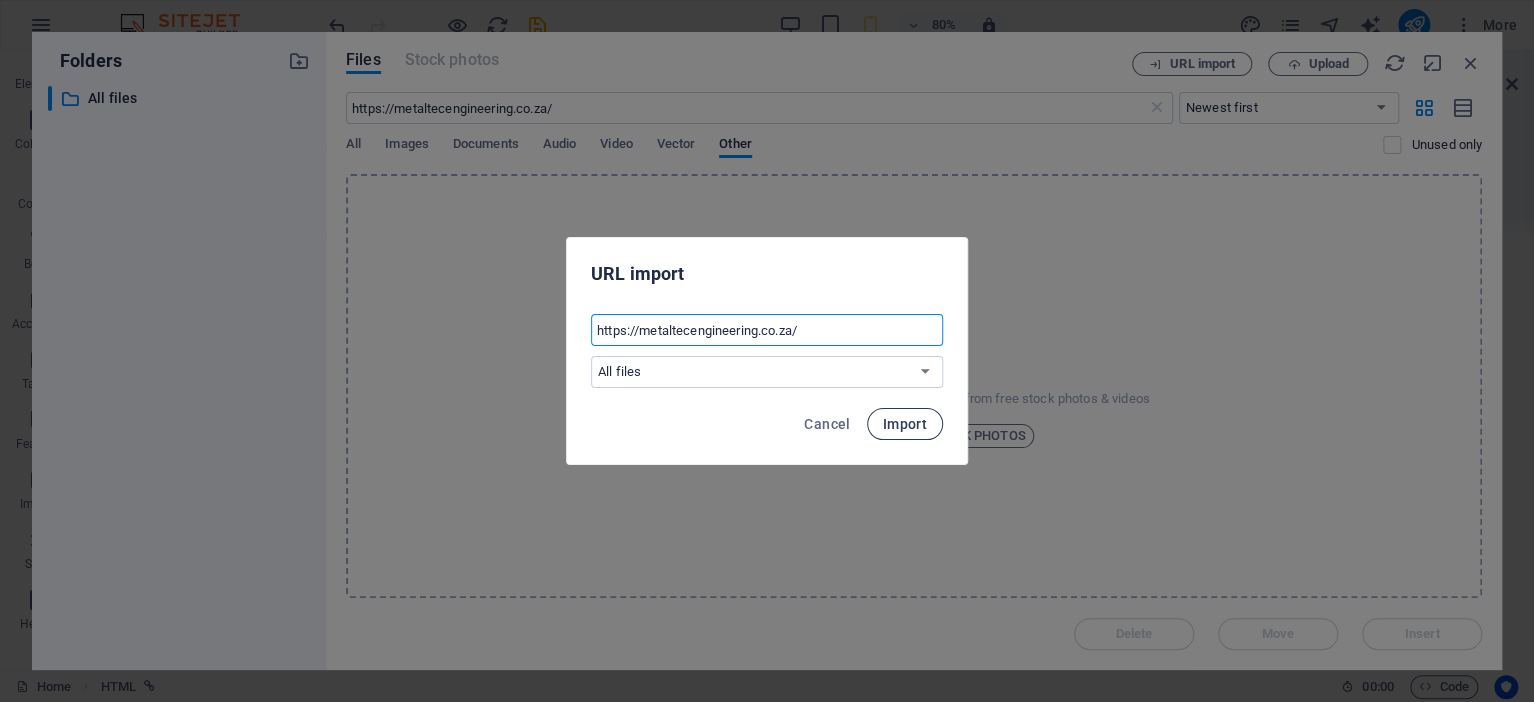 type on "https://metaltecengineering.co.za/" 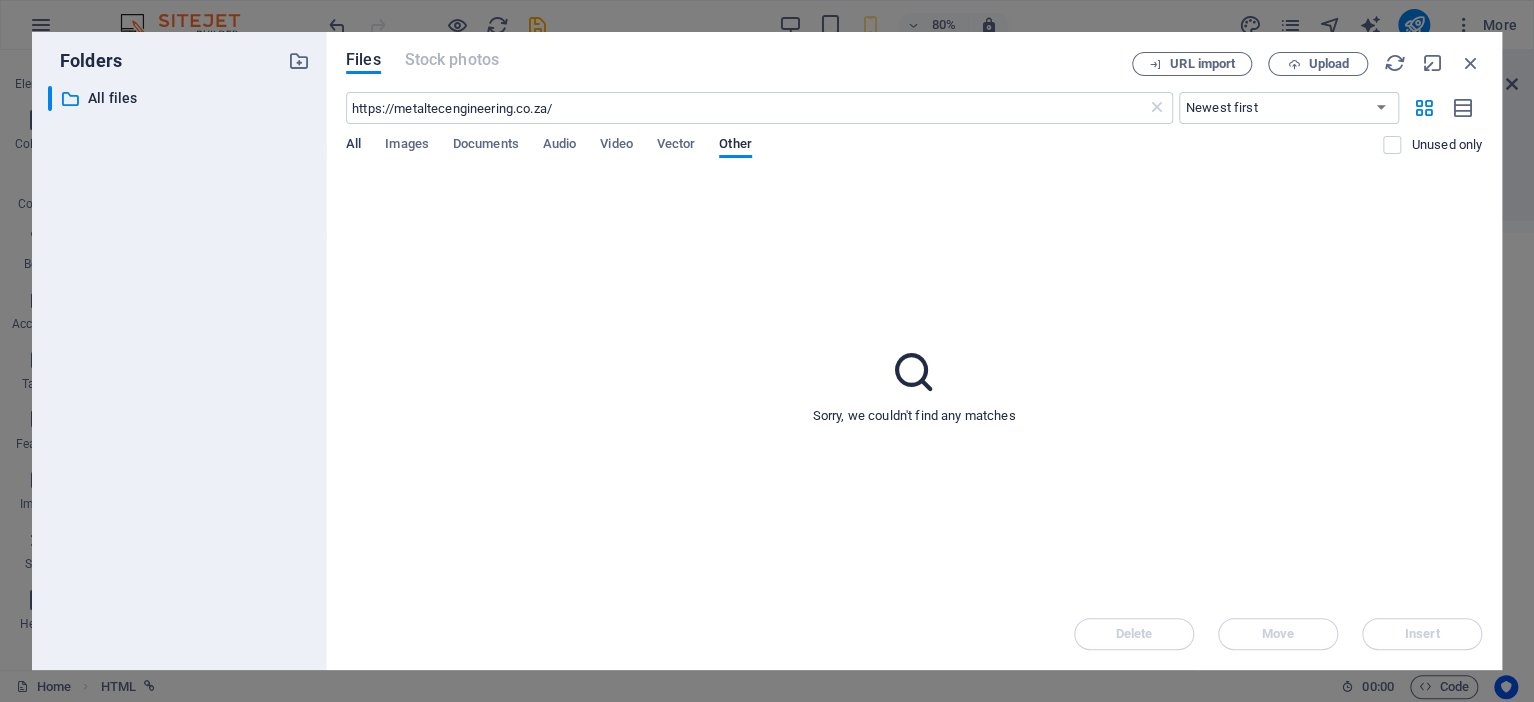click on "All" at bounding box center [353, 146] 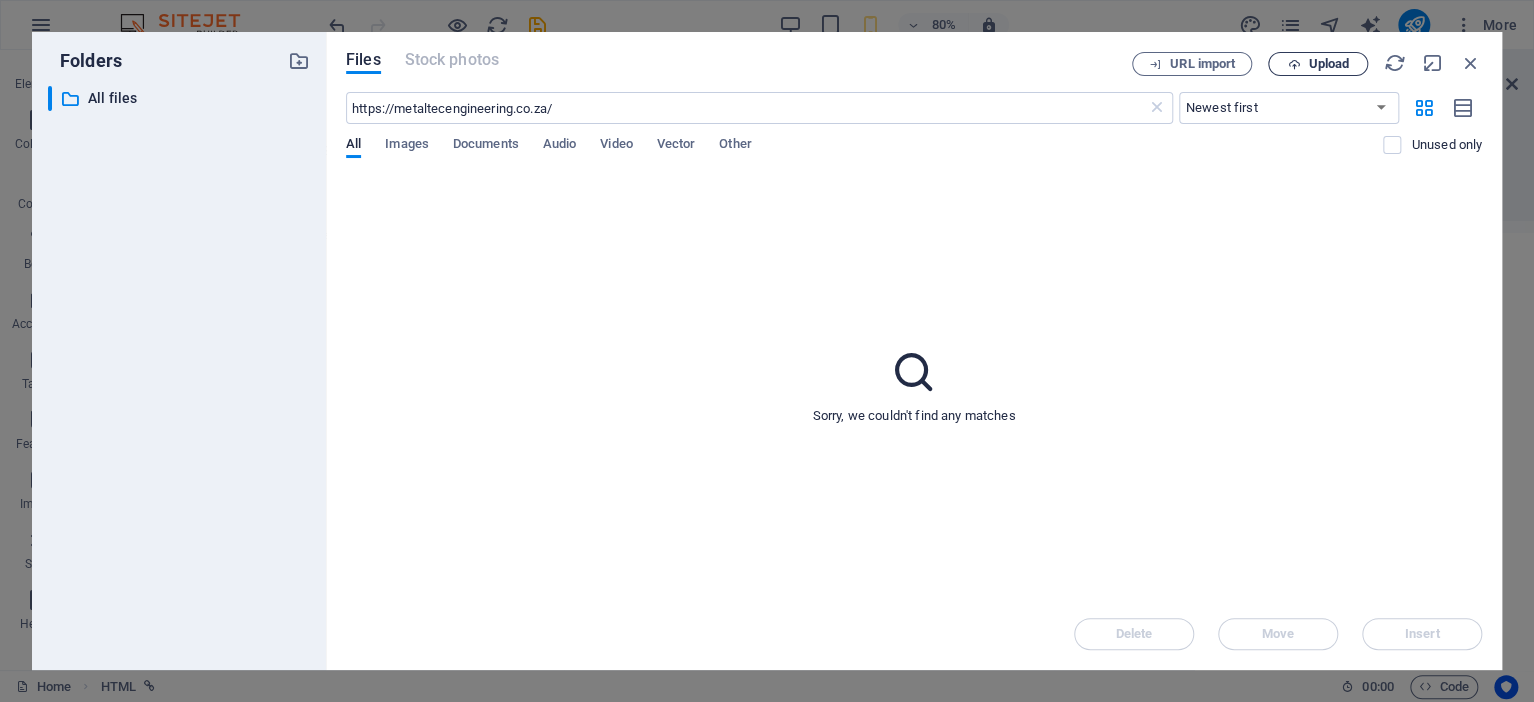 click on "Upload" at bounding box center [1328, 64] 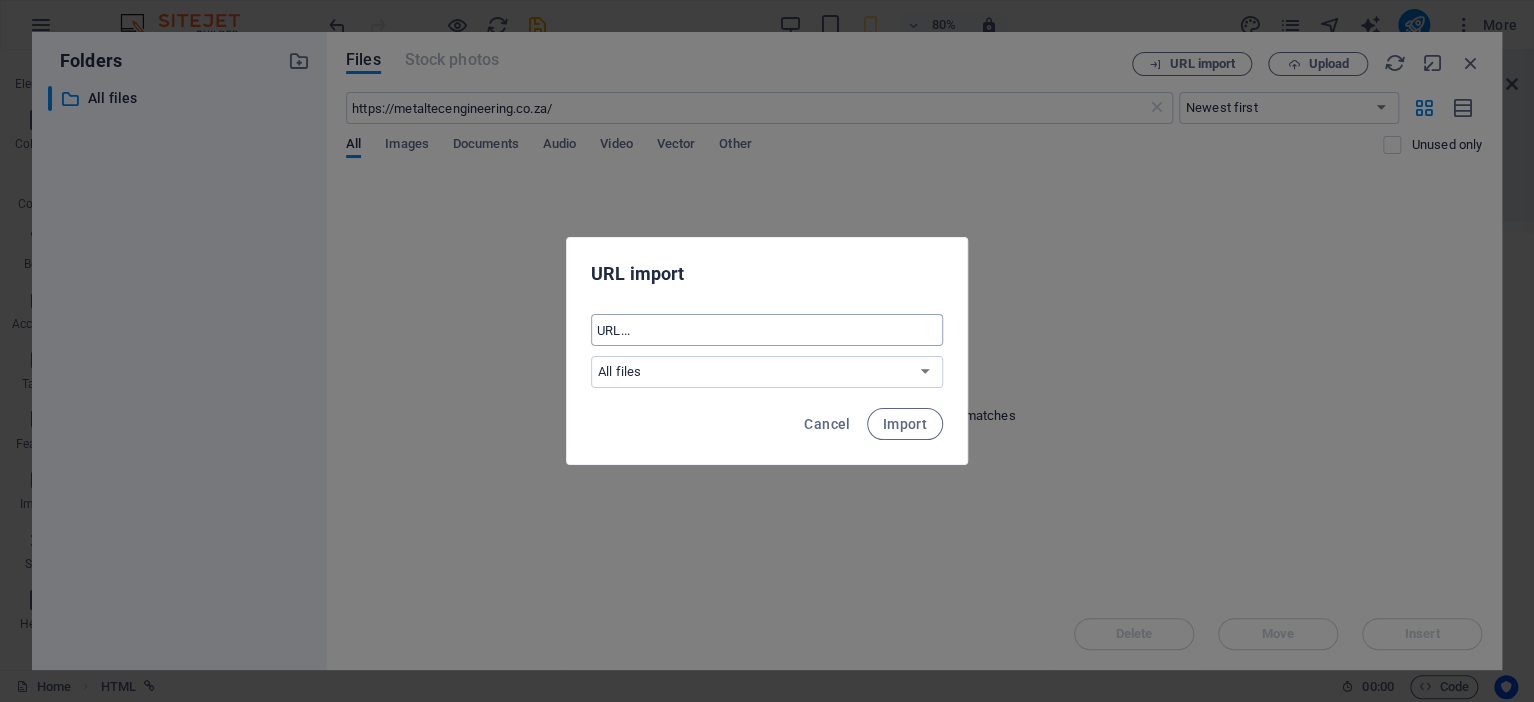 click at bounding box center [767, 330] 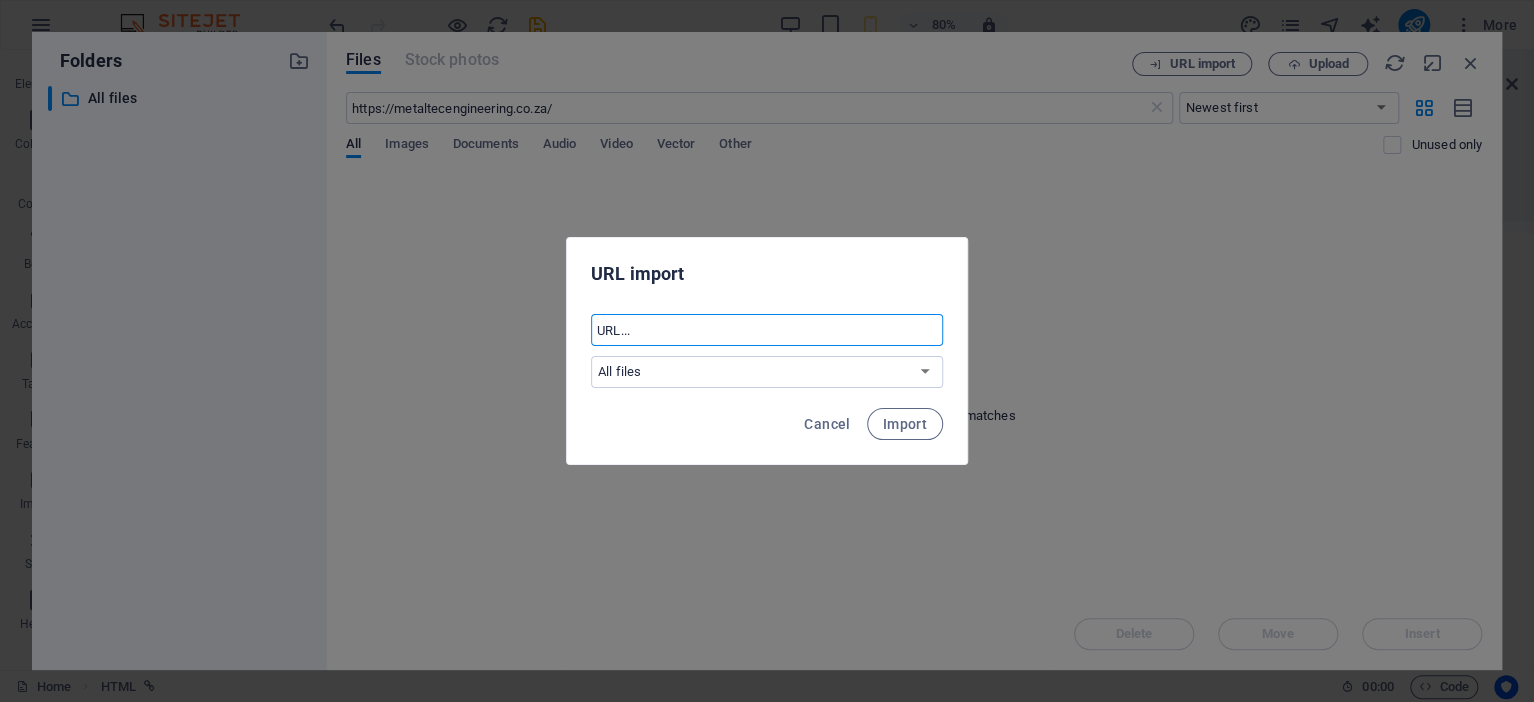 paste on "<div style="position: relative; width: 100%; height: 0; padding-top: 506.0029%;  padding-bottom: 0; box-shadow: 0 2px 8px 0 rgba(63,69,81,0.16); margin-top: 1.6em; margin-bottom: 0.9em; overflow: hidden;  border-radius: 8px; will-change: transform;">   <iframe loading="lazy" style="position: absolute; width: 100%; height: 100%; top: 0; left: 0; border: none; padding: 0;margin: 0;"     src="https://www.canva.com/design/DAGuLWuF_OY/8IHOiVcWXZvcXqNxdvZVsg/watch?embed" allowfullscreen="allowfullscreen" allow="fullscreen">   </iframe> </div> <a href="https:&#x2F;&#x2F;www.canva.com&#x2F;design&#x2F;DAGuLWuF_OY&#x2F;8IHOiVcWXZvcXqNxdvZVsg&#x2F;watch?utm_content=DAGuLWuF_OY&amp;utm_campaign=designshare&amp;utm_medium=embeds&amp;utm_source=link" target="_blank" rel="noopener">Metaltec Engineering</a> by Mienki de Jager" 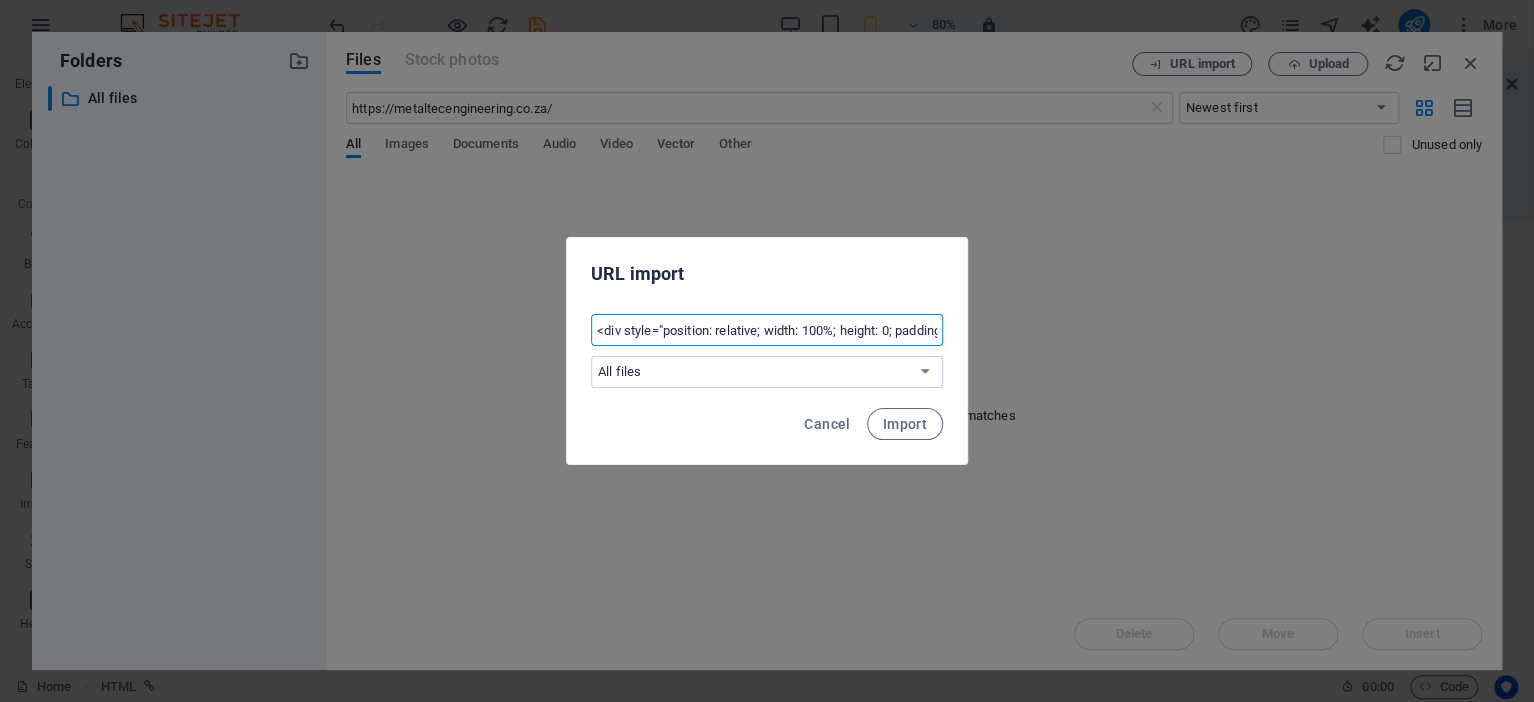 scroll, scrollTop: 0, scrollLeft: 4772, axis: horizontal 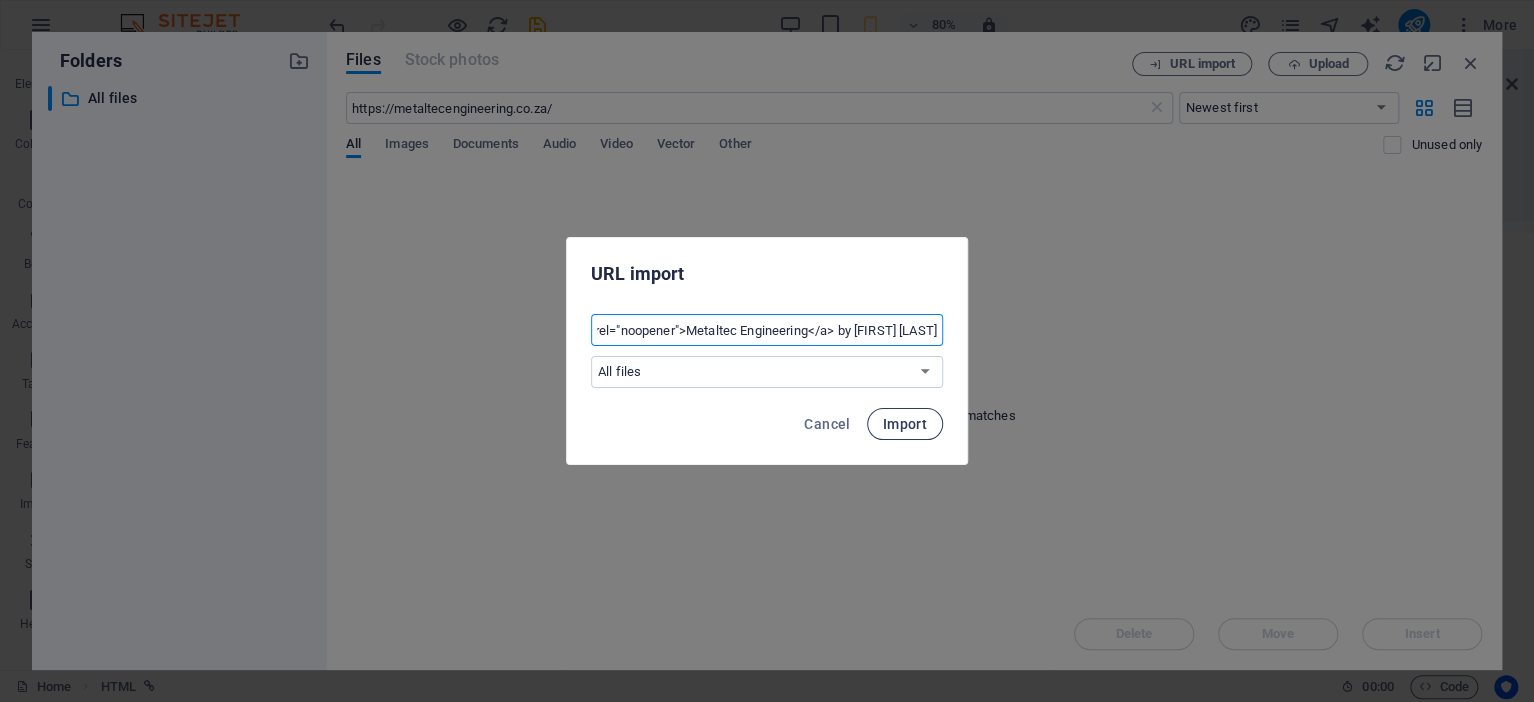 type on "<div style="position: relative; width: 100%; height: 0; padding-top: 506.0029%;  padding-bottom: 0; box-shadow: 0 2px 8px 0 rgba(63,69,81,0.16); margin-top: 1.6em; margin-bottom: 0.9em; overflow: hidden;  border-radius: 8px; will-change: transform;">   <iframe loading="lazy" style="position: absolute; width: 100%; height: 100%; top: 0; left: 0; border: none; padding: 0;margin: 0;"     src="https://www.canva.com/design/DAGuLWuF_OY/8IHOiVcWXZvcXqNxdvZVsg/watch?embed" allowfullscreen="allowfullscreen" allow="fullscreen">   </iframe> </div> <a href="https:&#x2F;&#x2F;www.canva.com&#x2F;design&#x2F;DAGuLWuF_OY&#x2F;8IHOiVcWXZvcXqNxdvZVsg&#x2F;watch?utm_content=DAGuLWuF_OY&amp;utm_campaign=designshare&amp;utm_medium=embeds&amp;utm_source=link" target="_blank" rel="noopener">Metaltec Engineering</a> by Mienki de Jager" 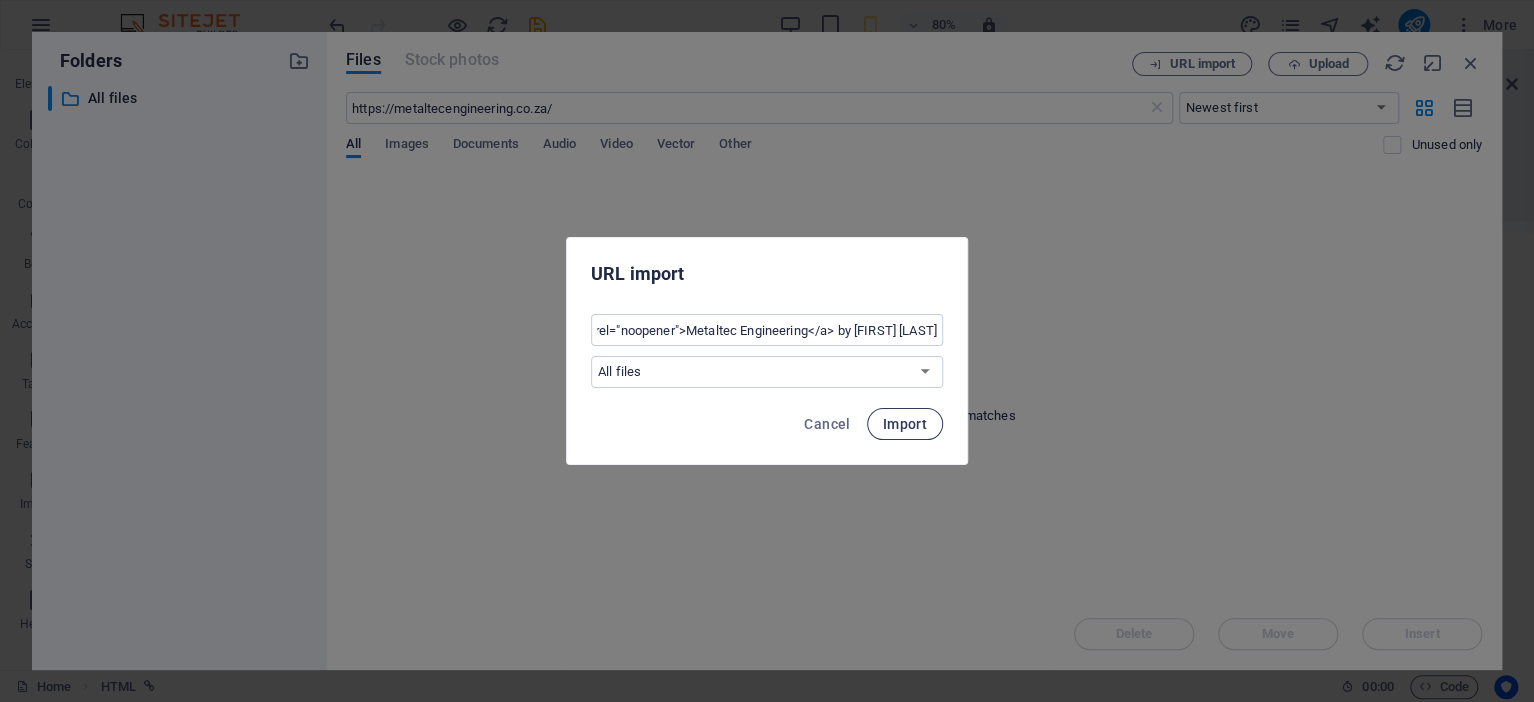 click on "Import" at bounding box center [905, 424] 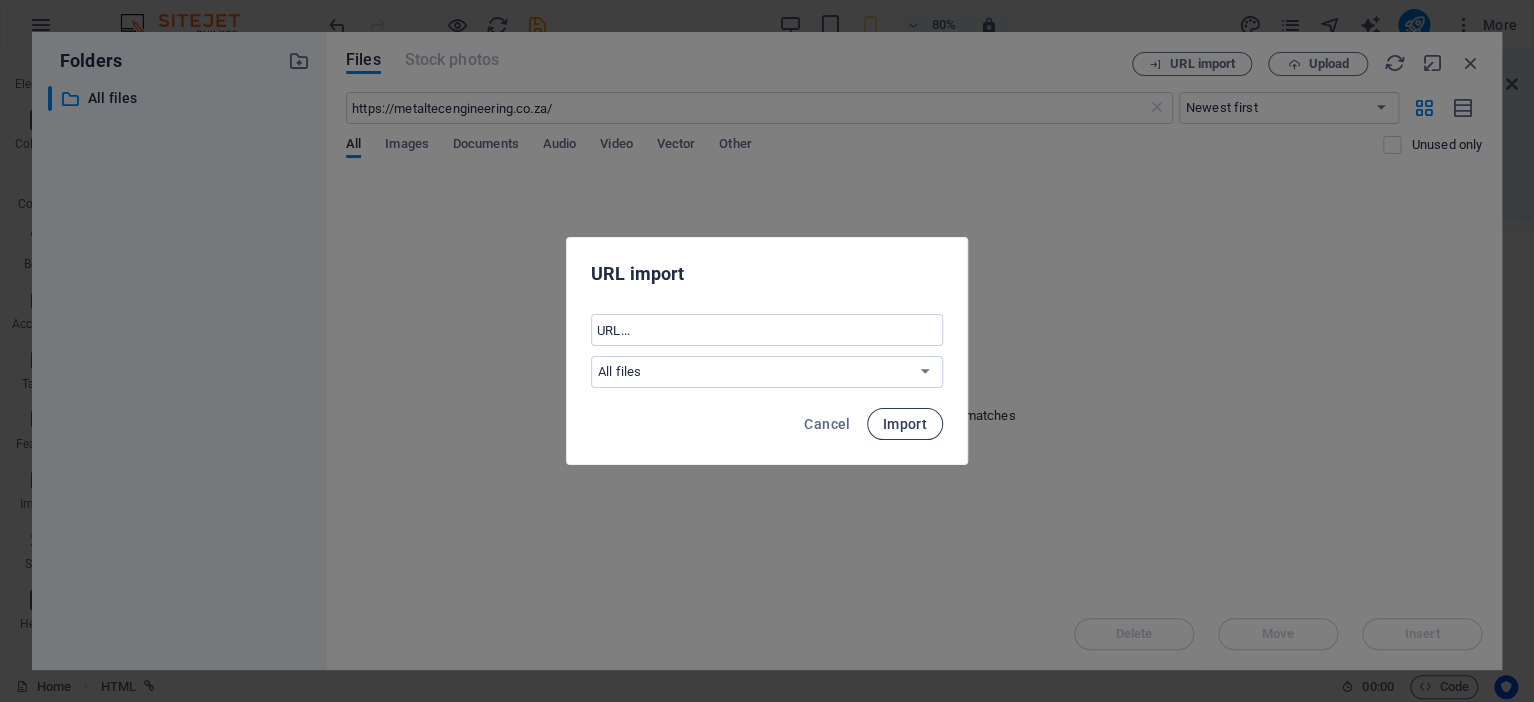 scroll, scrollTop: 0, scrollLeft: 0, axis: both 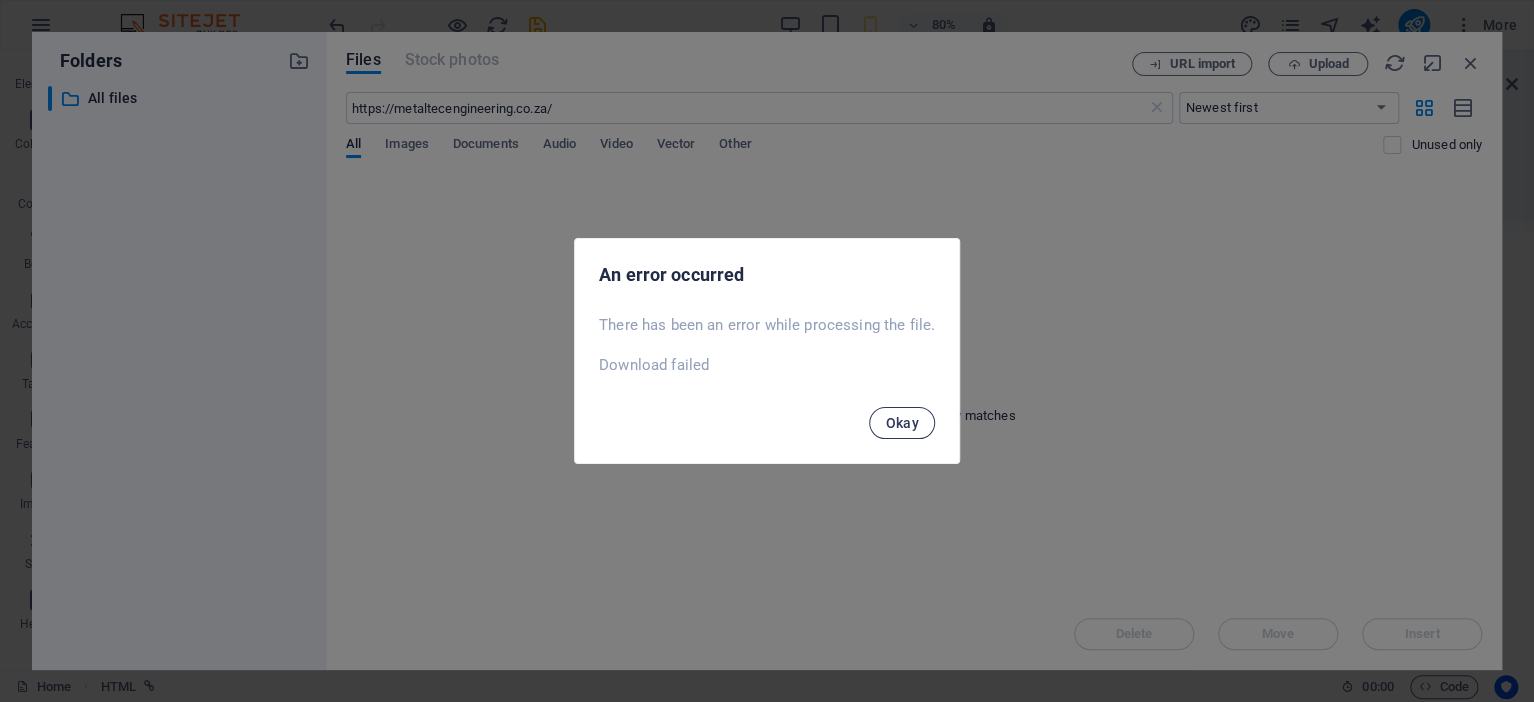 click on "Okay" at bounding box center (902, 423) 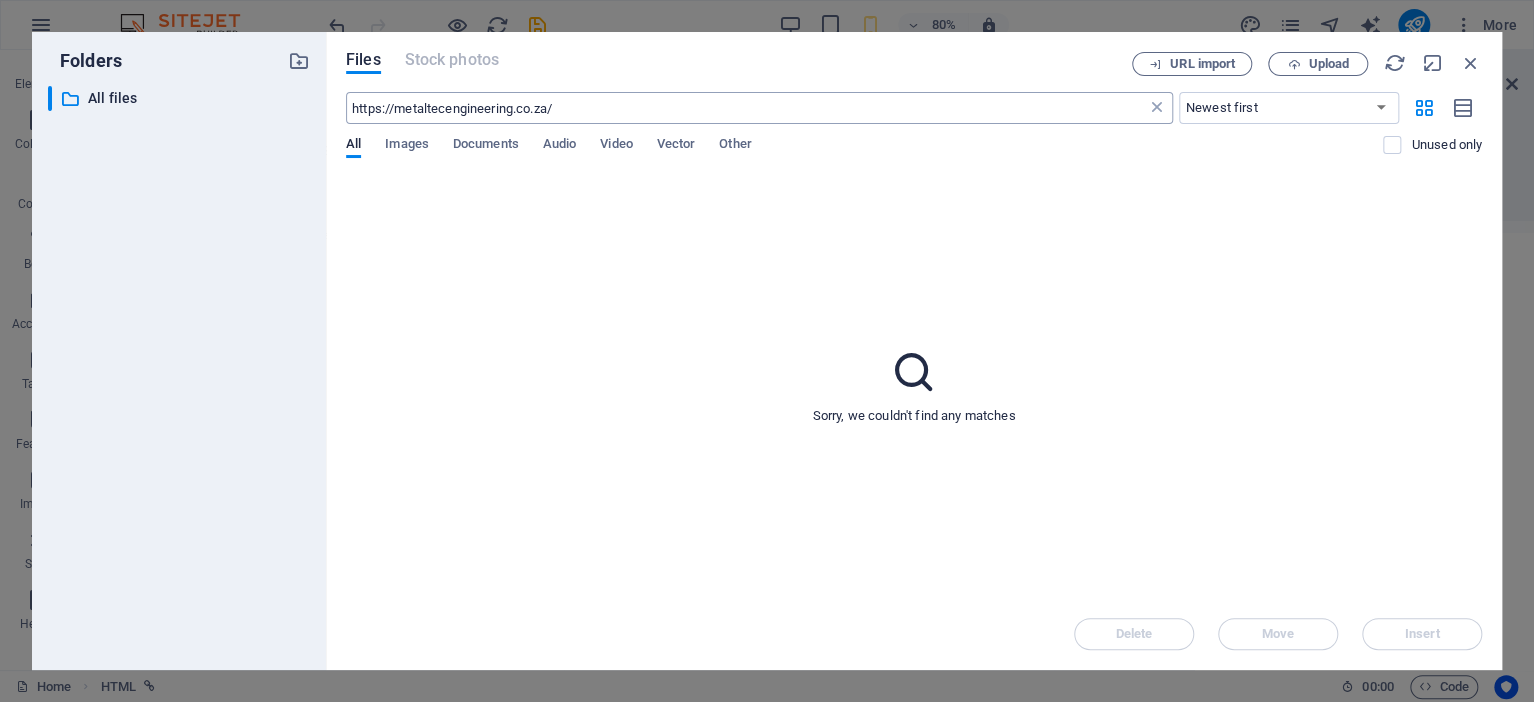 click at bounding box center (1157, 108) 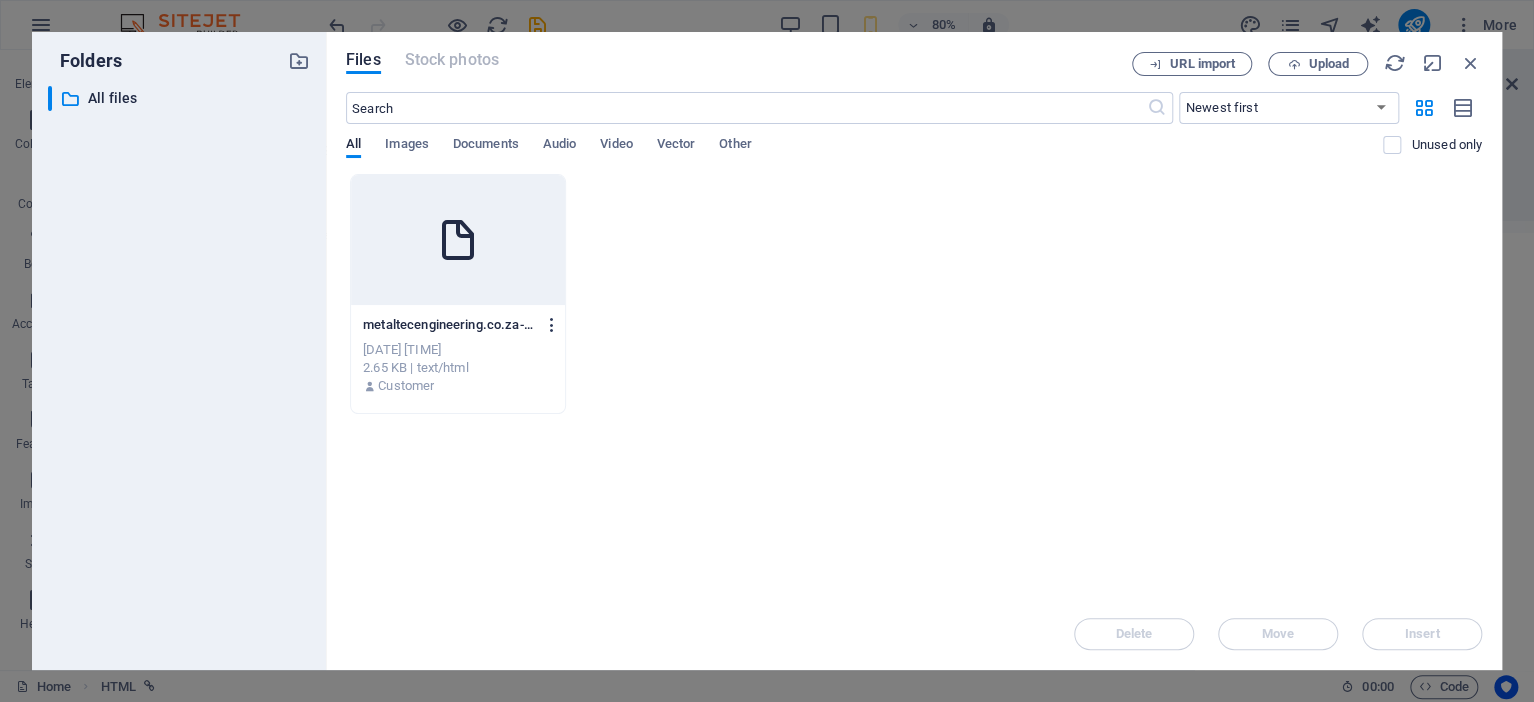 click at bounding box center [551, 325] 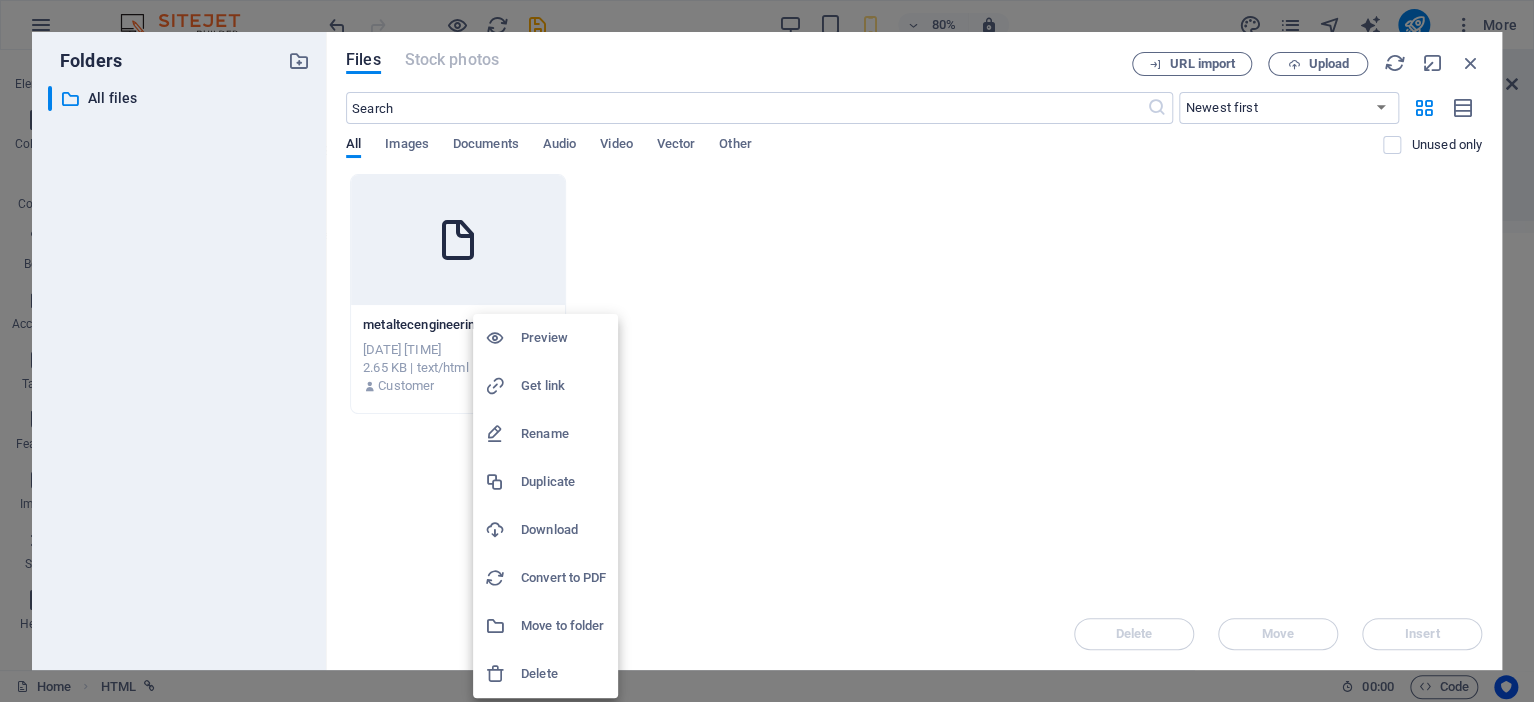 click on "Preview" at bounding box center [563, 338] 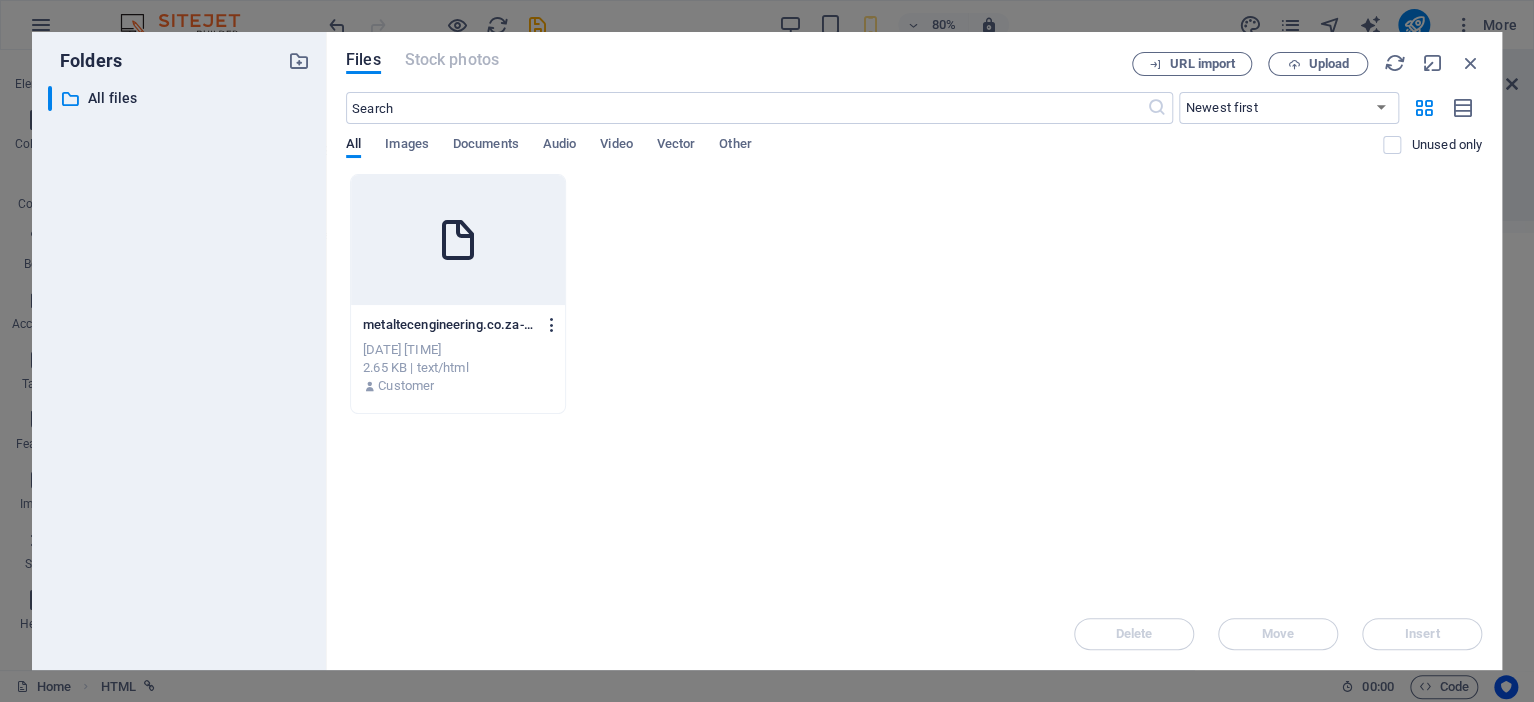 click at bounding box center [551, 325] 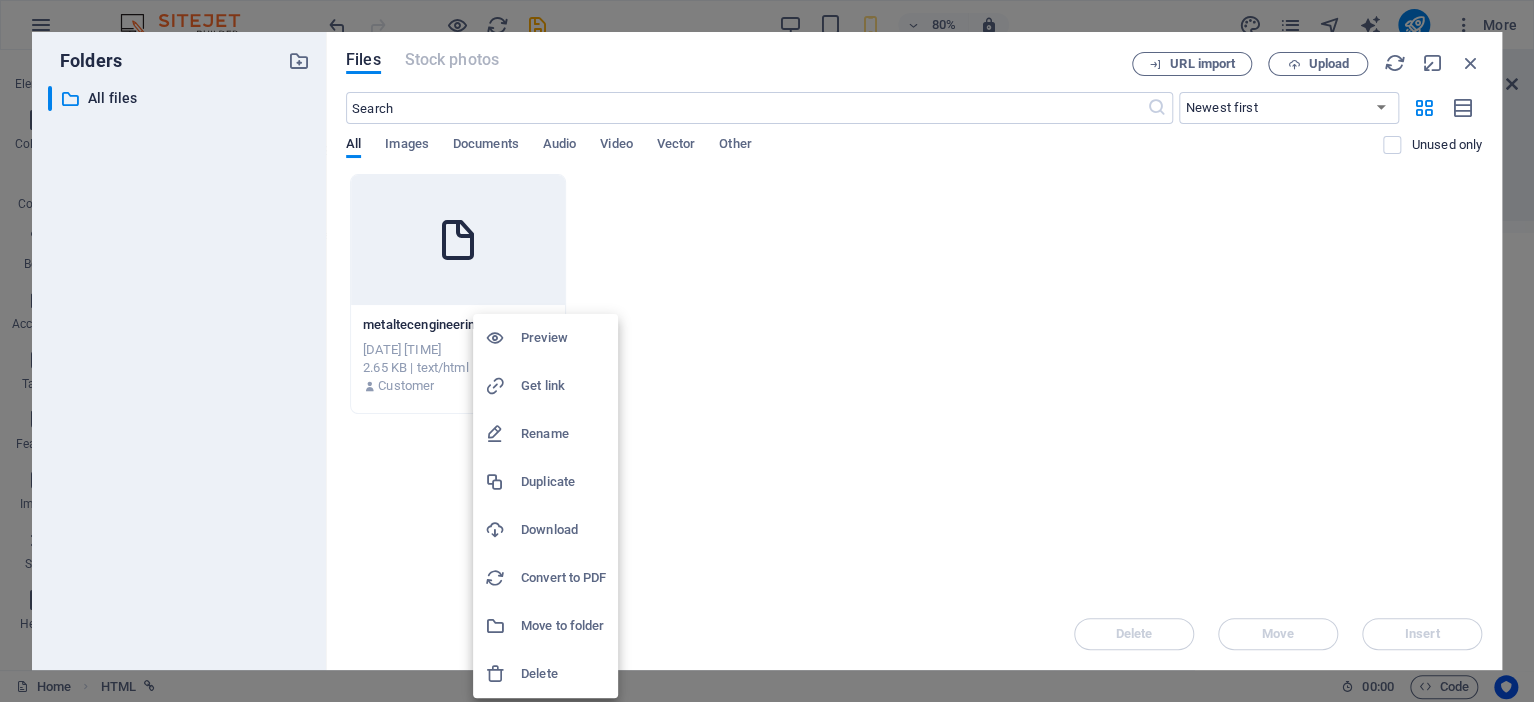 click on "Delete" at bounding box center [563, 674] 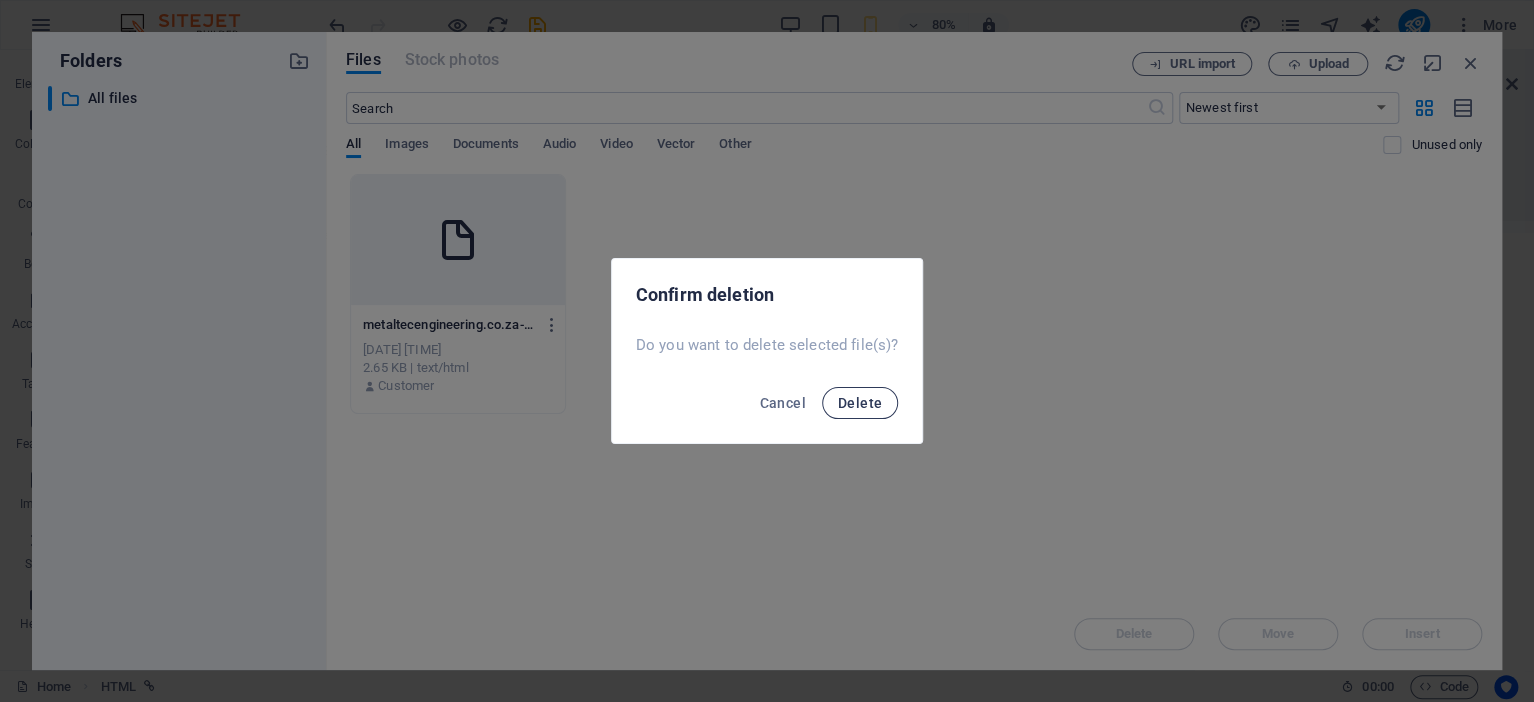 click on "Delete" at bounding box center (860, 403) 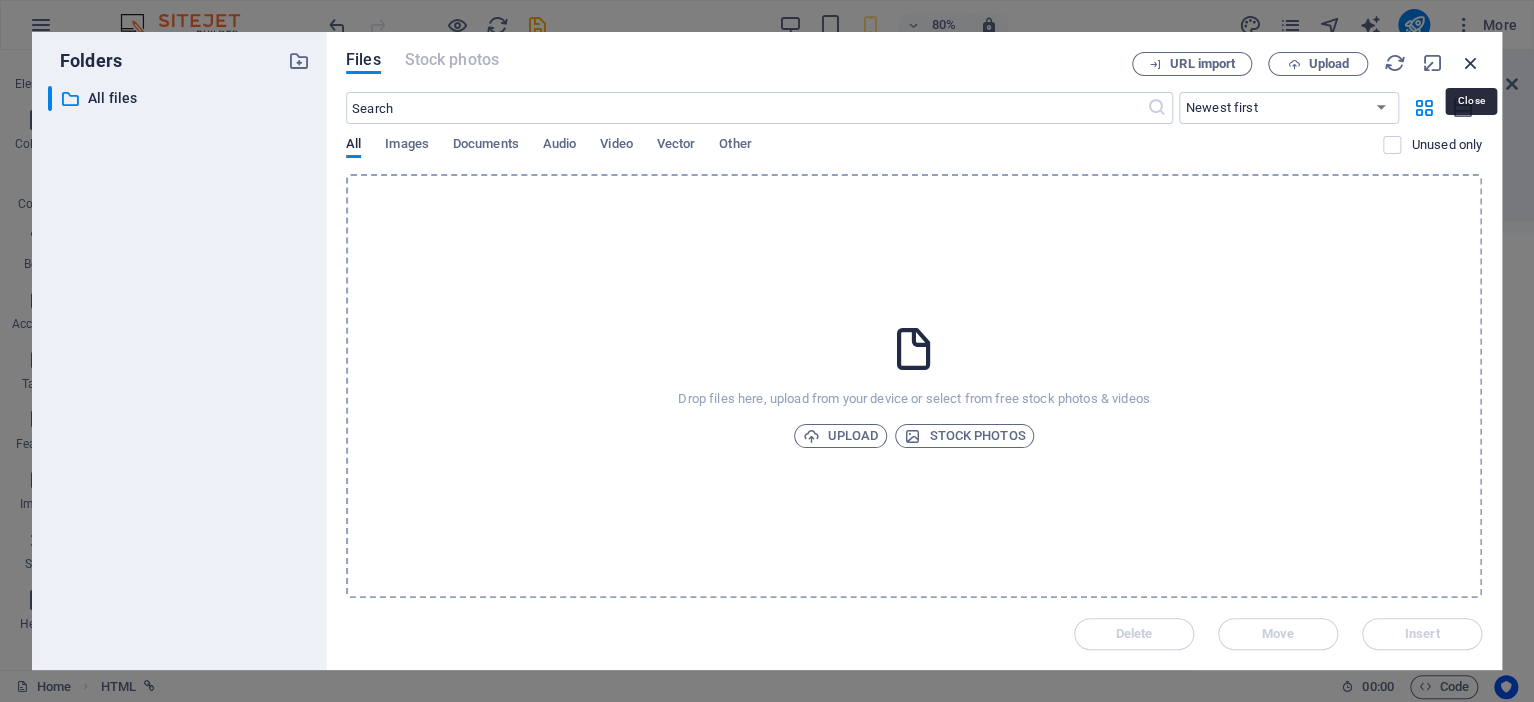 click at bounding box center (1471, 63) 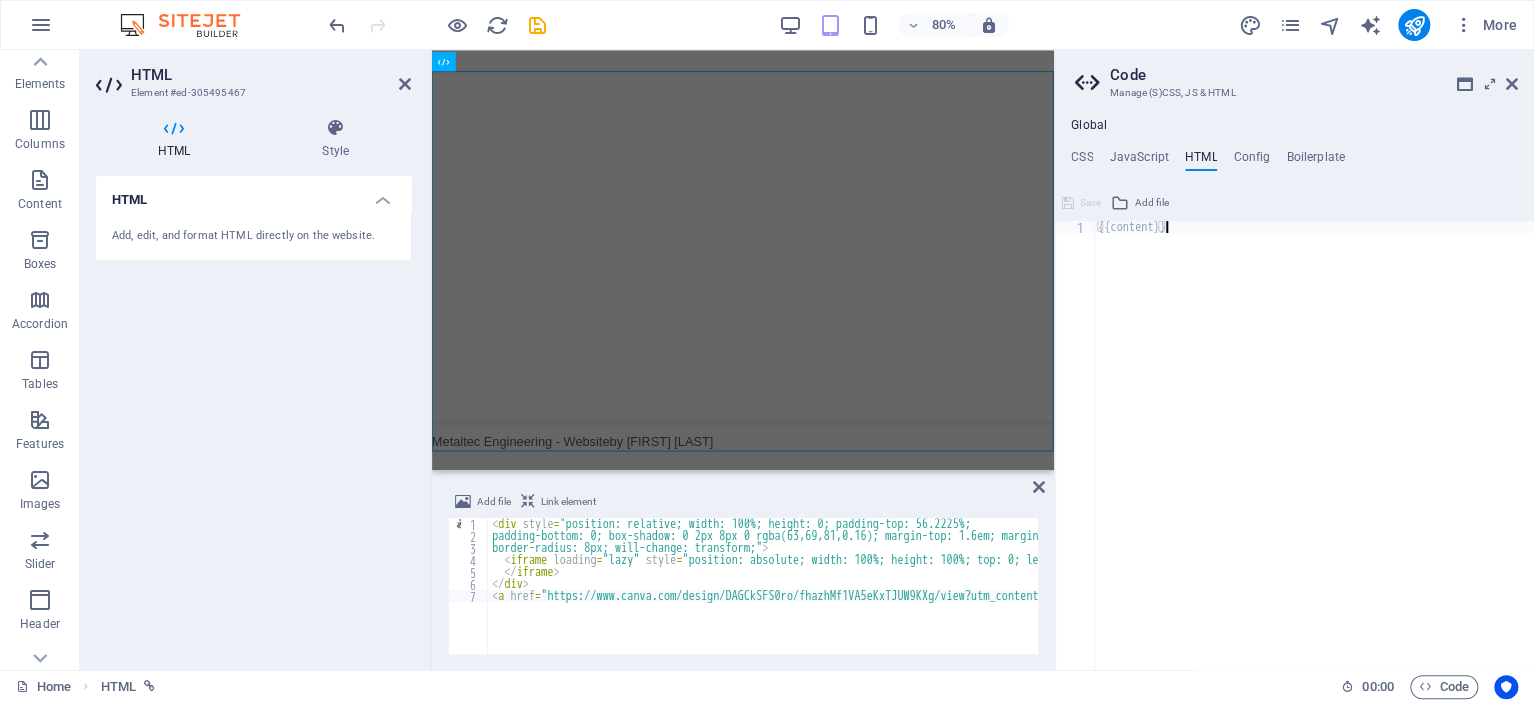 click on "{{content}}" at bounding box center [1314, 457] 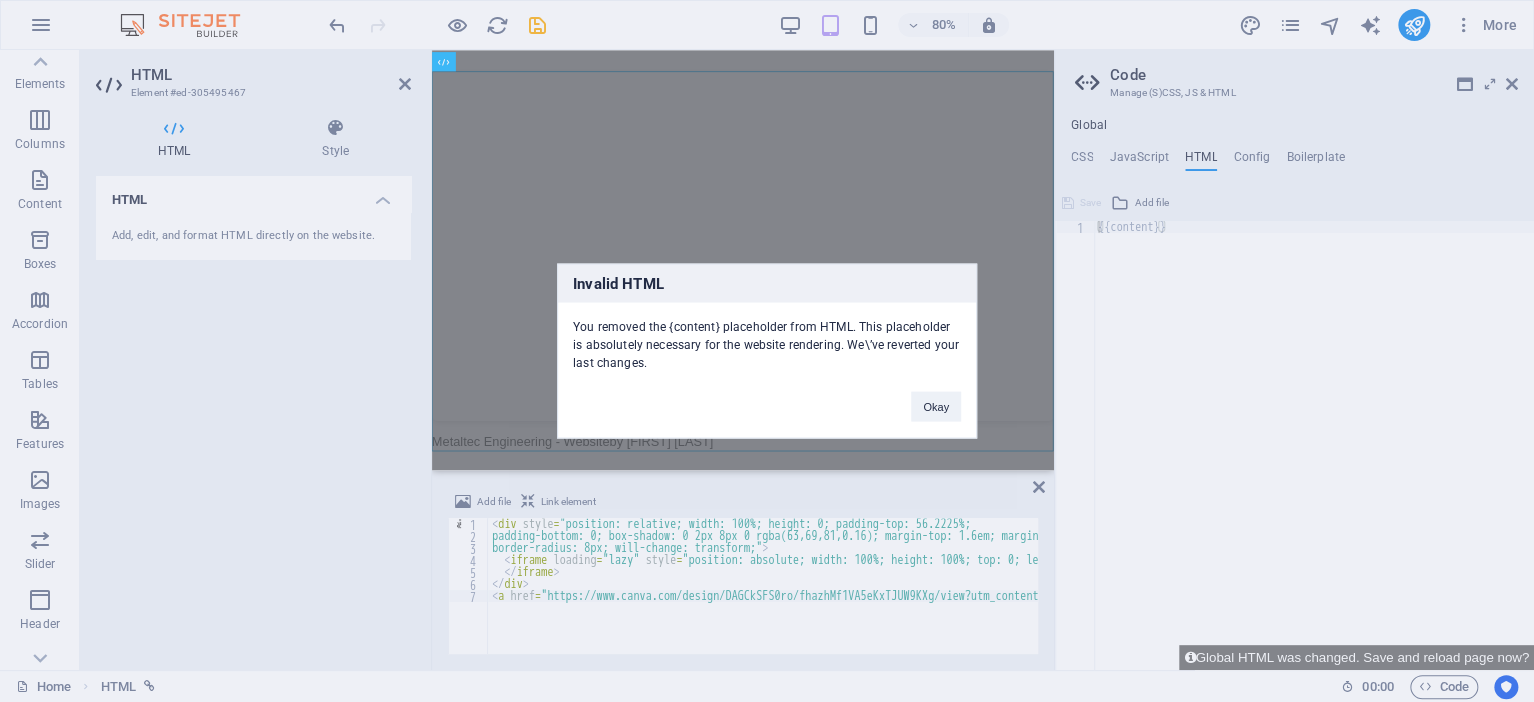 type 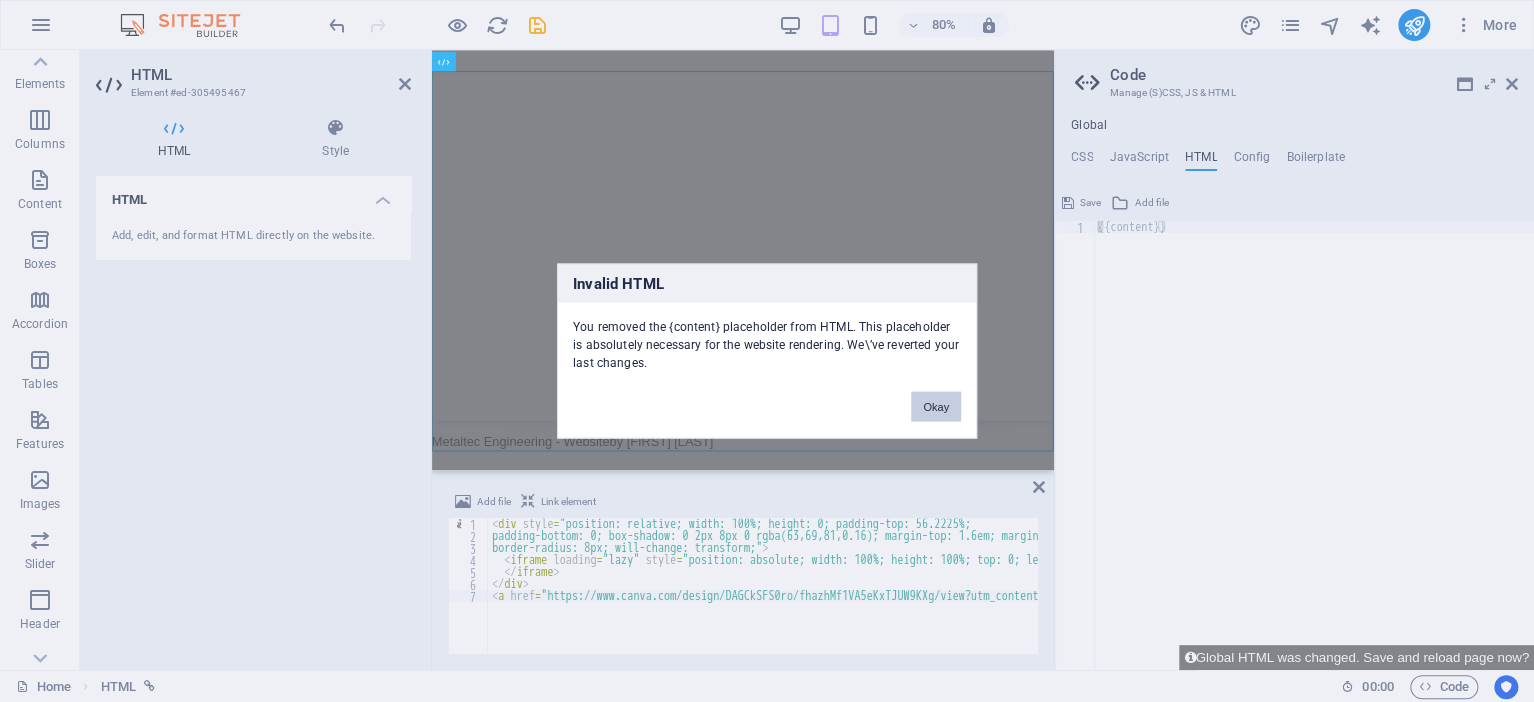 click on "Okay" at bounding box center [936, 407] 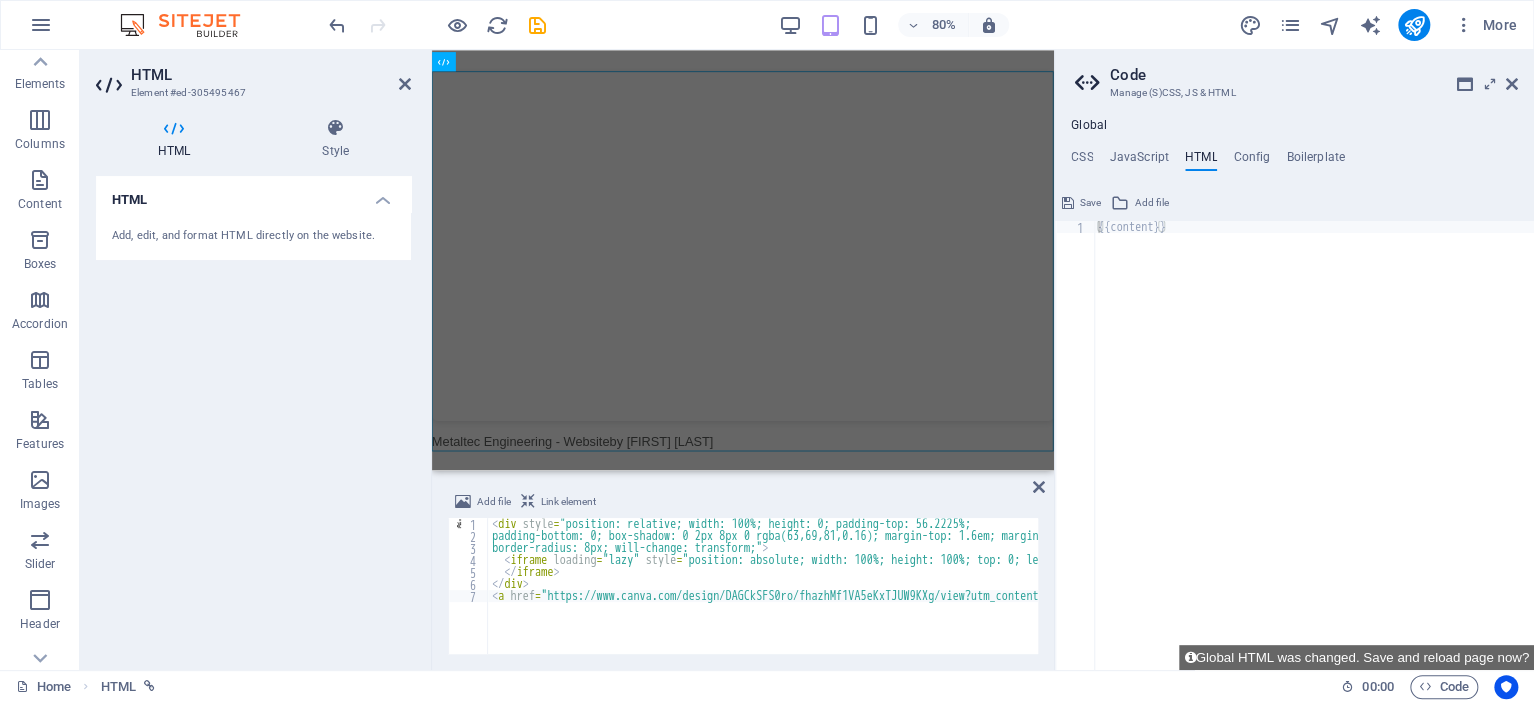 click on "{{content}}" at bounding box center [1314, 457] 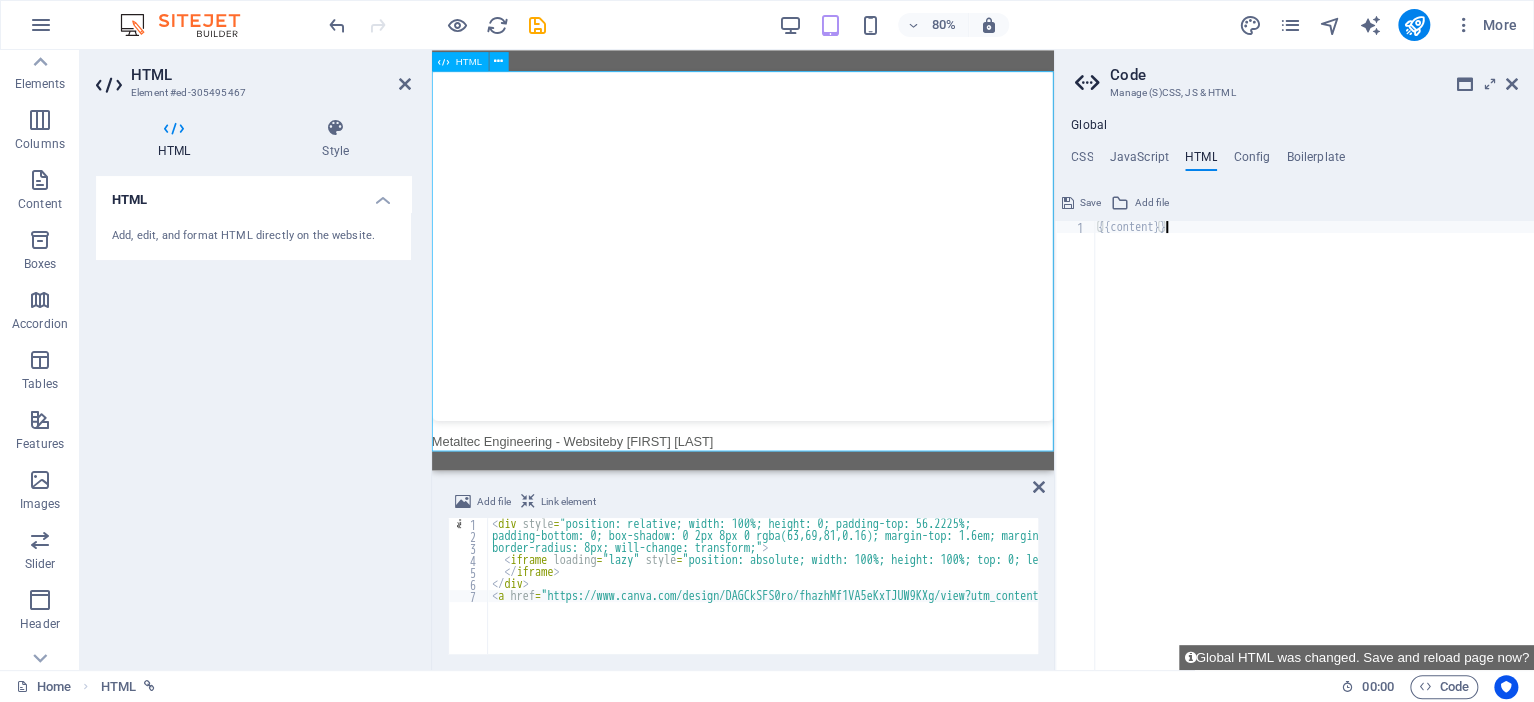 paste on "by [FIRST] [LAST]" 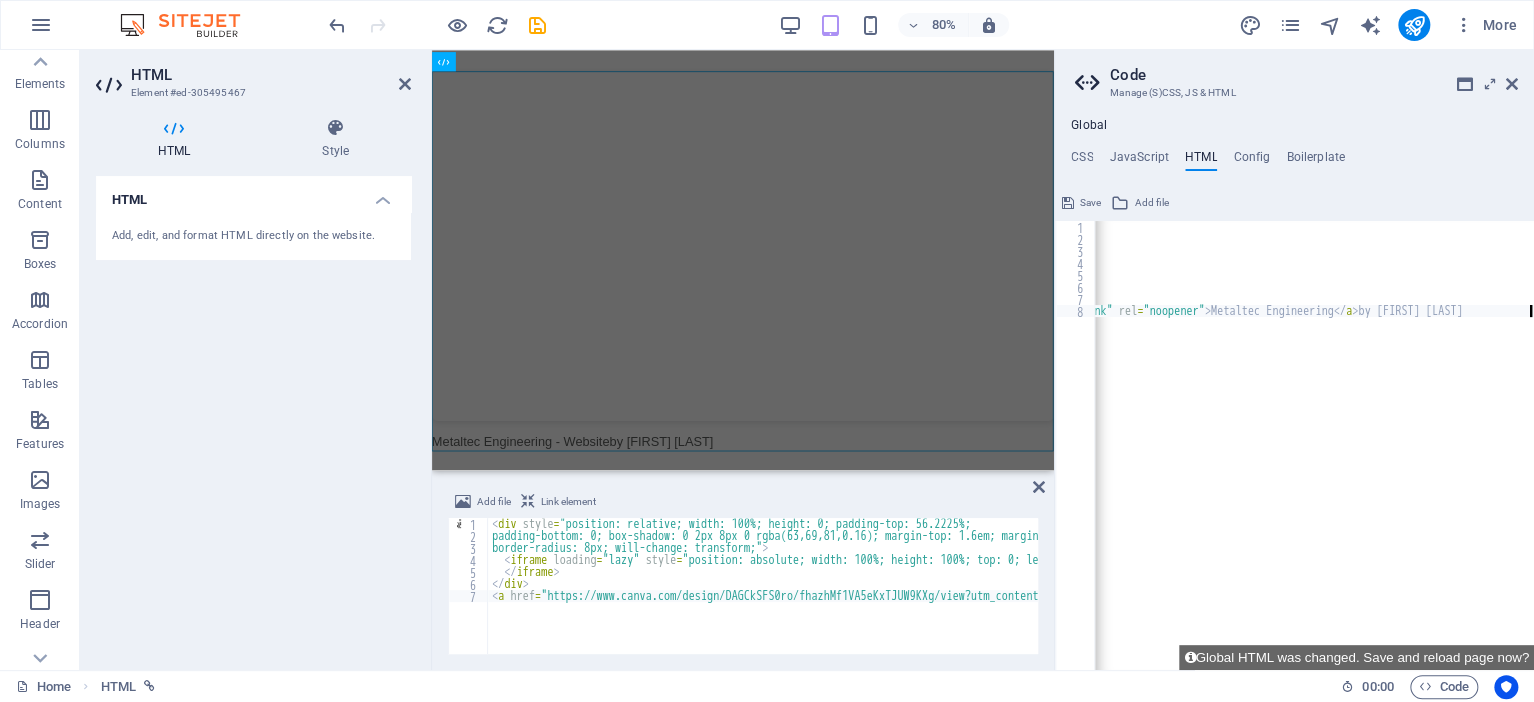 scroll, scrollTop: 0, scrollLeft: 1280, axis: horizontal 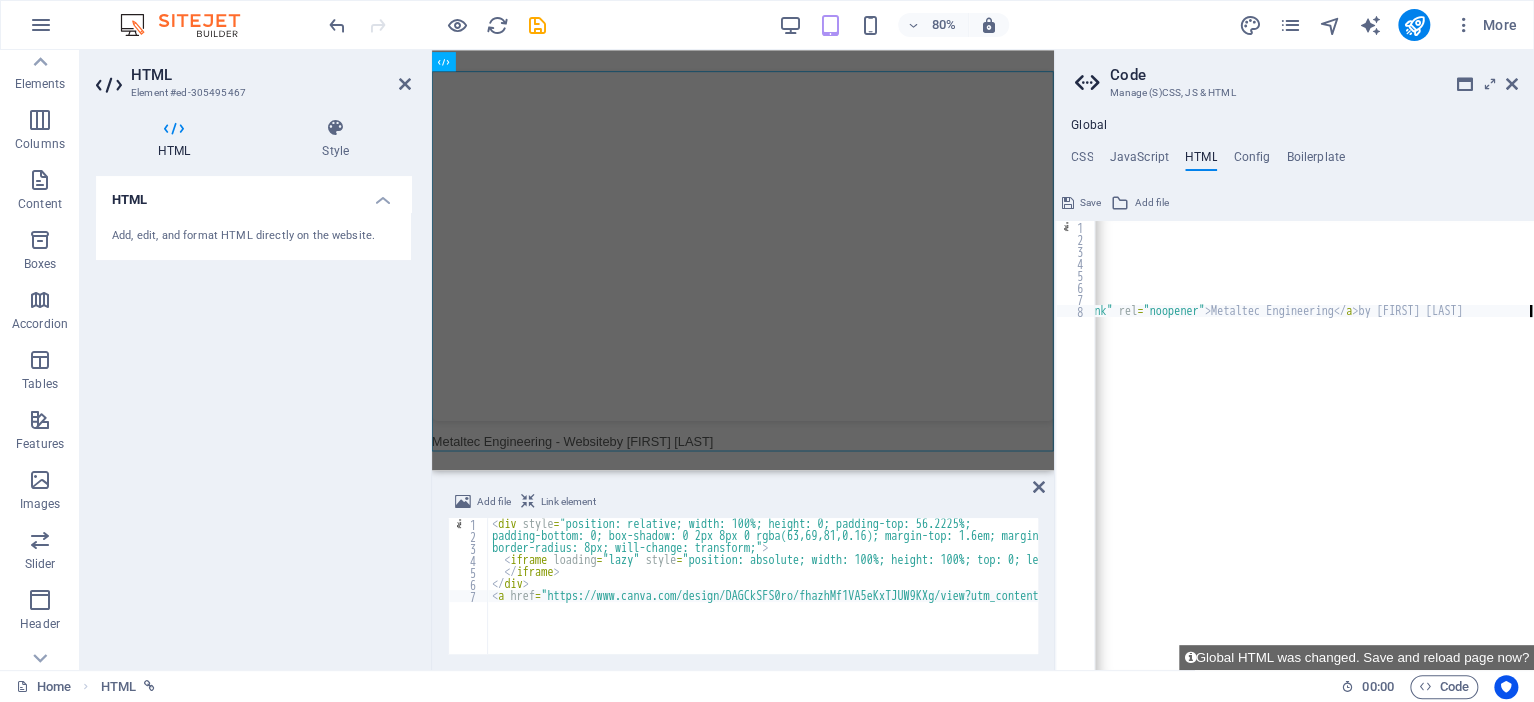 click on "Save" at bounding box center (1090, 203) 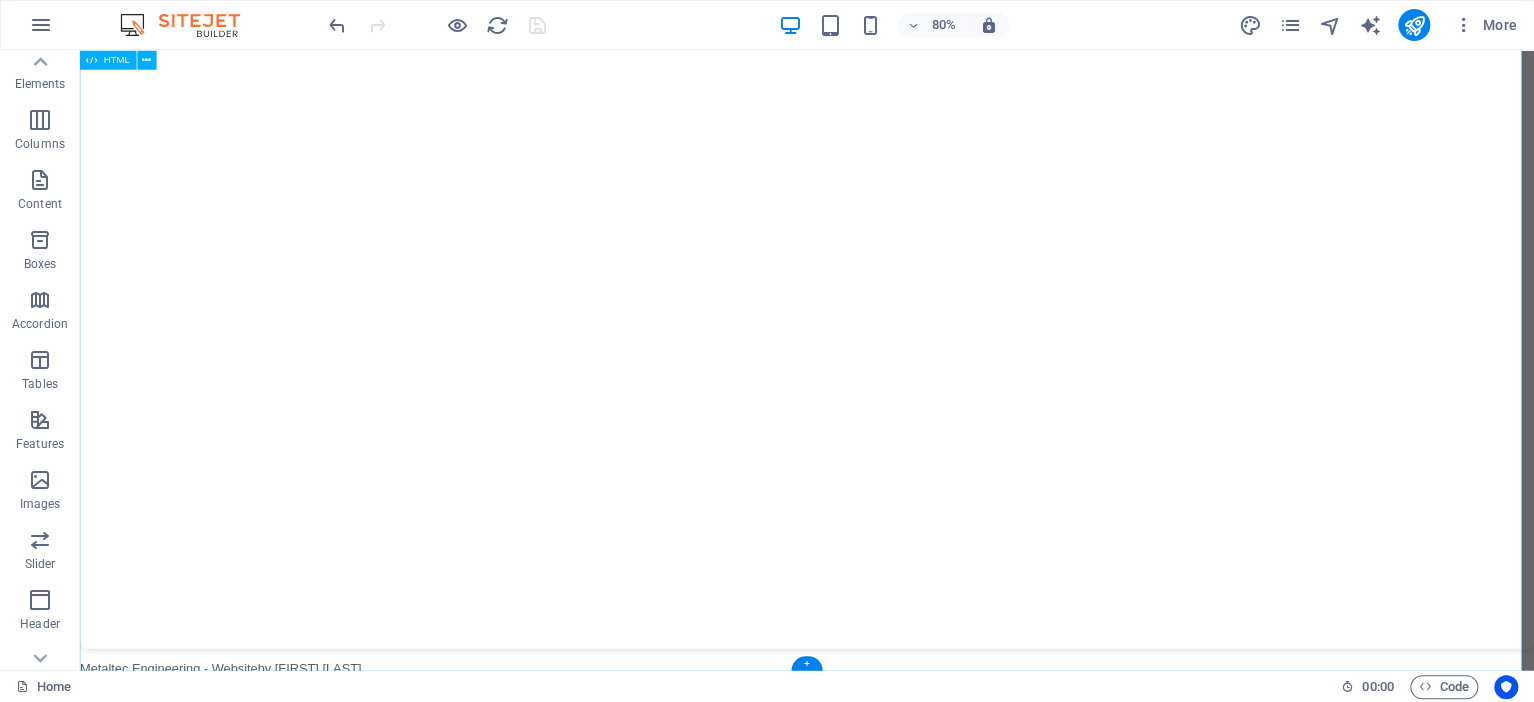 scroll, scrollTop: 302, scrollLeft: 0, axis: vertical 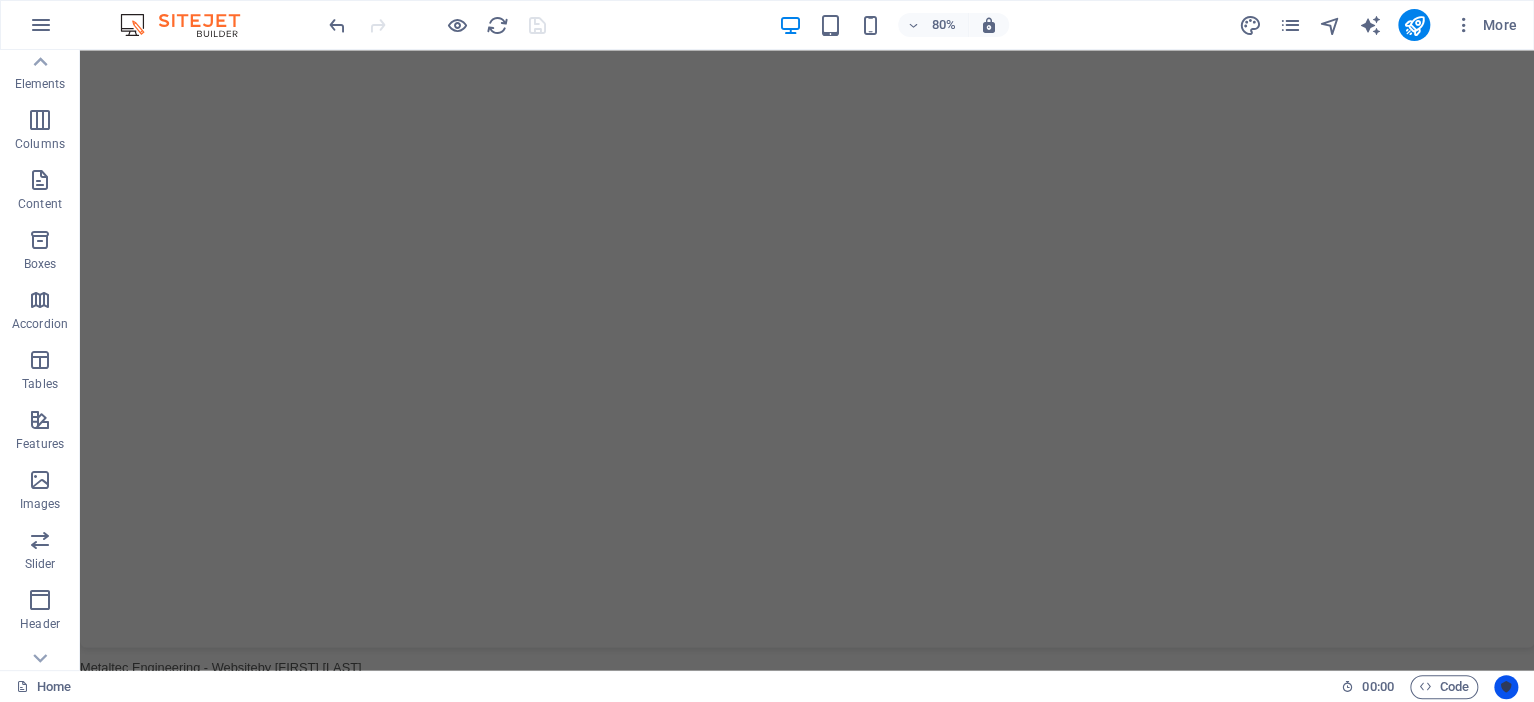 click at bounding box center (1506, 687) 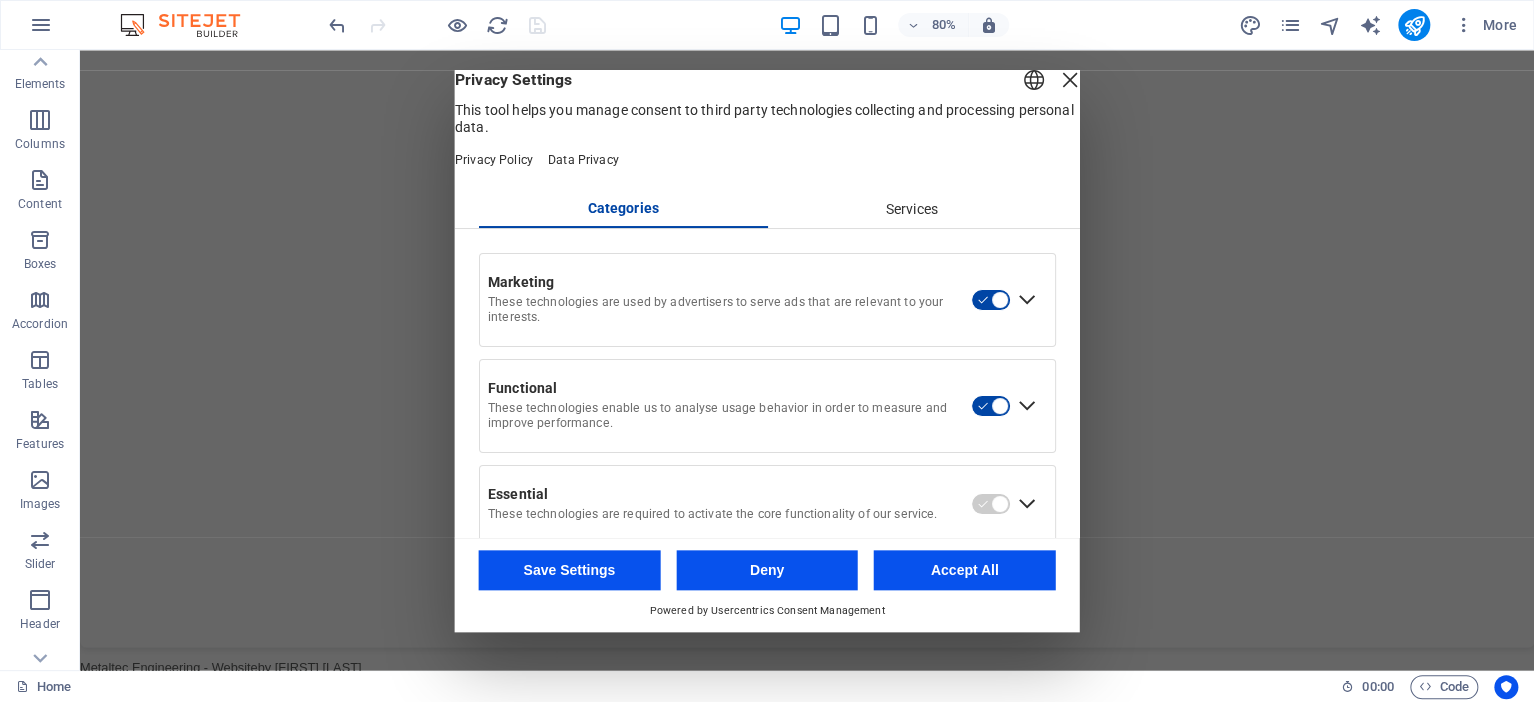 click at bounding box center [1070, 80] 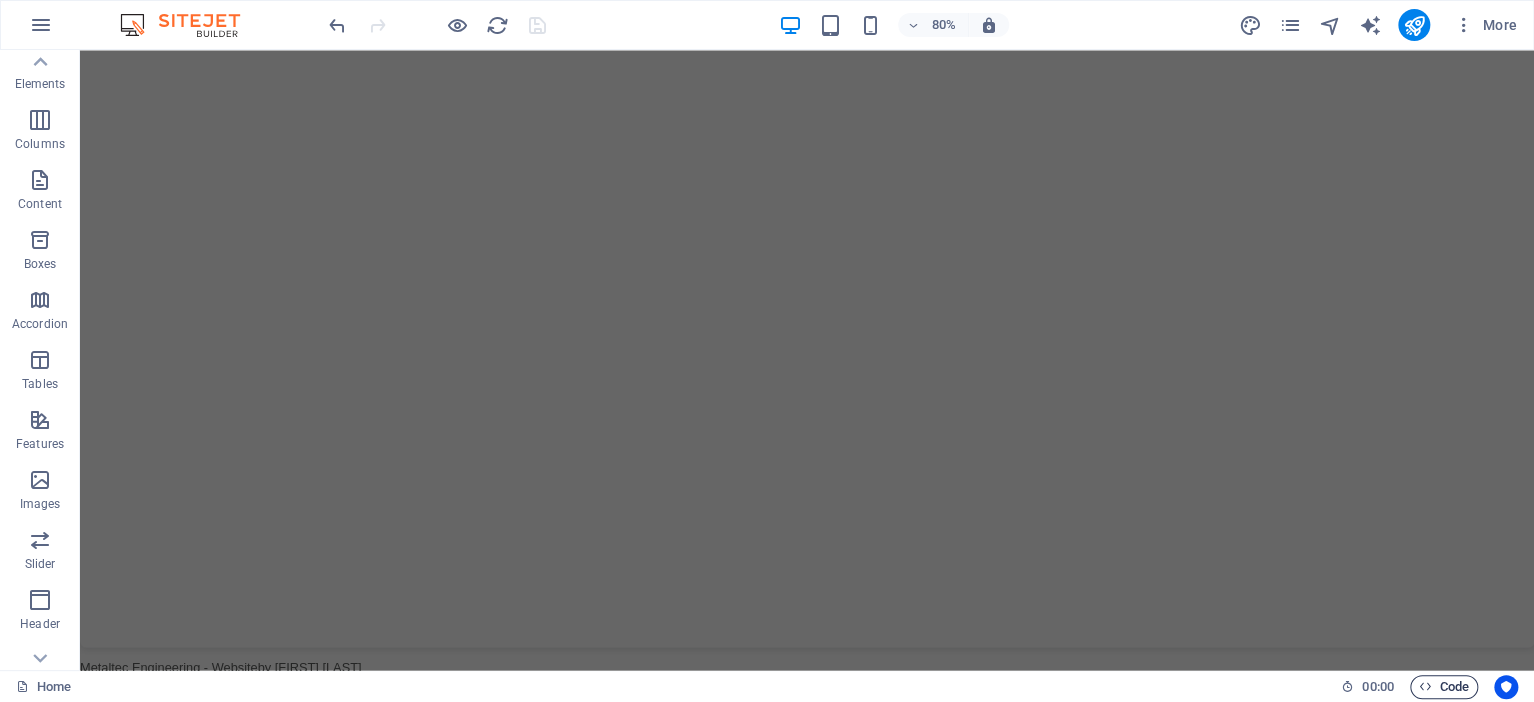 click on "Code" at bounding box center (1444, 687) 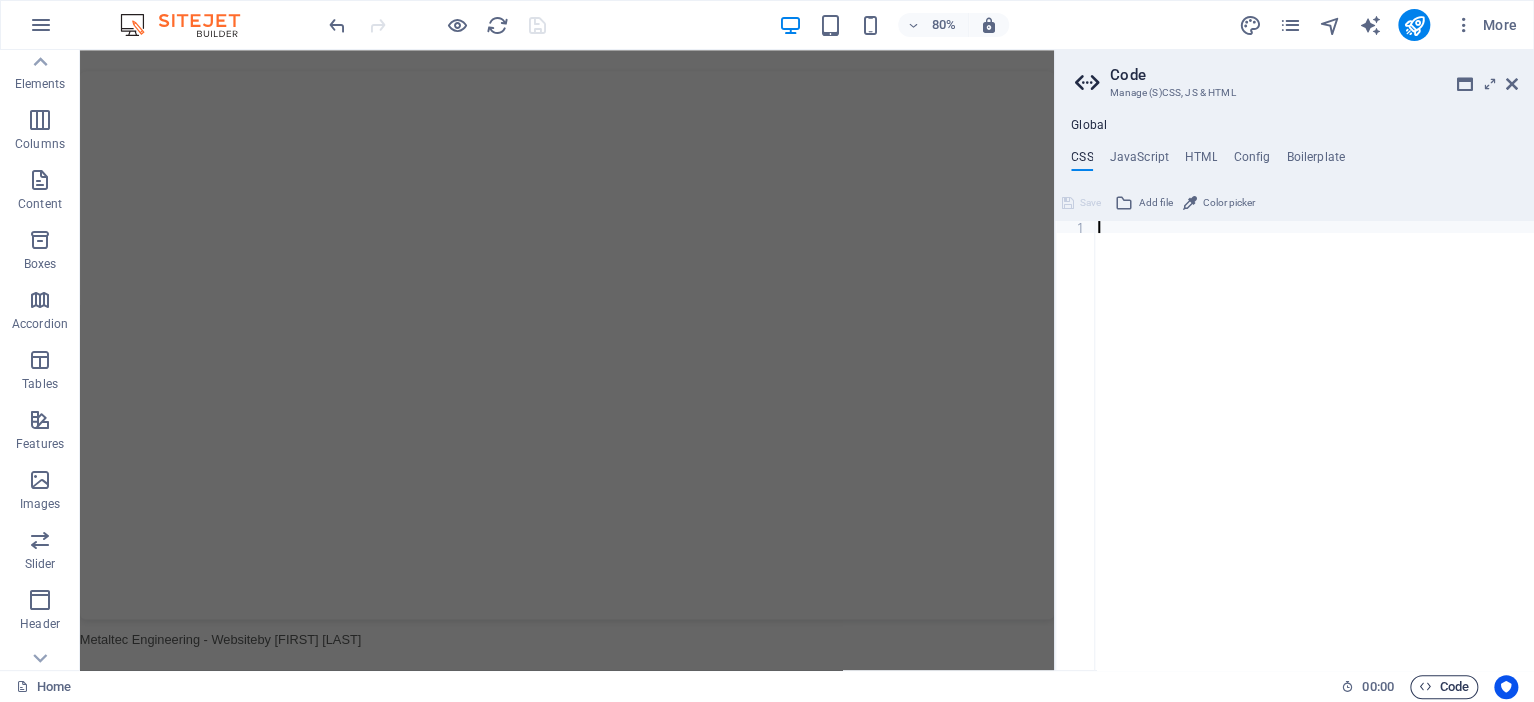 scroll, scrollTop: 0, scrollLeft: 0, axis: both 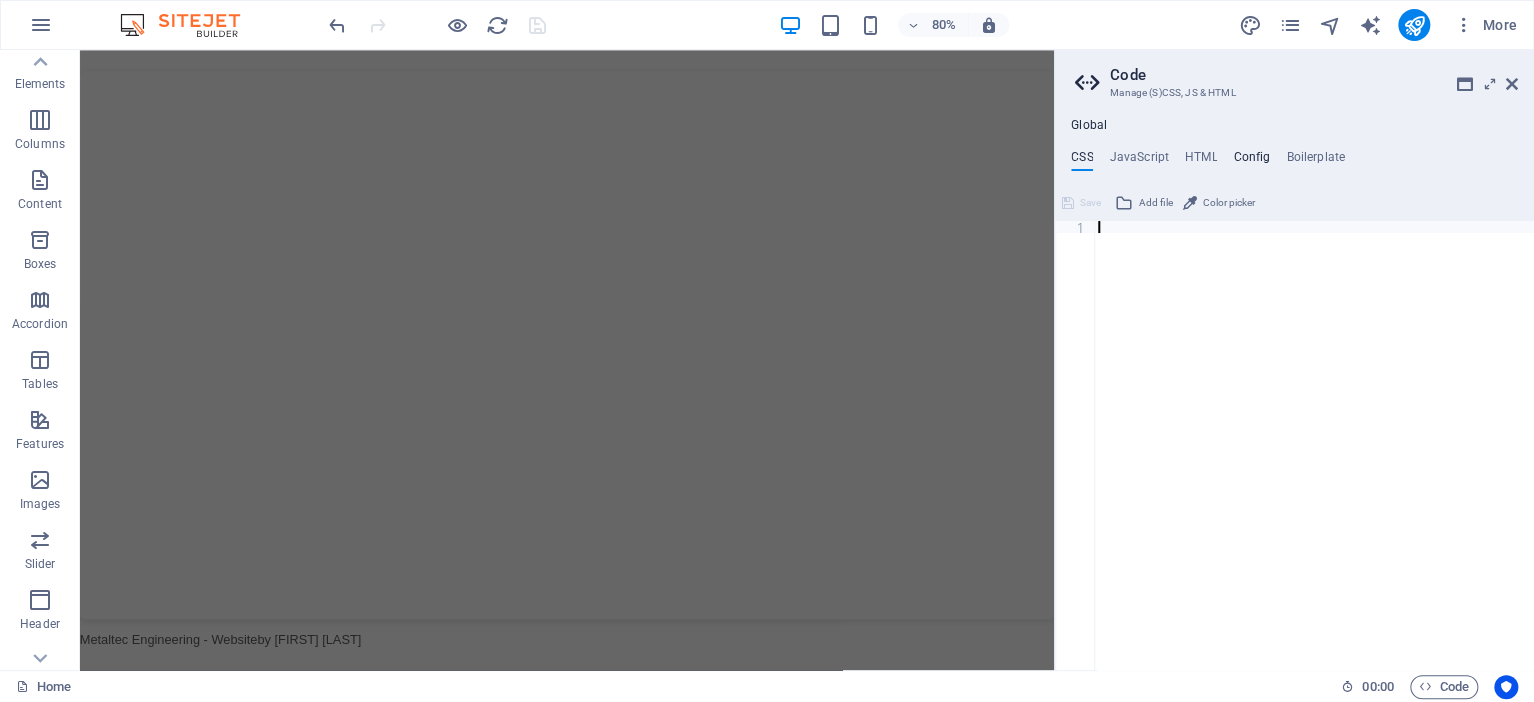 click on "Config" at bounding box center [1251, 161] 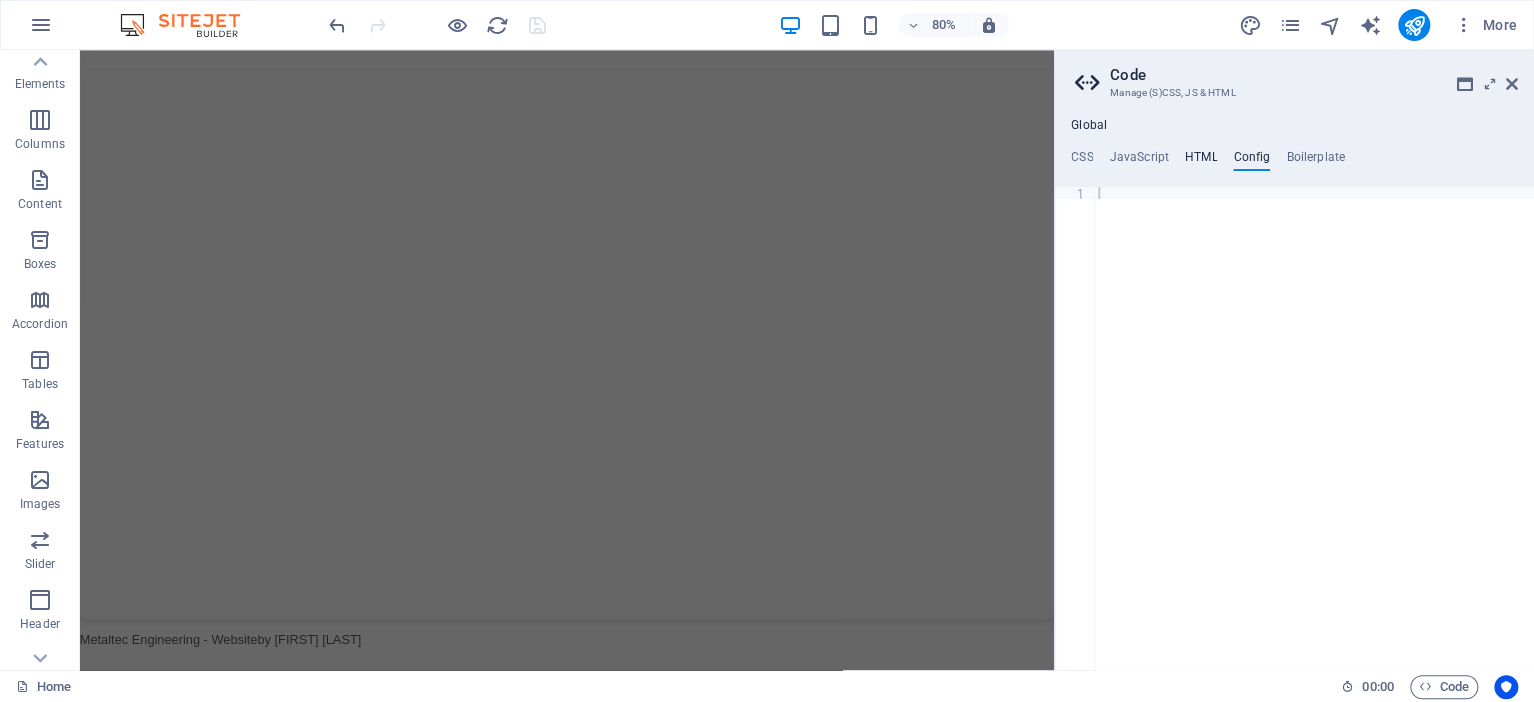 click on "HTML" at bounding box center [1201, 161] 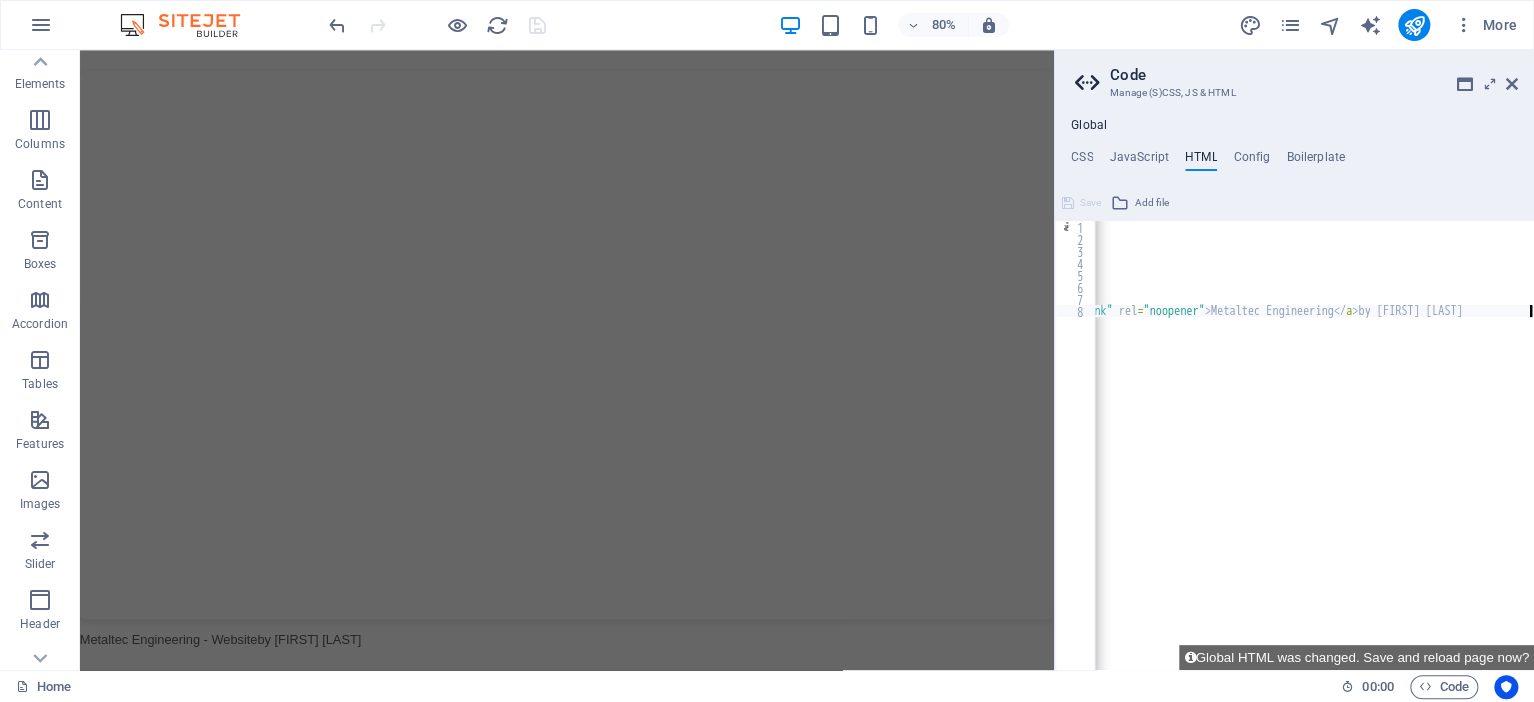 click on "{{content}} < div   style = "position: relative; width: 100%; height: 0; padding-top: 506.0029%;  padding-bottom: 0; box-shadow: 0 2px 8px 0 rgba(63,69,81,0.16); margin-top: 1.6em; margin-bottom: 0.9em; overflow: hidden;  border-radius: 8px; will-change: transform;" >    < iframe   loading = "lazy"   style = "position: absolute; width: 100%; height: 100%; top: 0; left: 0; border: none; padding: 0;margin: 0;"      src = "https://www.canva.com/design/DAGuLWuF_OY/8IHOiVcWXZvcXqNxdvZVsg/watch?embed"   allowfullscreen = "allowfullscreen"   allow = "fullscreen" >    </ iframe > </ div > < a   href = "https: &#x2F;&#x2F; www.canva.com &#x2F; design &#x2F; DAGuLWuF_OY &#x2F; 8IHOiVcWXZvcXqNxdvZVsg &#x2F; watch?utm_content=DAGuLWuF_OY &amp; utm_campaign=designshare &amp; utm_medium=embeds &amp; utm_source=link"   target = "_blank"   rel = "noopener" > Metaltec Engineering </ a >  by Mienki de Jager" at bounding box center (673, 457) 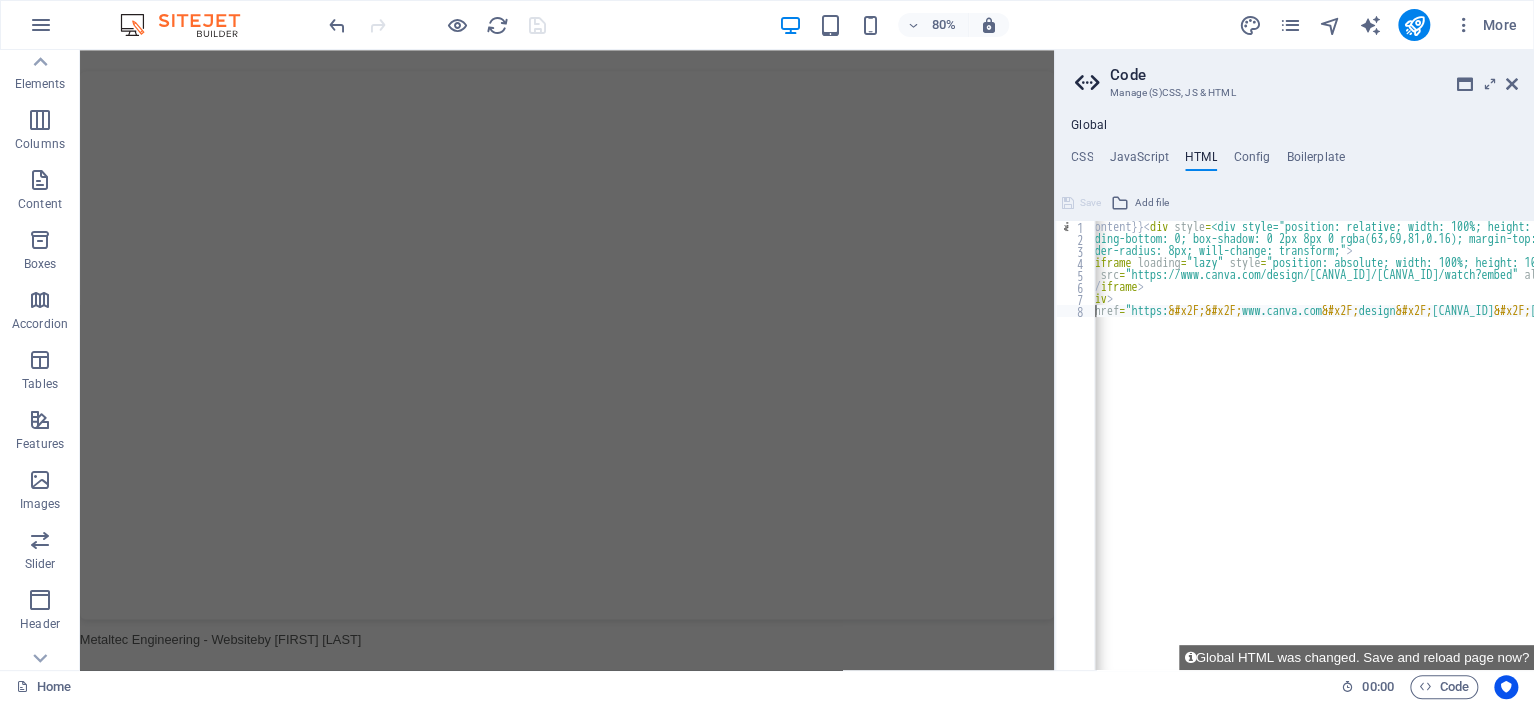 scroll, scrollTop: 0, scrollLeft: 0, axis: both 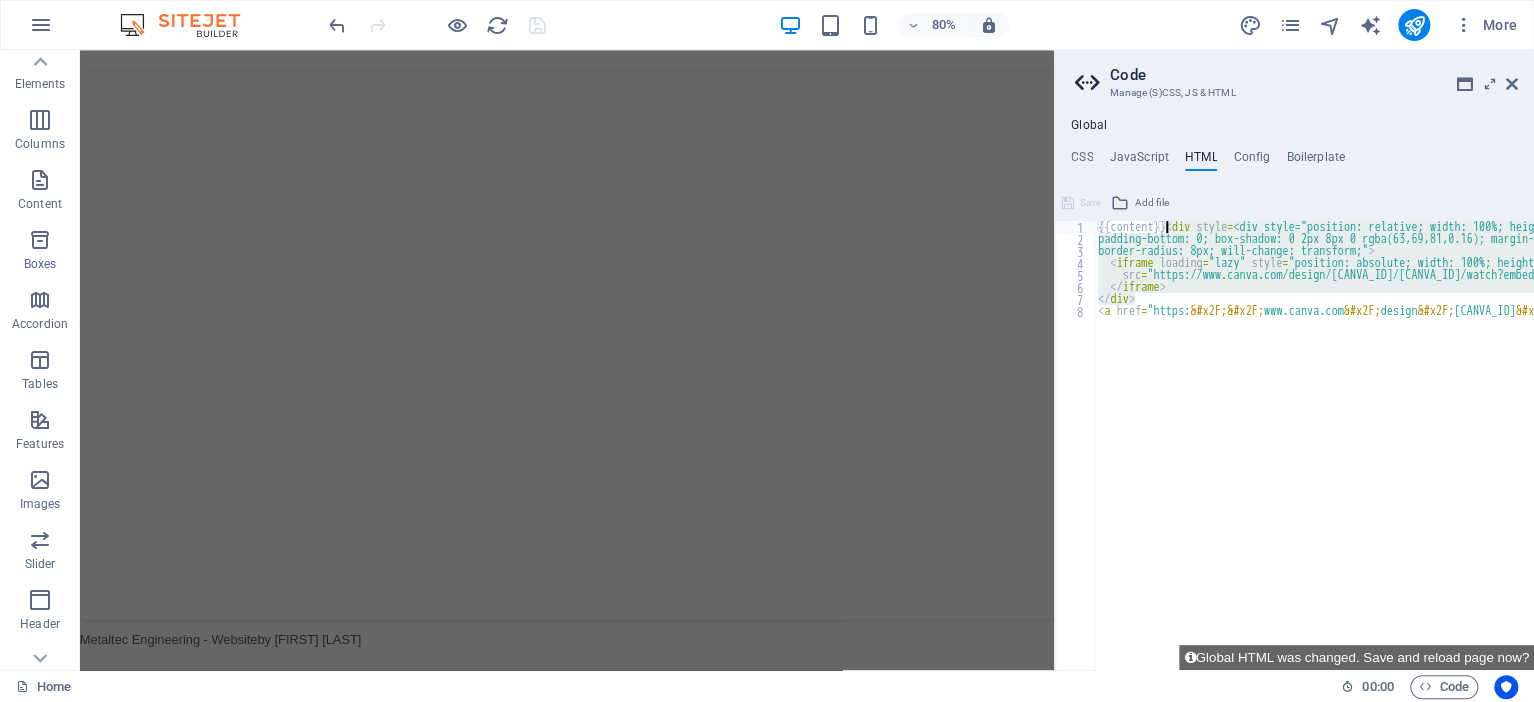 drag, startPoint x: 1139, startPoint y: 300, endPoint x: 1167, endPoint y: 227, distance: 78.18568 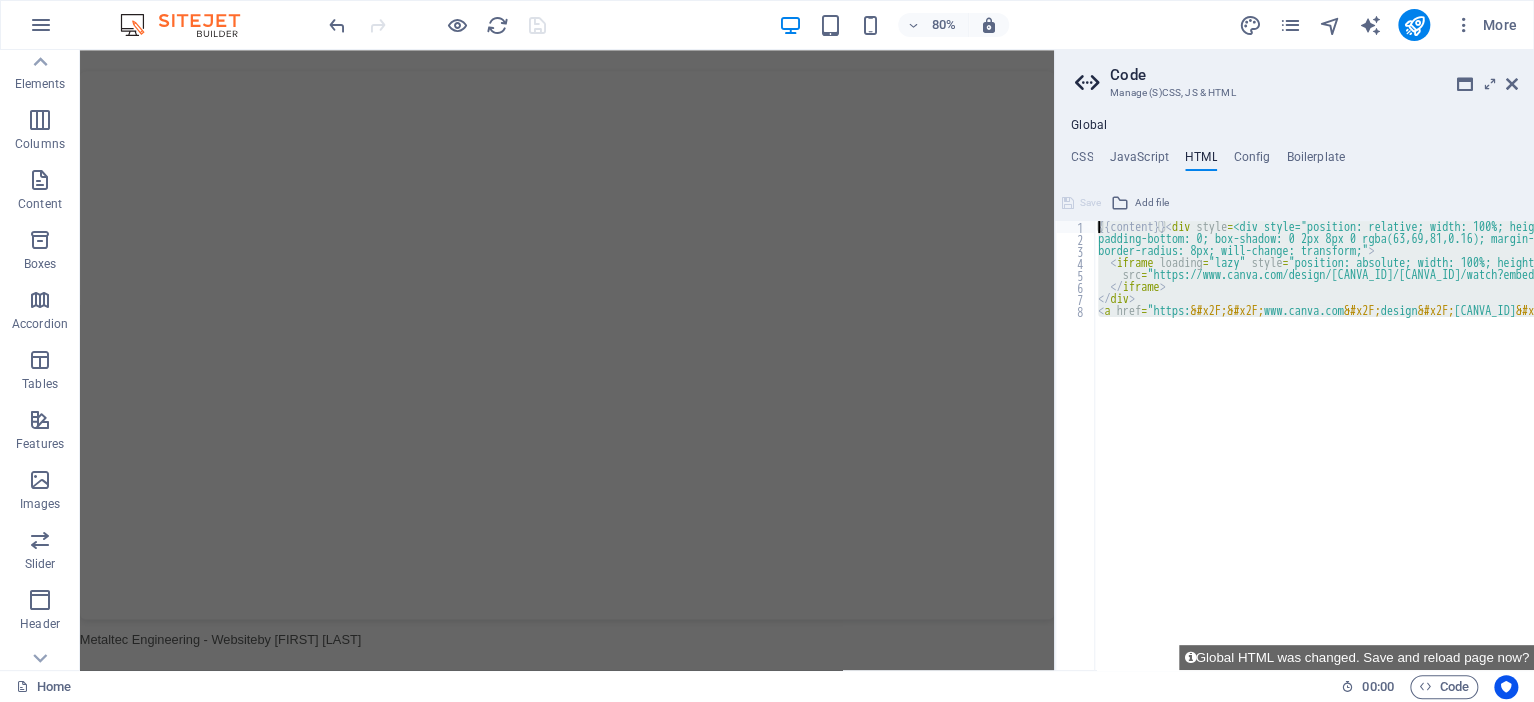 scroll, scrollTop: 0, scrollLeft: 0, axis: both 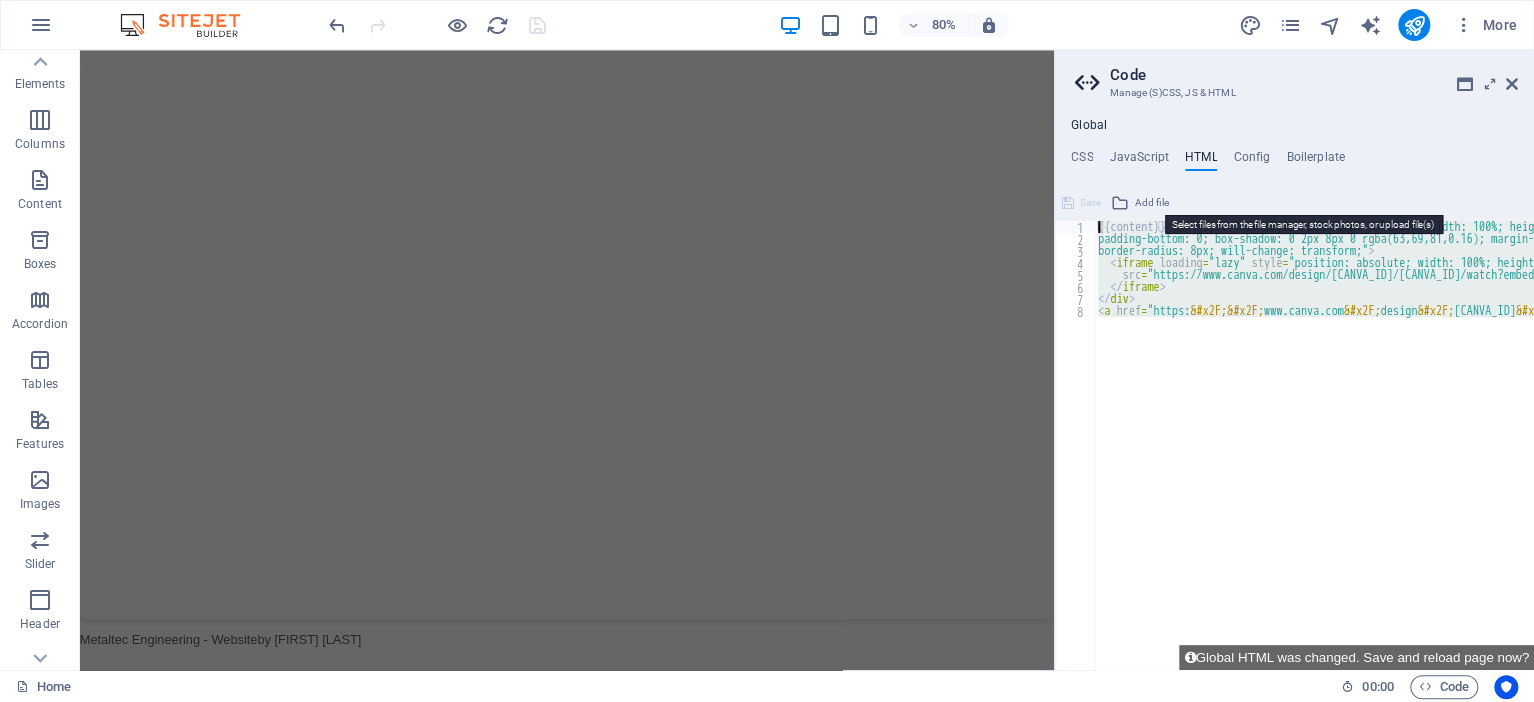 drag, startPoint x: 1136, startPoint y: 349, endPoint x: 1119, endPoint y: 214, distance: 136.06616 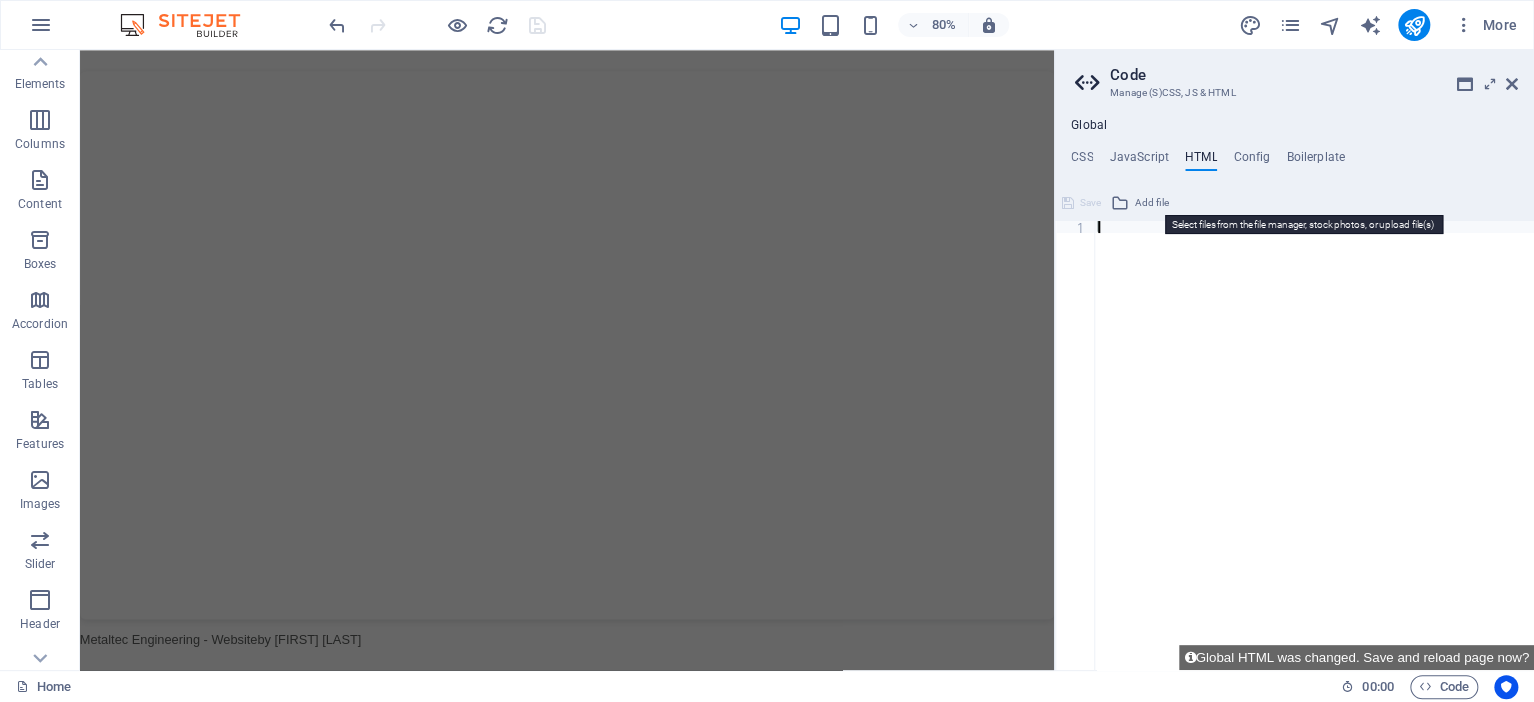 type on "{{content}}<div style="position: relative; width: 100%; height: 0; padding-top: 506.0029%;" 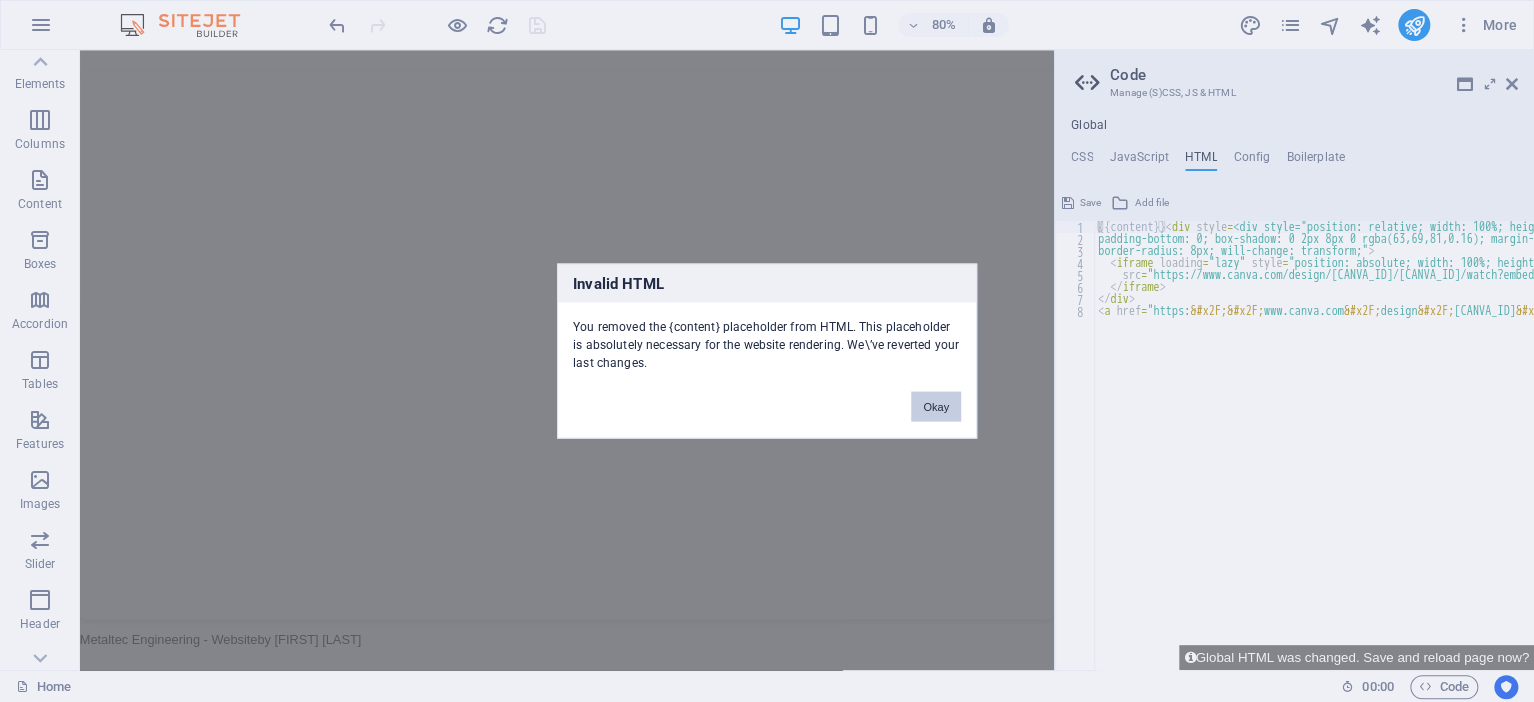 click on "Okay" at bounding box center [936, 407] 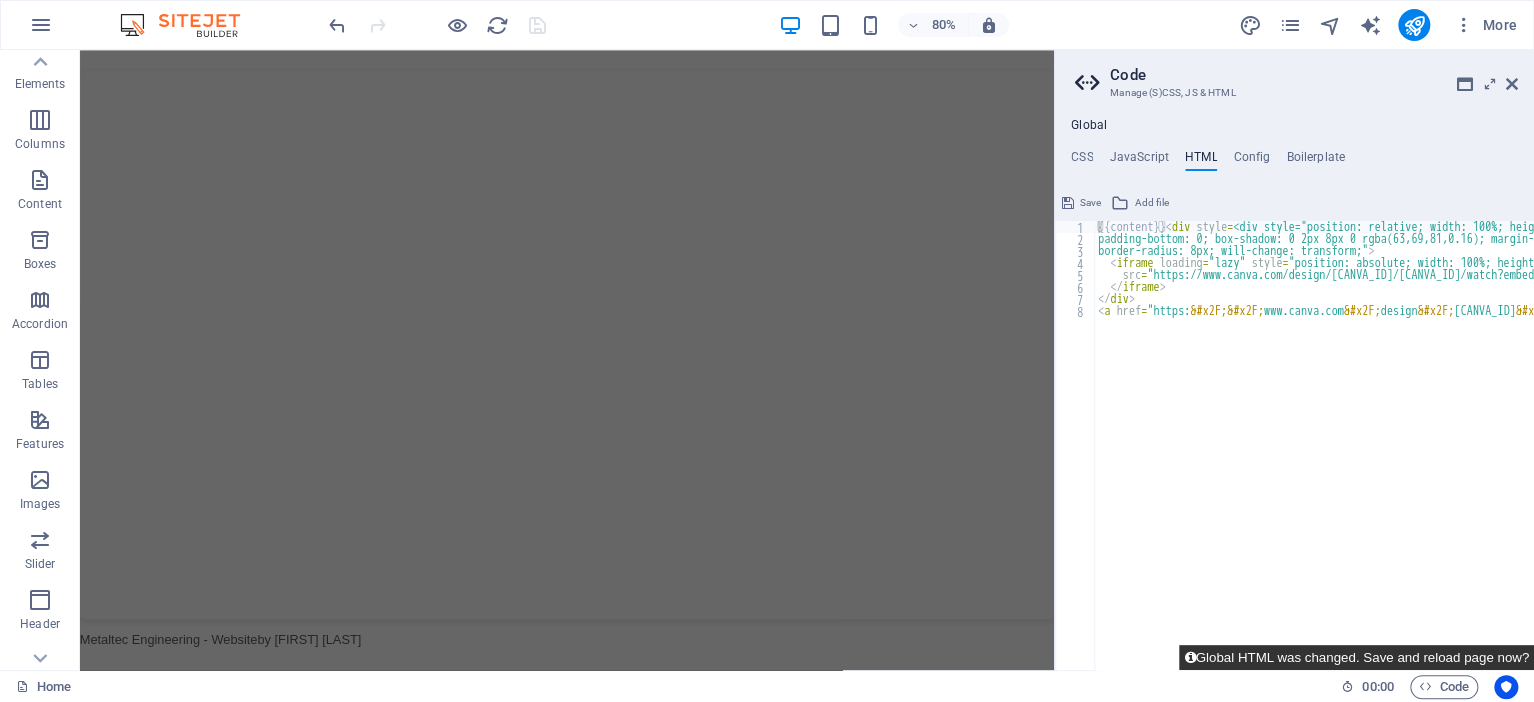 click at bounding box center [1189, 657] 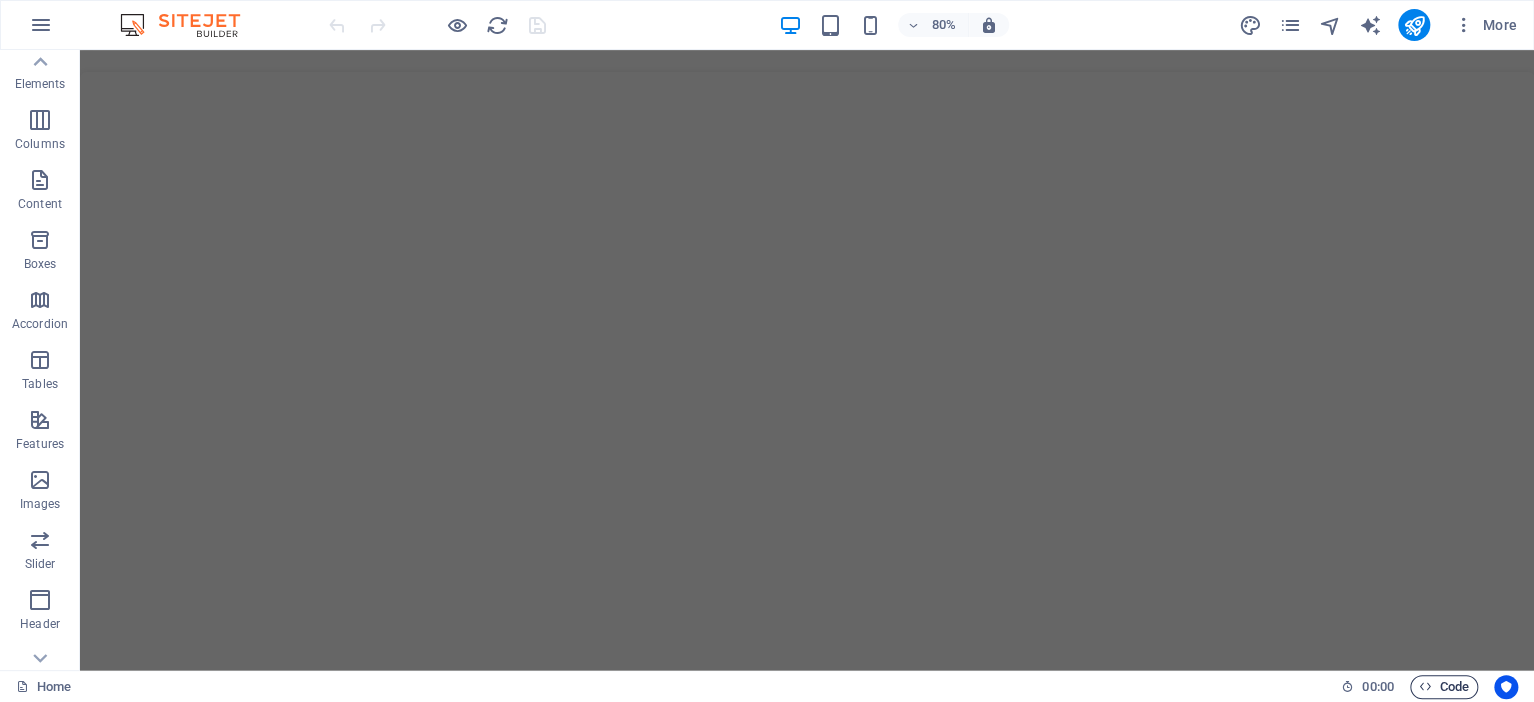 click on "Code" at bounding box center [1444, 687] 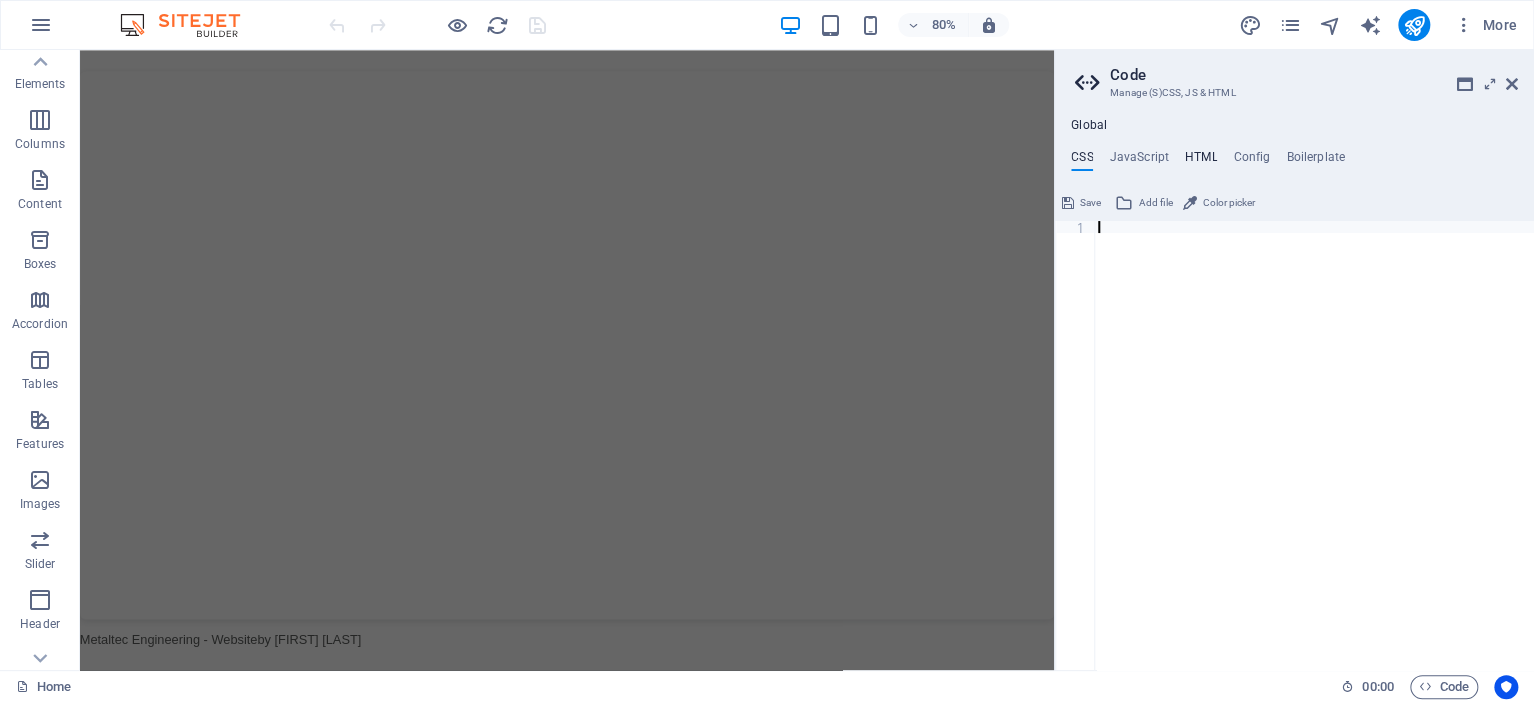 click on "HTML" at bounding box center (1201, 161) 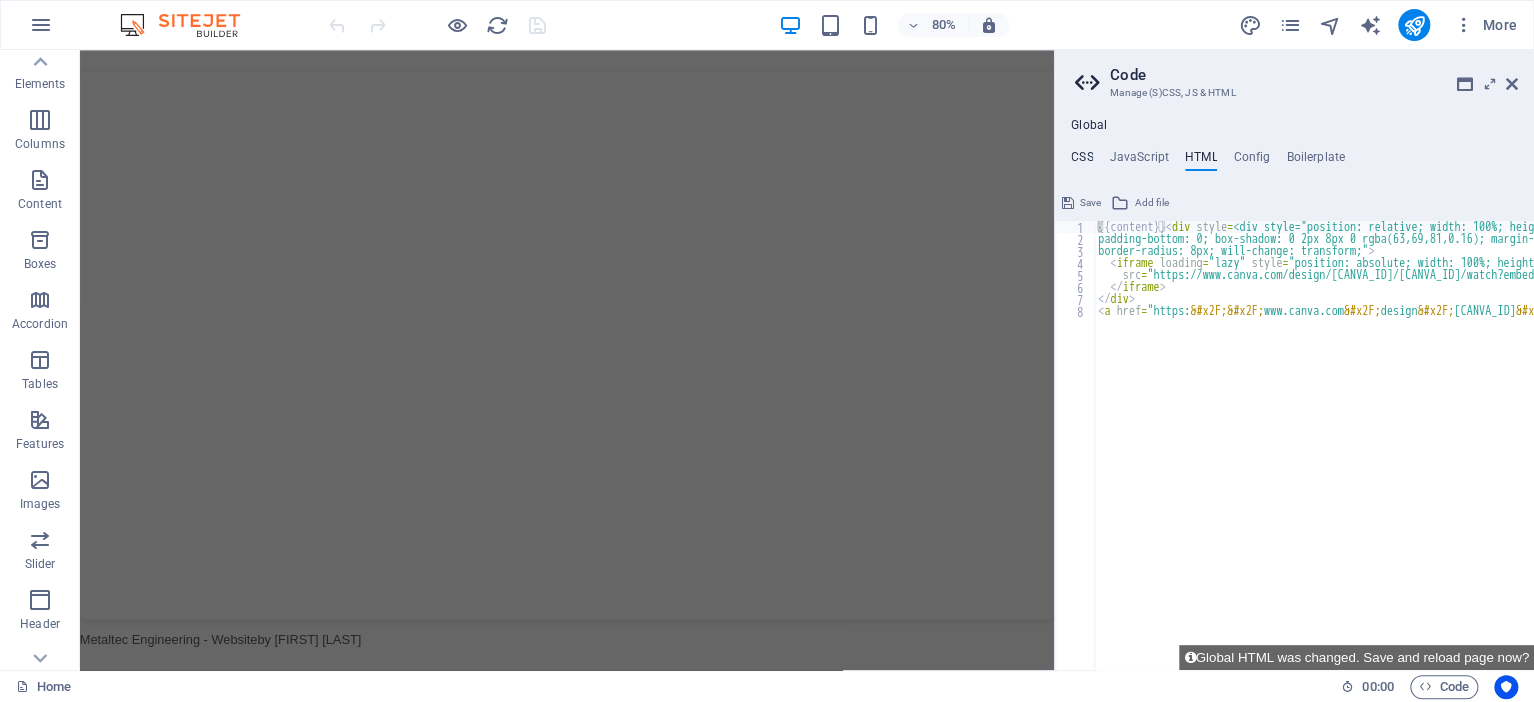 click on "CSS" at bounding box center (1082, 161) 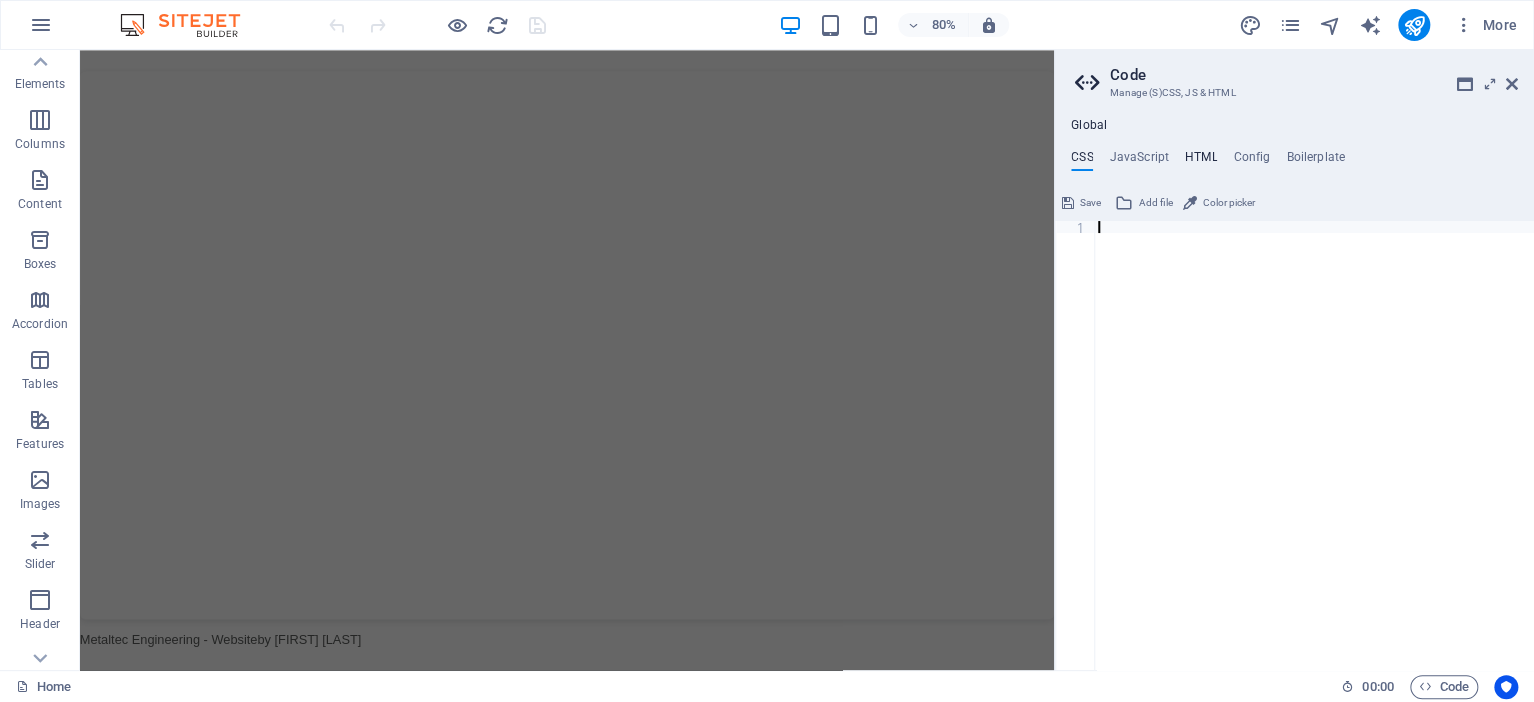 click on "HTML" at bounding box center [1201, 161] 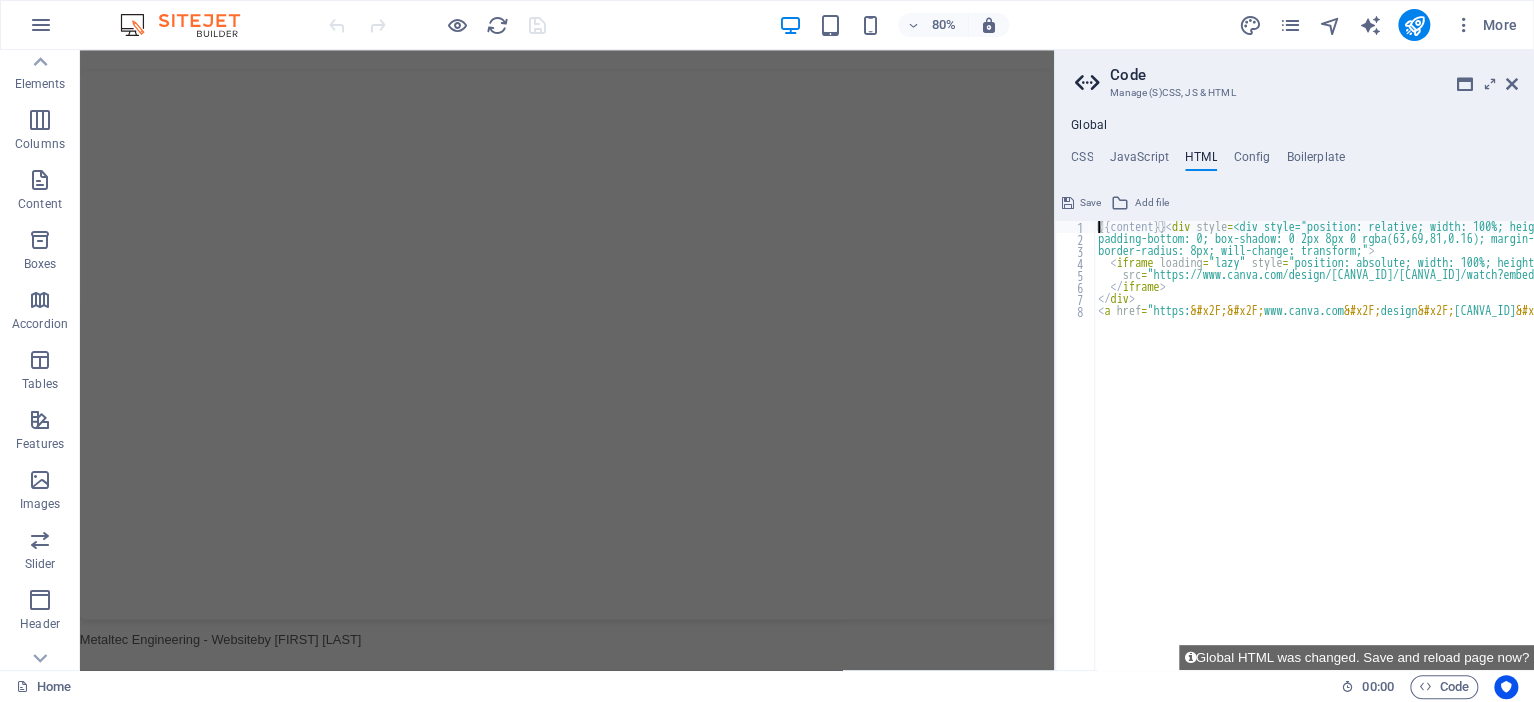click on "{{content}} < div   style = "position: relative; width: 100%; height: 0; padding-top: 506.0029%;  padding-bottom: 0; box-shadow: 0 2px 8px 0 rgba(63,69,81,0.16); margin-top: 1.6em; margin-bottom: 0.9em; overflow: hidden;  border-radius: 8px; will-change: transform;" >    < iframe   loading = "lazy"   style = "position: absolute; width: 100%; height: 100%; top: 0; left: 0; border: none; padding: 0;margin: 0;"      src = "https://www.canva.com/design/DAGuLWuF_OY/8IHOiVcWXZvcXqNxdvZVsg/watch?embed"   allowfullscreen = "allowfullscreen"   allow = "fullscreen" >    </ iframe > </ div > < a   href = "https: &#x2F;&#x2F; www.canva.com &#x2F; design &#x2F; DAGuLWuF_OY &#x2F; 8IHOiVcWXZvcXqNxdvZVsg &#x2F; watch?utm_content=DAGuLWuF_OY &amp; utm_campaign=designshare &amp; utm_medium=embeds &amp; utm_source=link"   target = "_blank"   rel = "noopener" > Metaltec Engineering </ a >  by Mienki de Jager" at bounding box center (1954, 457) 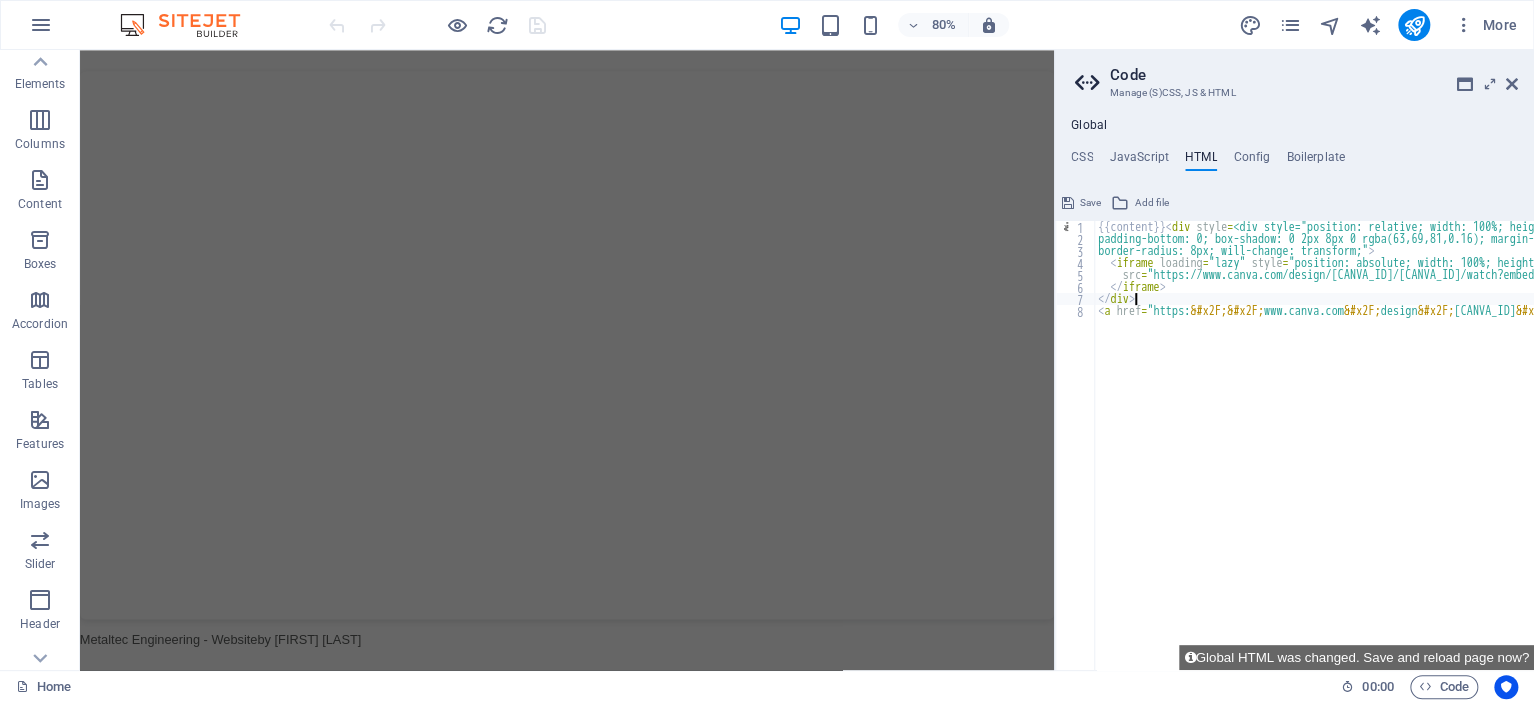 click on "{{content}} < div   style = "position: relative; width: 100%; height: 0; padding-top: 506.0029%;  padding-bottom: 0; box-shadow: 0 2px 8px 0 rgba(63,69,81,0.16); margin-top: 1.6em; margin-bottom: 0.9em; overflow: hidden;  border-radius: 8px; will-change: transform;" >    < iframe   loading = "lazy"   style = "position: absolute; width: 100%; height: 100%; top: 0; left: 0; border: none; padding: 0;margin: 0;"      src = "https://www.canva.com/design/DAGuLWuF_OY/8IHOiVcWXZvcXqNxdvZVsg/watch?embed"   allowfullscreen = "allowfullscreen"   allow = "fullscreen" >    </ iframe > </ div > < a   href = "https: &#x2F;&#x2F; www.canva.com &#x2F; design &#x2F; DAGuLWuF_OY &#x2F; 8IHOiVcWXZvcXqNxdvZVsg &#x2F; watch?utm_content=DAGuLWuF_OY &amp; utm_campaign=designshare &amp; utm_medium=embeds &amp; utm_source=link"   target = "_blank"   rel = "noopener" > Metaltec Engineering </ a >  by Mienki de Jager" at bounding box center [1954, 457] 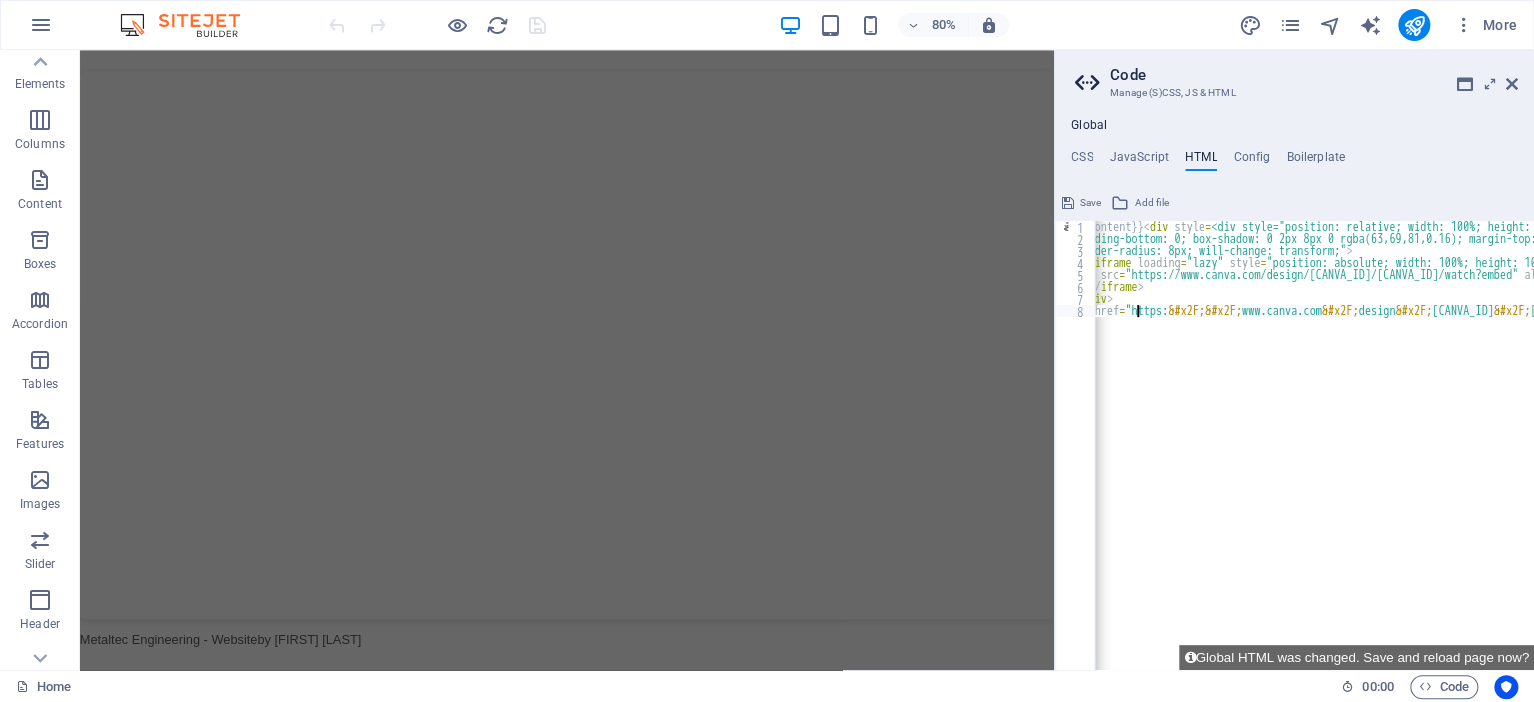 scroll, scrollTop: 0, scrollLeft: 0, axis: both 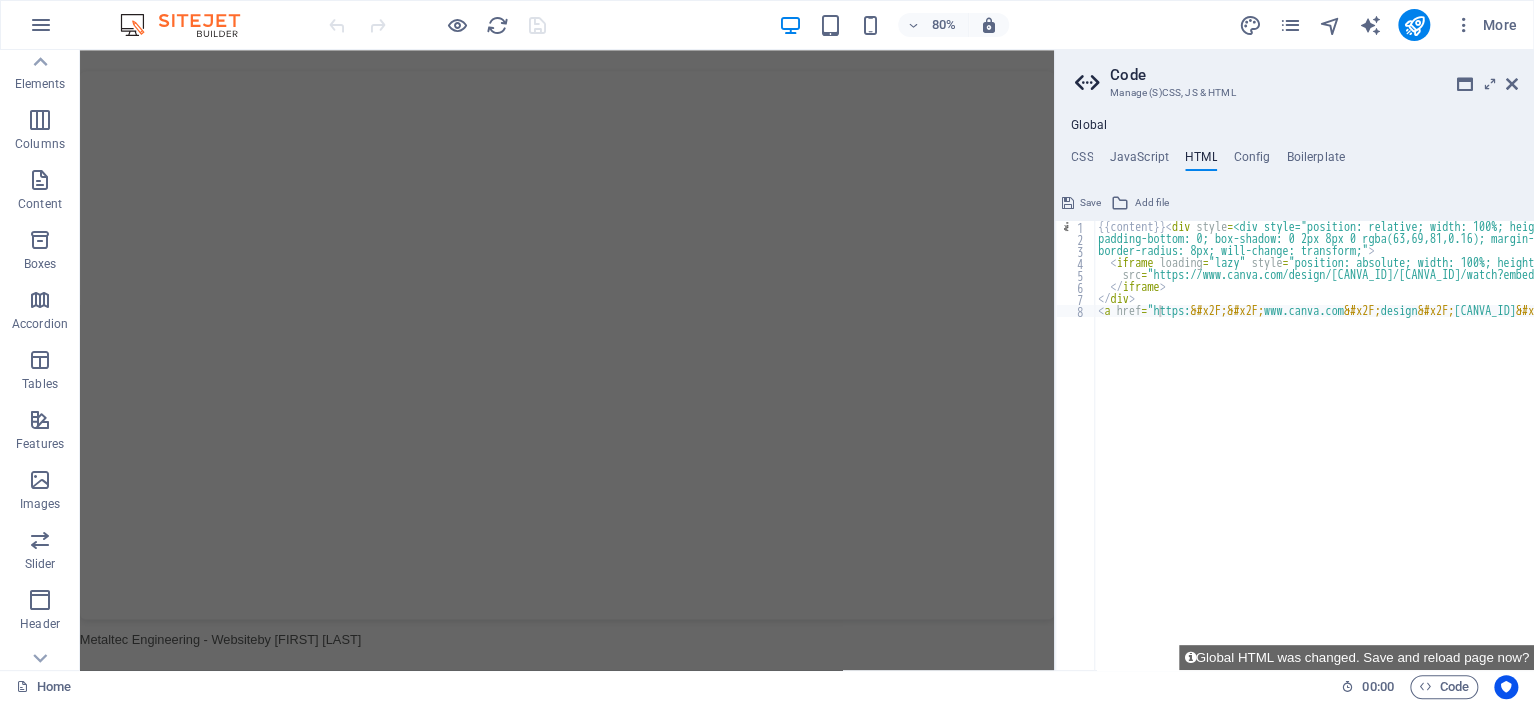 click on "Save" at bounding box center [1090, 203] 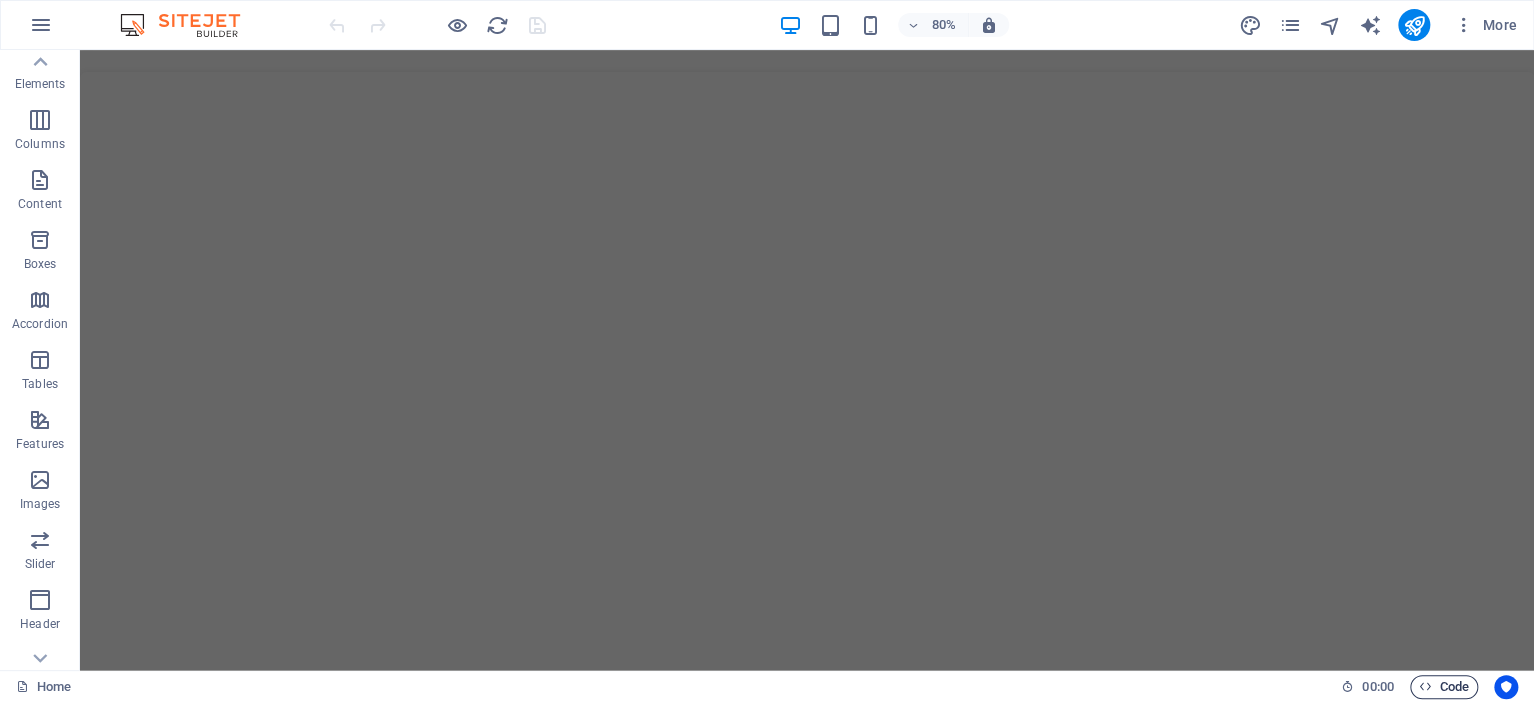 click at bounding box center (1425, 686) 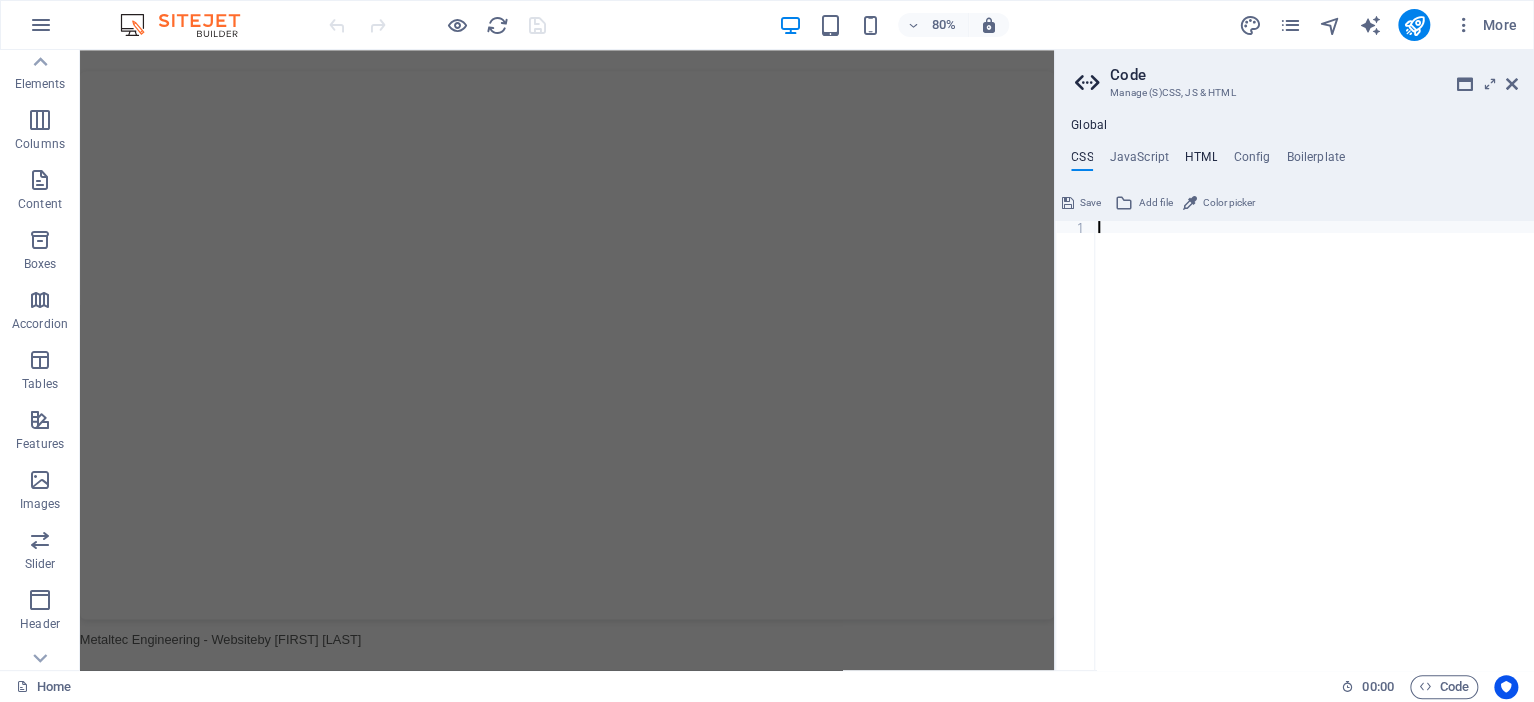 click on "HTML" at bounding box center [1201, 161] 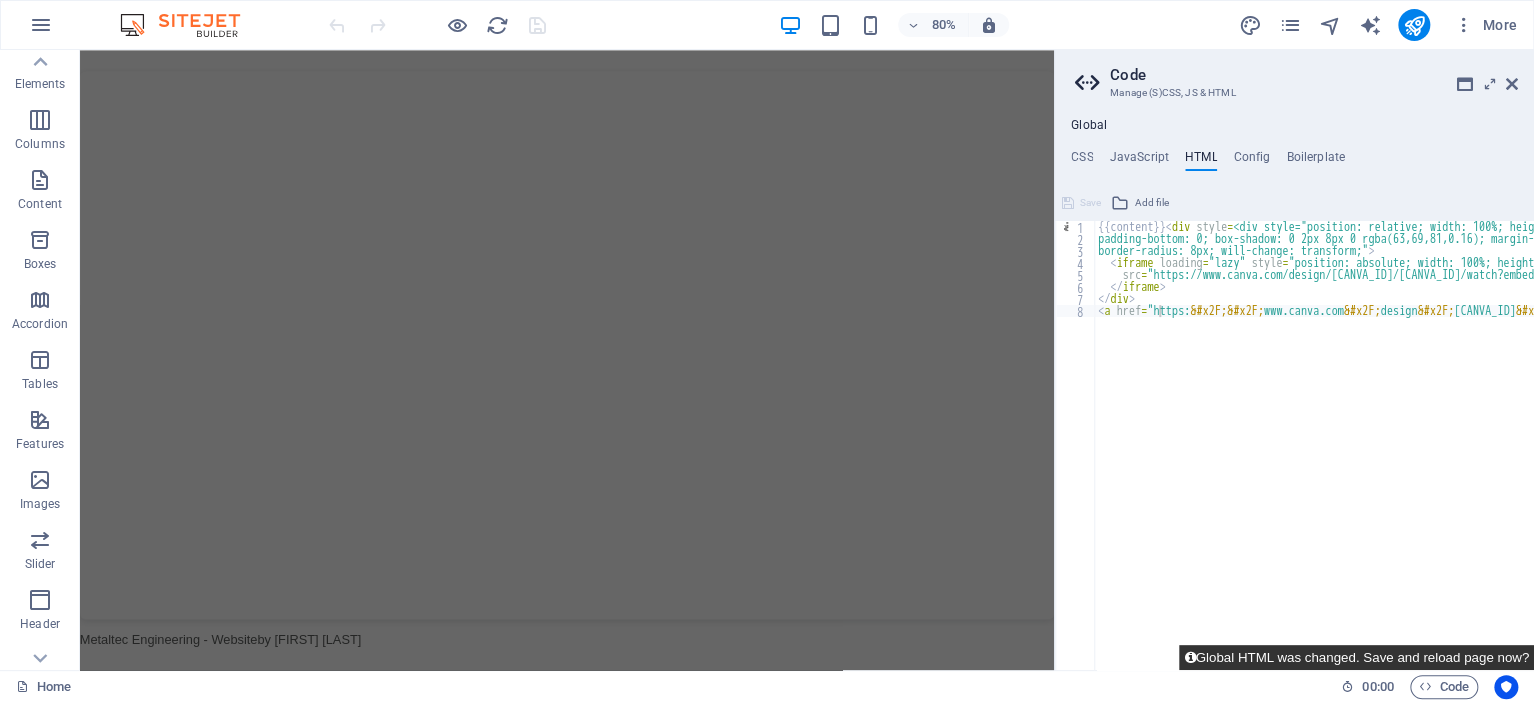 click on "Global HTML was changed. Save and reload page now?" at bounding box center [1356, 657] 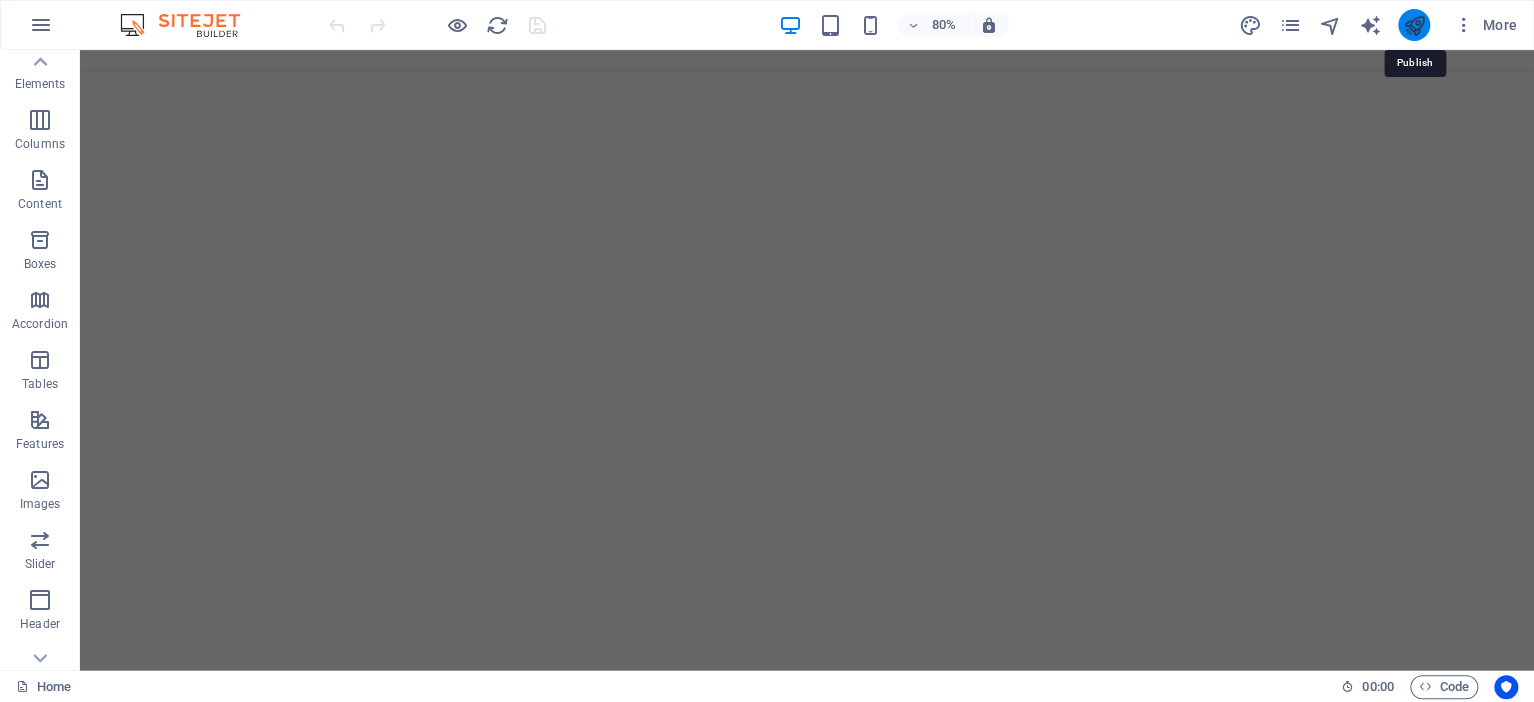 click at bounding box center [1413, 25] 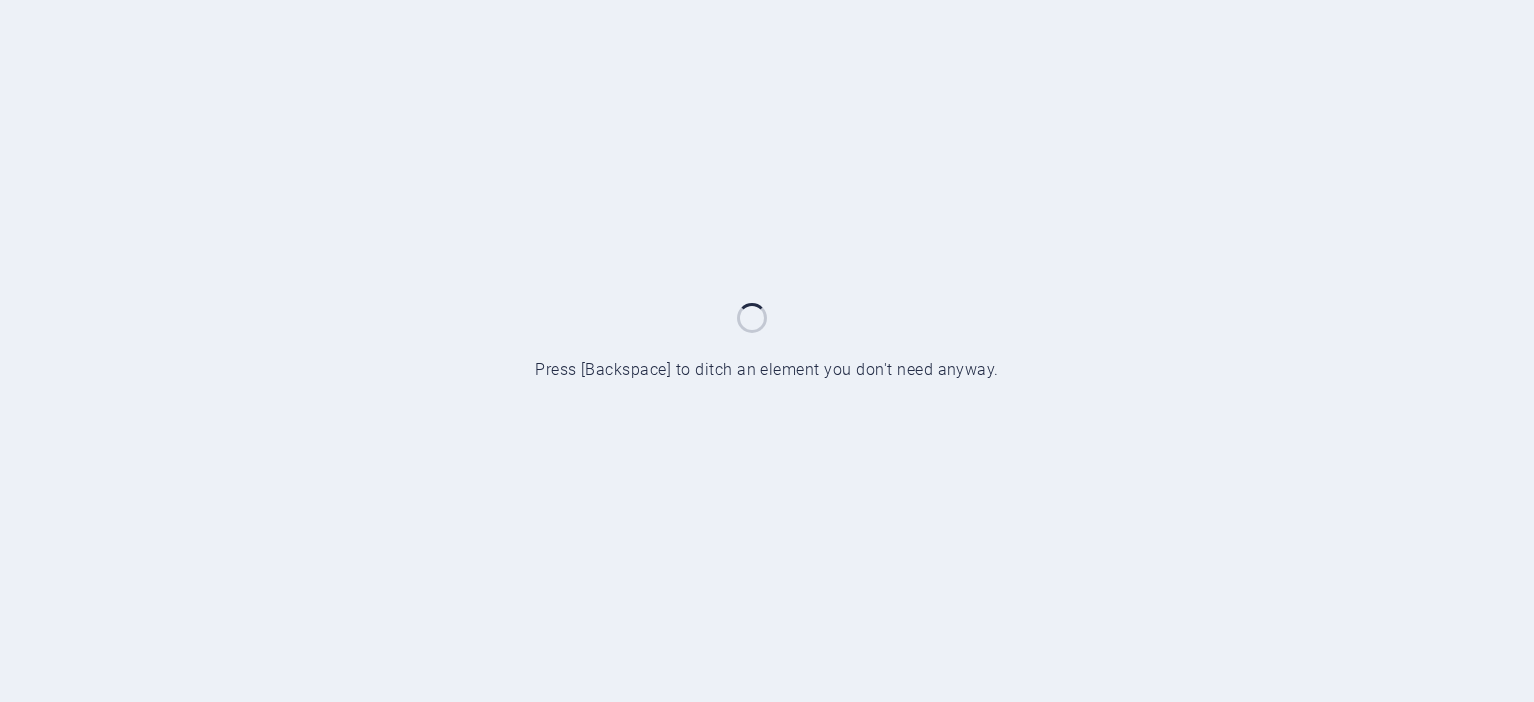 scroll, scrollTop: 0, scrollLeft: 0, axis: both 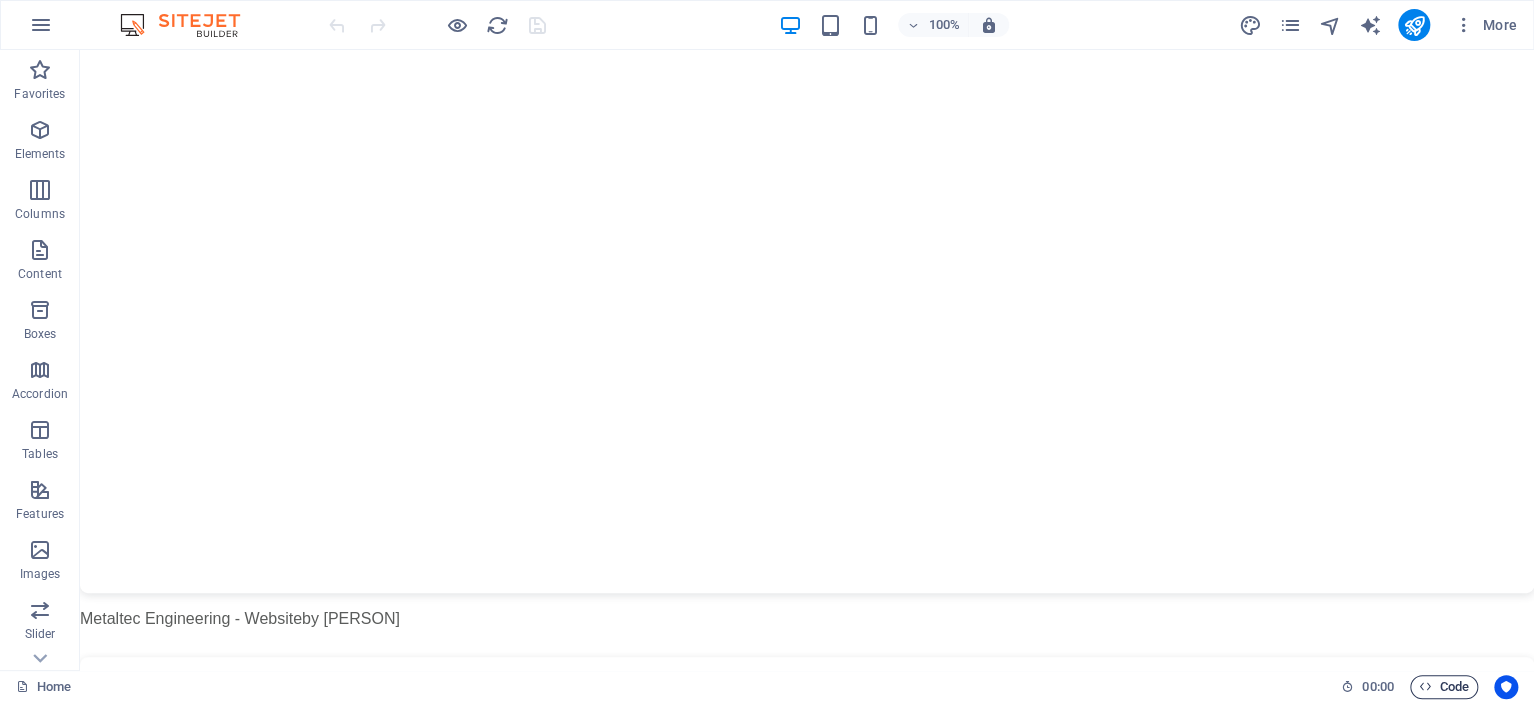 click on "Code" at bounding box center (1444, 687) 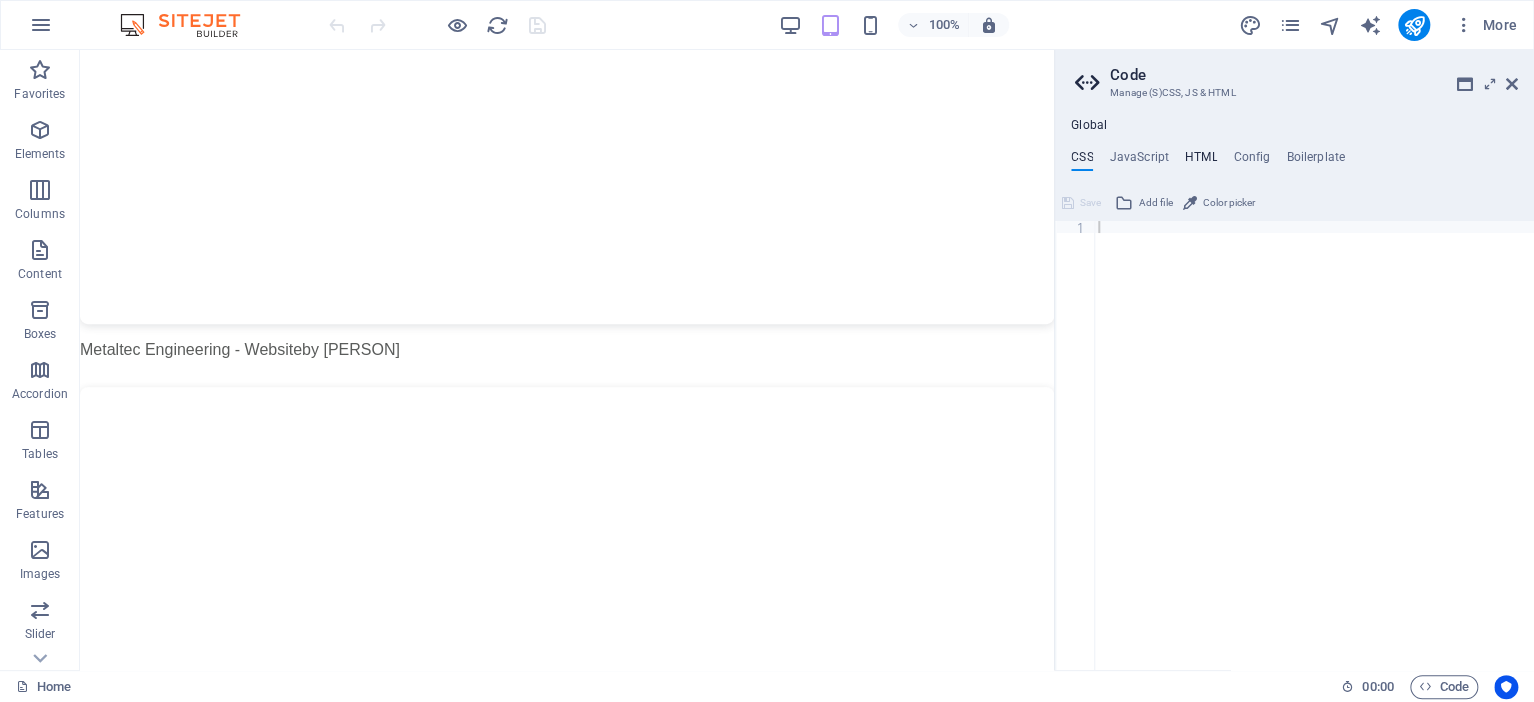 click on "HTML" at bounding box center (1201, 161) 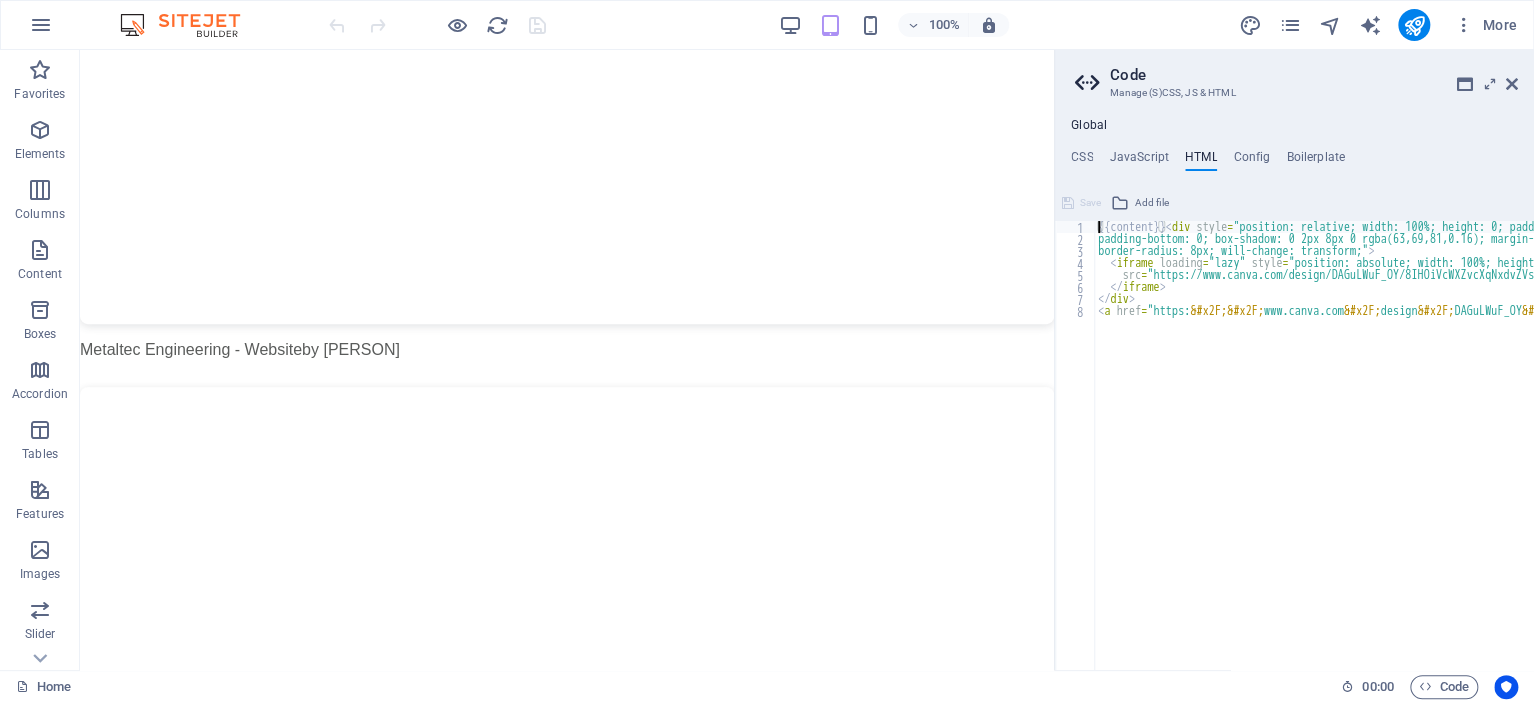 click on "{{content}} < div   style = "position: relative; width: 100%; height: 0; padding-top: 506.0029%;  padding-bottom: 0; box-shadow: 0 2px 8px 0 rgba(63,69,81,0.16); margin-top: 1.6em; margin-bottom: 0.9em; overflow: hidden;  border-radius: 8px; will-change: transform;" >    < iframe   loading = "lazy"   style = "position: absolute; width: 100%; height: 100%; top: 0; left: 0; border: none; padding: 0;margin: 0;"      src = "https://www.canva.com/design/DAGuLWuF_OY/8IHOiVcWXZvcXqNxdvZVsg/watch?embed"   allowfullscreen = "allowfullscreen"   allow = "fullscreen" >    </iframe> </div> < a   href = "https: // www.canva.com / design / DAGuLWuF_OY / 8IHOiVcWXZvcXqNxdvZVsg / watch?utm_content=DAGuLWuF_OY & utm_campaign=designshare & utm_medium=embeds & utm_source=link"   target = "_blank"   rel = "noopener" > Metaltec Engineering < / a >  by [PERSON]" at bounding box center (1954, 450) 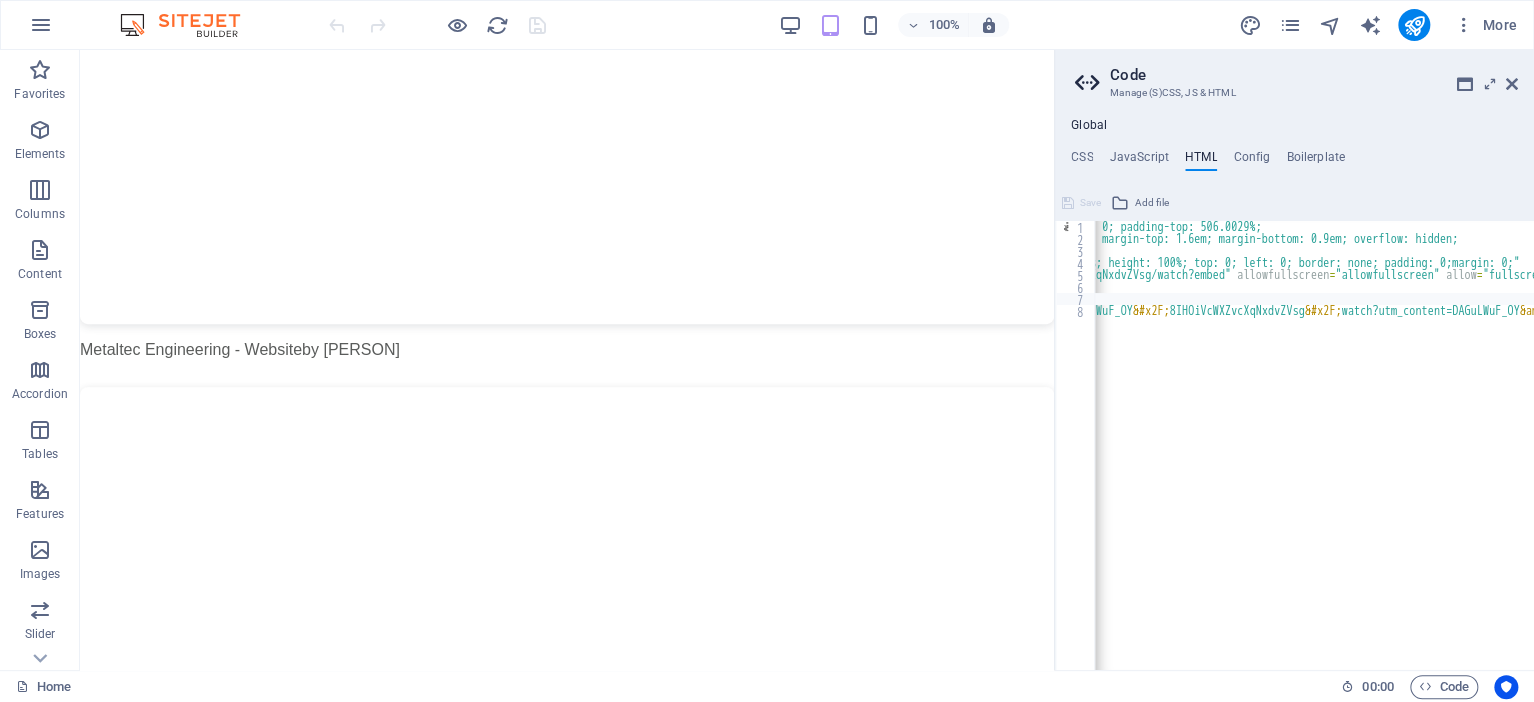 scroll, scrollTop: 0, scrollLeft: 391, axis: horizontal 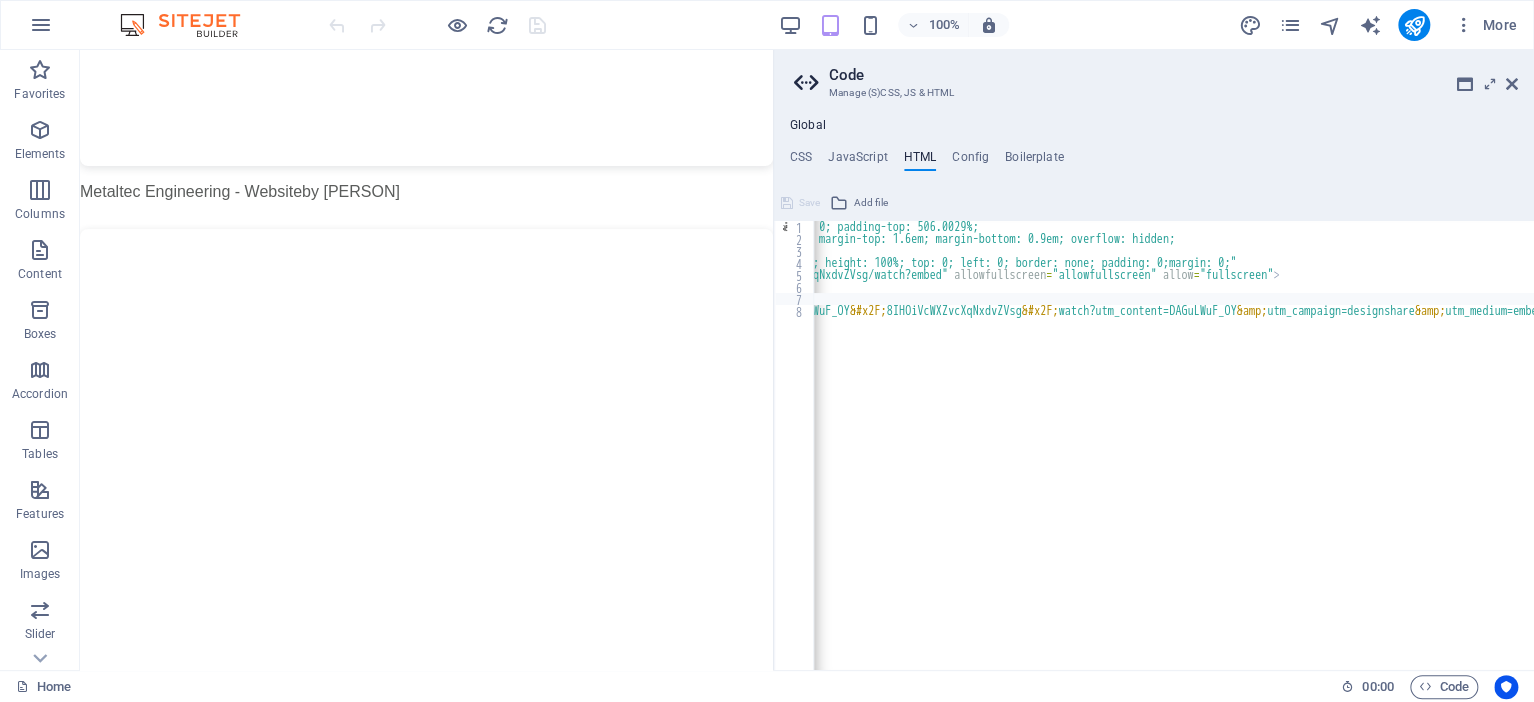 click on "Drag here to replace the existing content. Press “Ctrl” if you want to create a new element.
HTML" at bounding box center [426, 360] 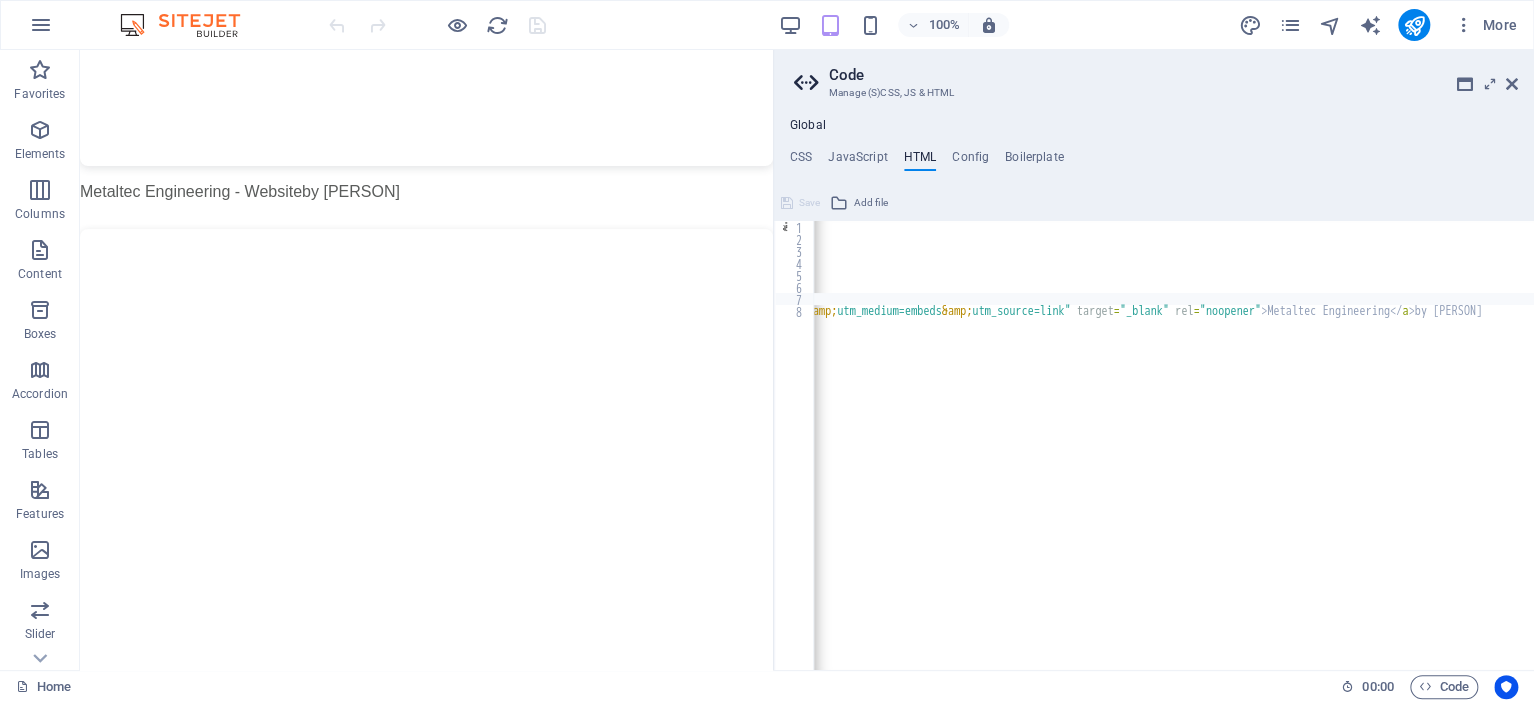 scroll, scrollTop: 0, scrollLeft: 999, axis: horizontal 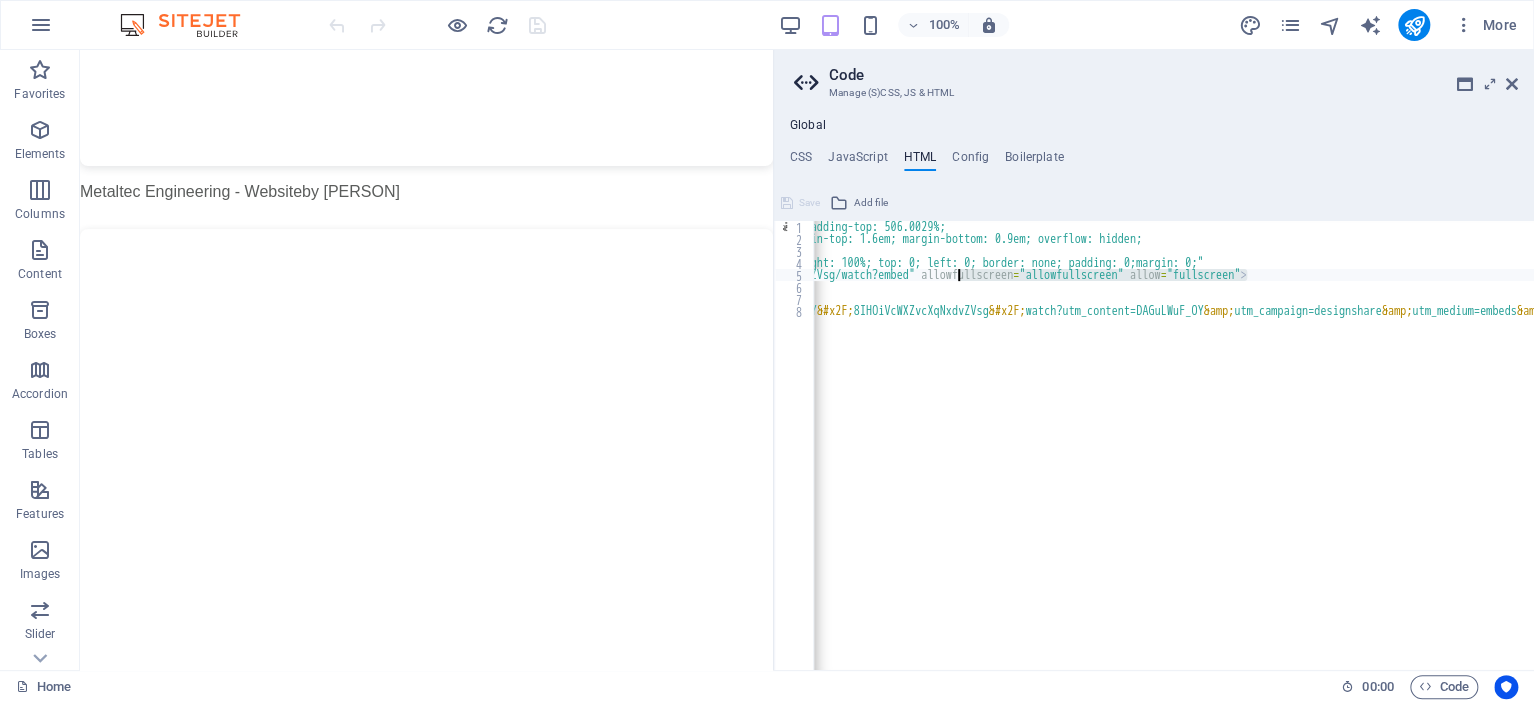 drag, startPoint x: 1312, startPoint y: 275, endPoint x: 958, endPoint y: 274, distance: 354.0014 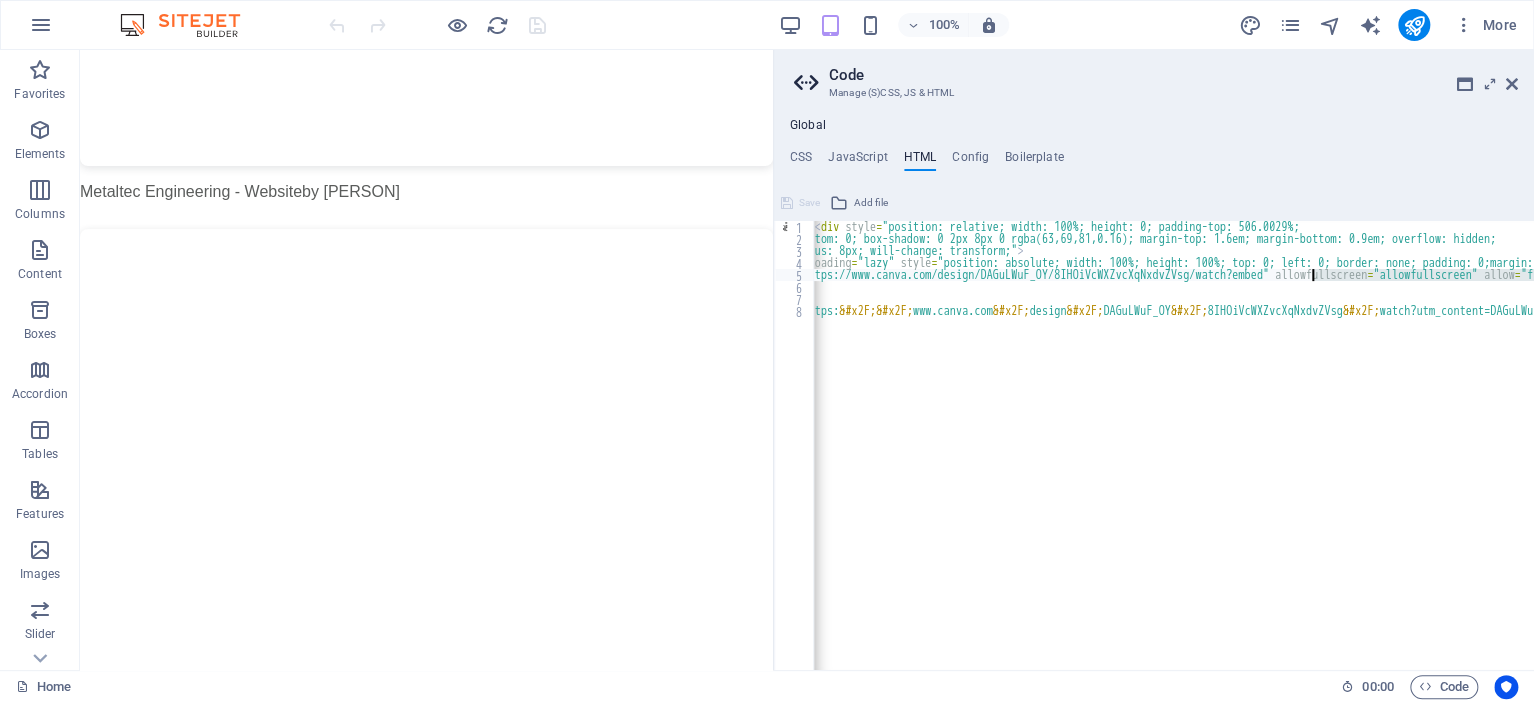 scroll, scrollTop: 0, scrollLeft: 36, axis: horizontal 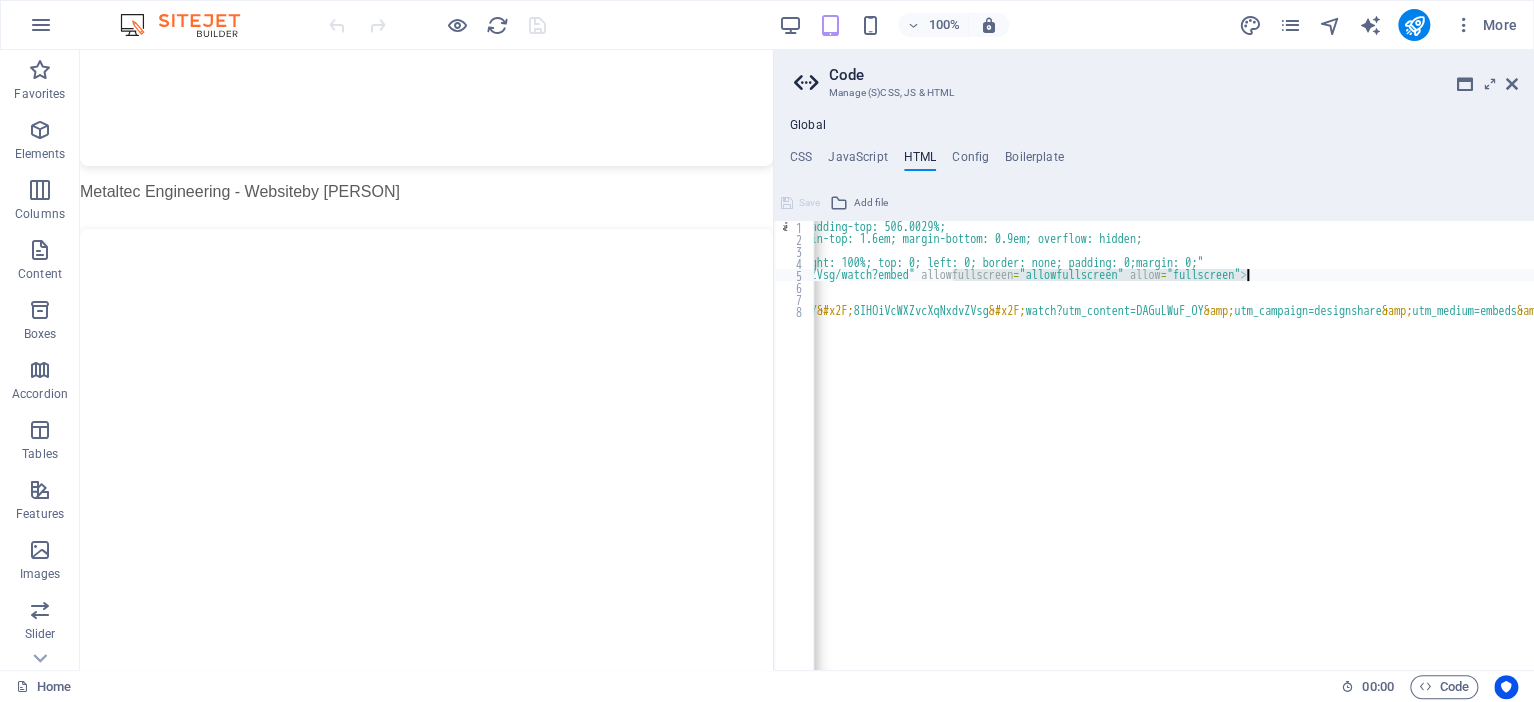 drag, startPoint x: 1342, startPoint y: 273, endPoint x: 1296, endPoint y: 273, distance: 46 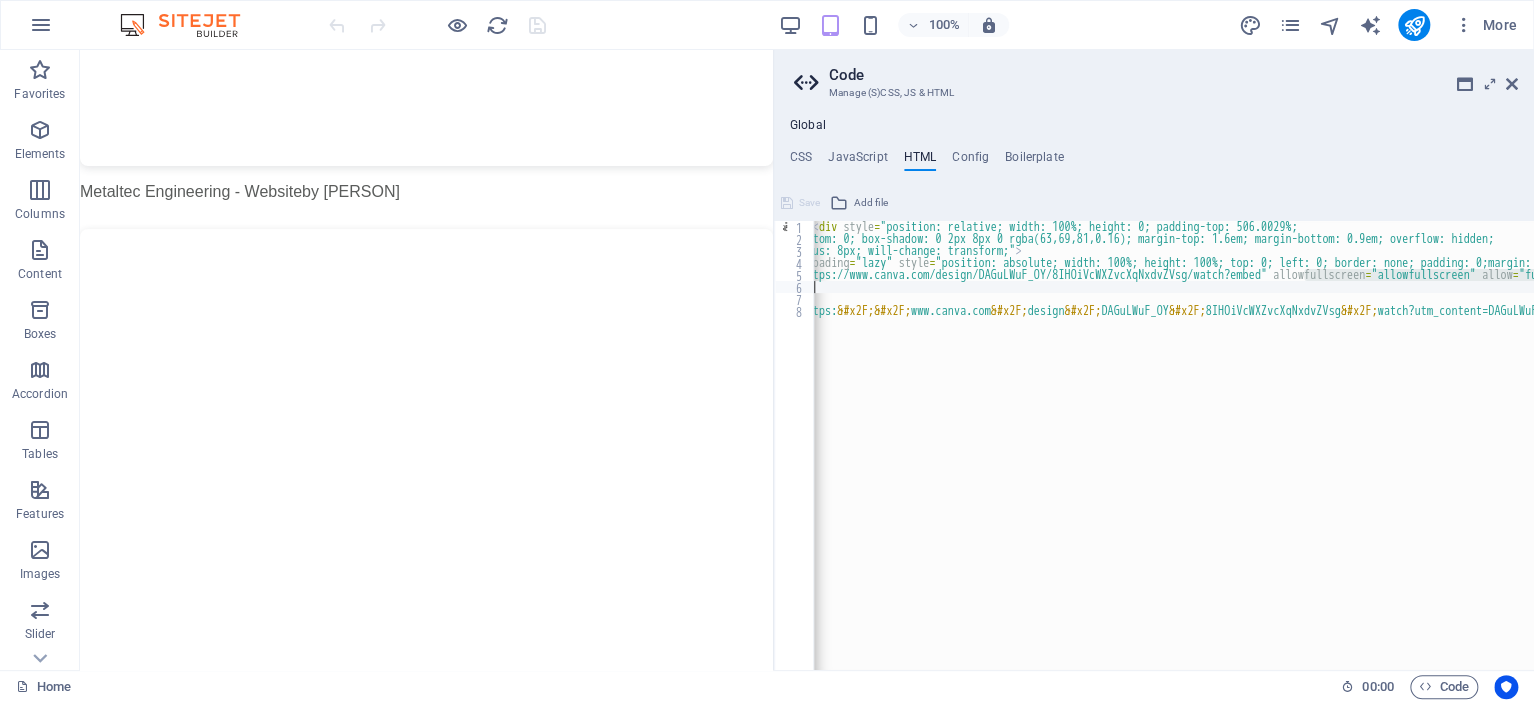 scroll, scrollTop: 0, scrollLeft: 71, axis: horizontal 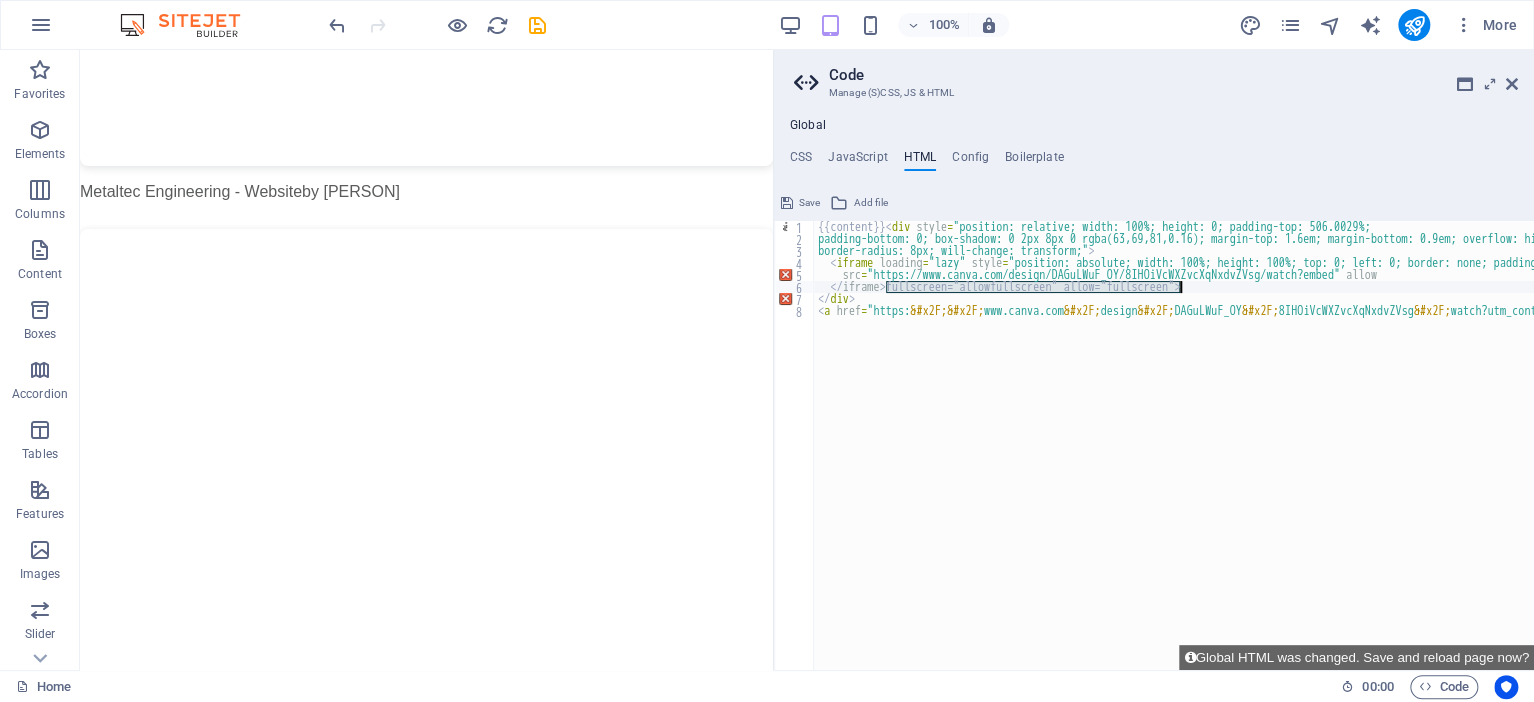 click on "{{content}} < div   style = "position: relative; width: 100%; height: 0; padding-top: 506.0029%;  padding-bottom: 0; box-shadow: 0 2px 8px 0 rgba(63,69,81,0.16); margin-top: 1.6em; margin-bottom: 0.9em; overflow: hidden;  border-radius: 8px; will-change: transform;" >    < iframe   loading = "lazy"   style = "position: absolute; width: 100%; height: 100%; top: 0; left: 0; border: none; padding: 0;margin: 0;"      src = "https://www.canva.com/design/DAGuLWuF_OY/8IHOiVcWXZvcXqNxdvZVsg/watch?embed"   allow    </ iframe > fullscreen="allowfullscreen" allow="fullscreen"> </ div > < a   href = "https: &#x2F;&#x2F; www.canva.com &#x2F; design &#x2F; DAGuLWuF_OY &#x2F; 8IHOiVcWXZvcXqNxdvZVsg &#x2F; watch?utm_content=DAGuLWuF_OY &amp; utm_campaign=designshare &amp; utm_medium=embeds &amp; utm_source=link"   target = "_blank"   rel = "noopener" > Metaltec Engineering </ a >  by Mienki de Jager" at bounding box center [1174, 445] 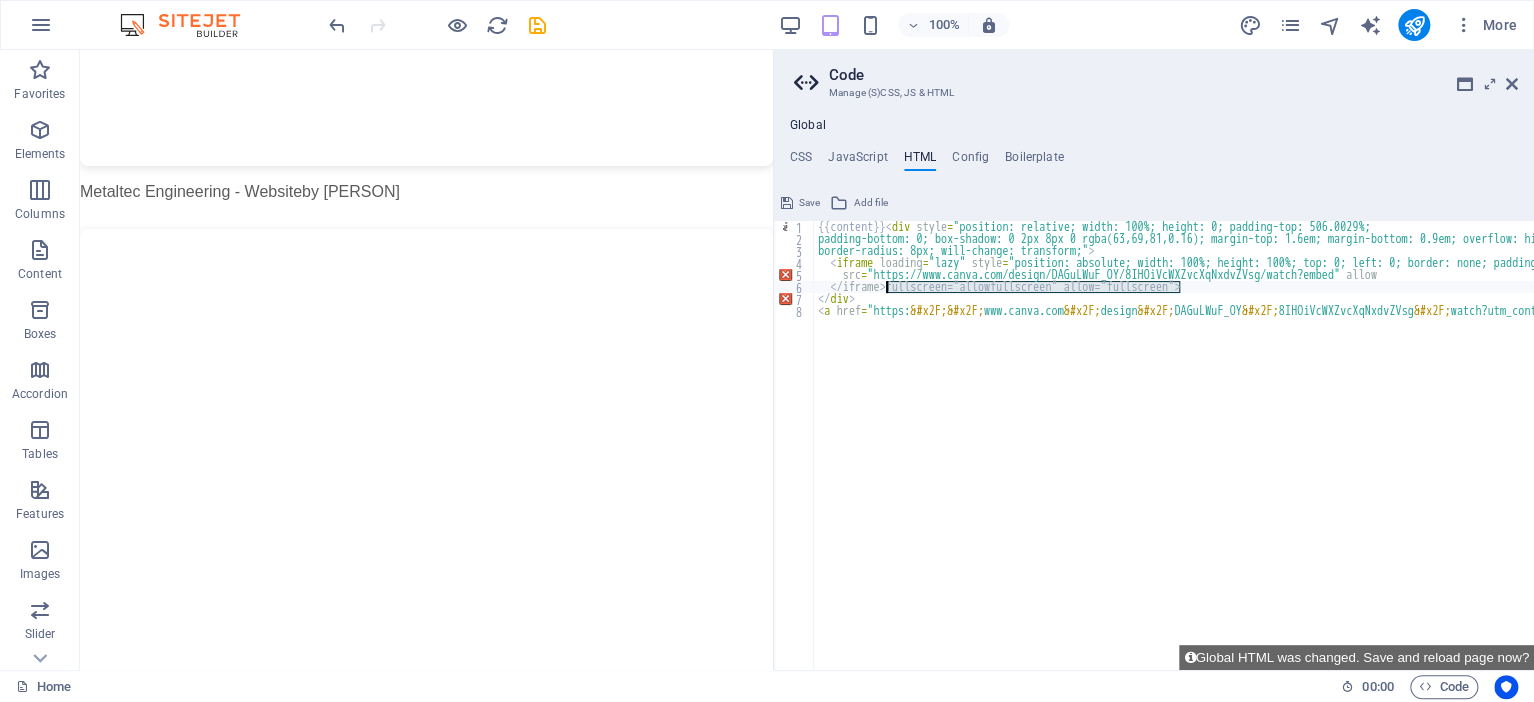 drag, startPoint x: 1188, startPoint y: 284, endPoint x: 886, endPoint y: 285, distance: 302.00165 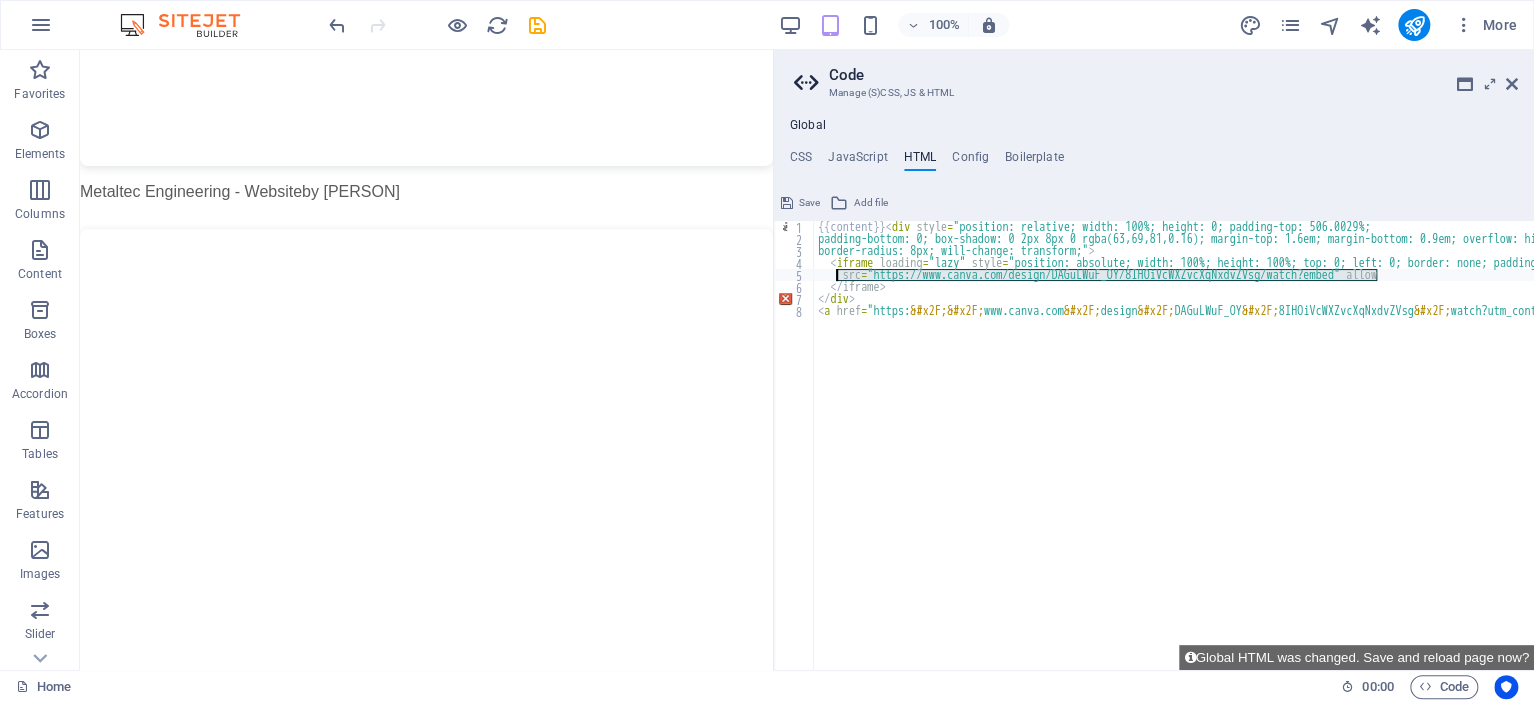 drag, startPoint x: 1394, startPoint y: 272, endPoint x: 838, endPoint y: 273, distance: 556.0009 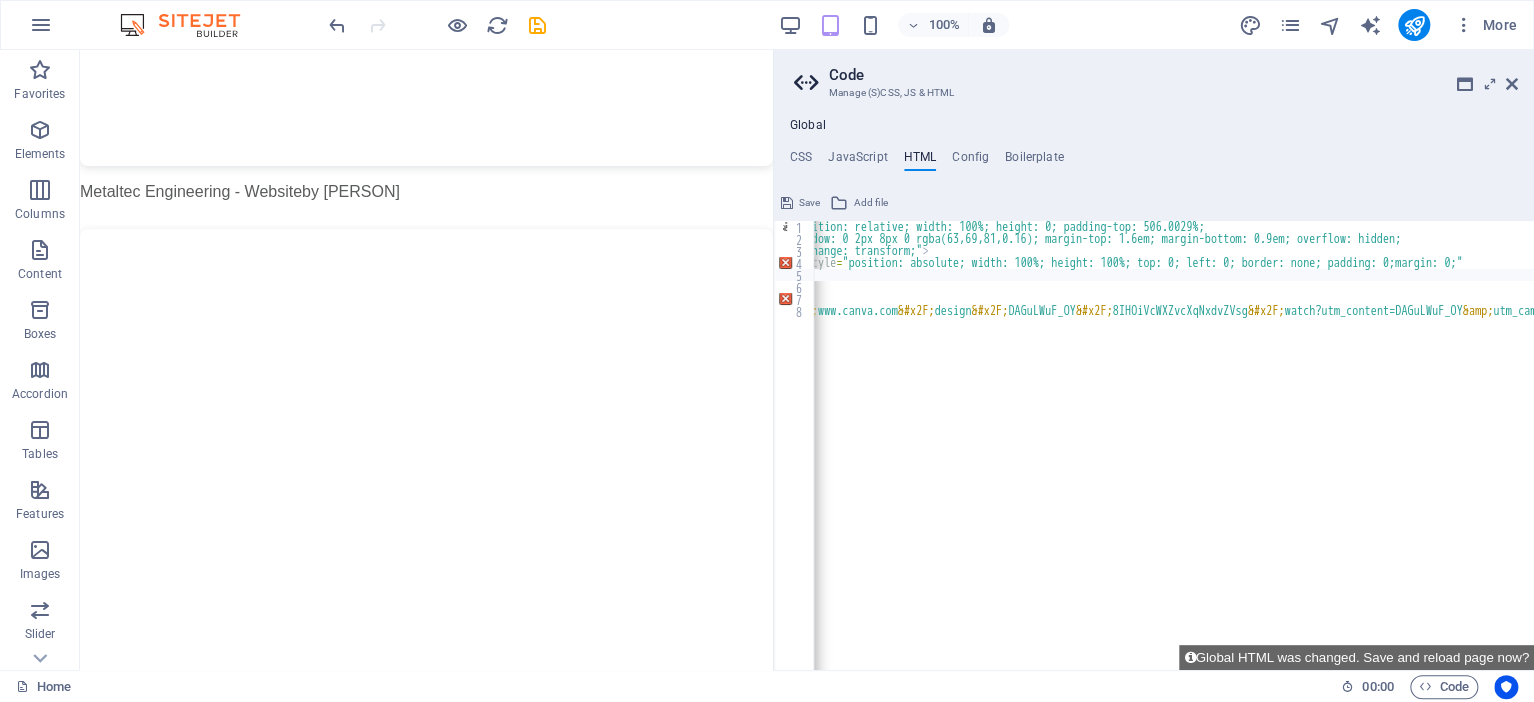 scroll, scrollTop: 0, scrollLeft: 212, axis: horizontal 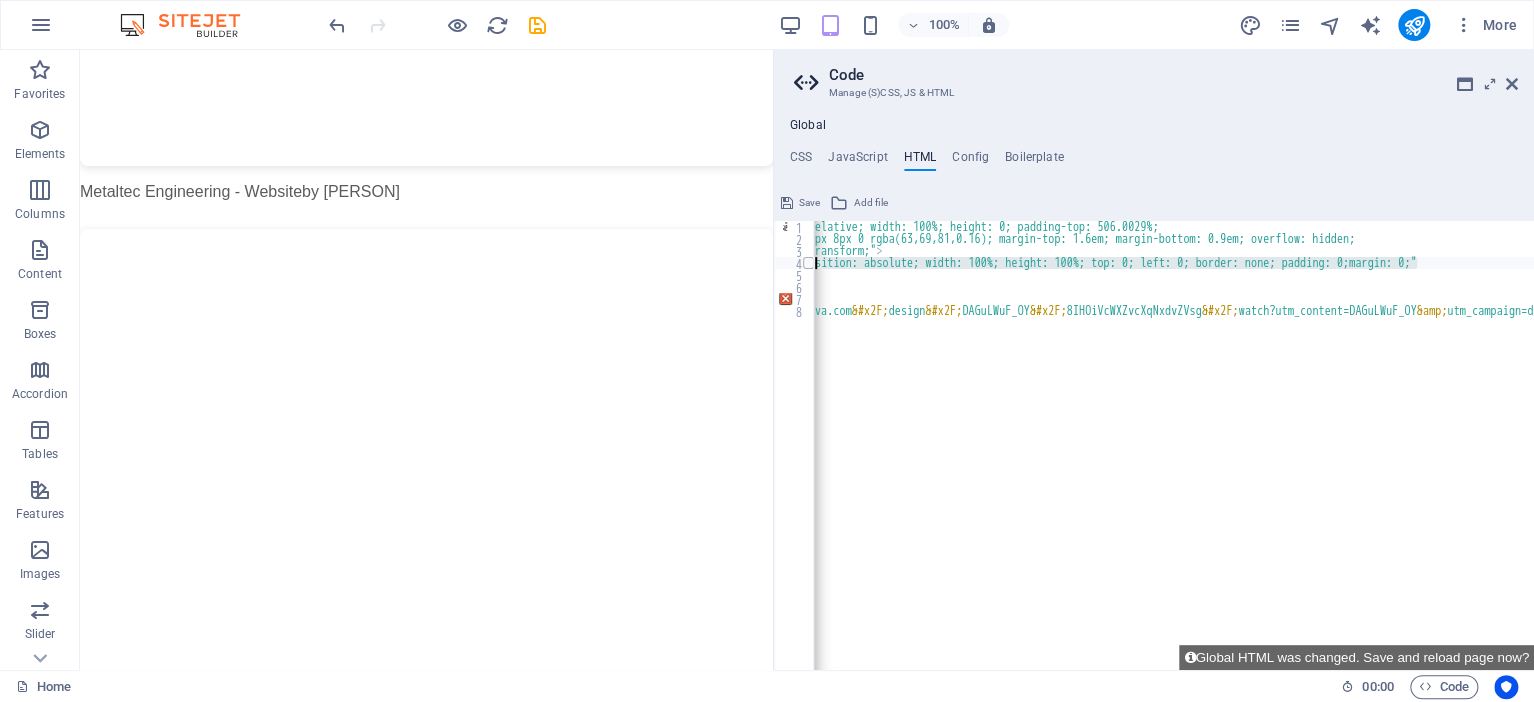 drag, startPoint x: 1450, startPoint y: 267, endPoint x: 812, endPoint y: 267, distance: 638 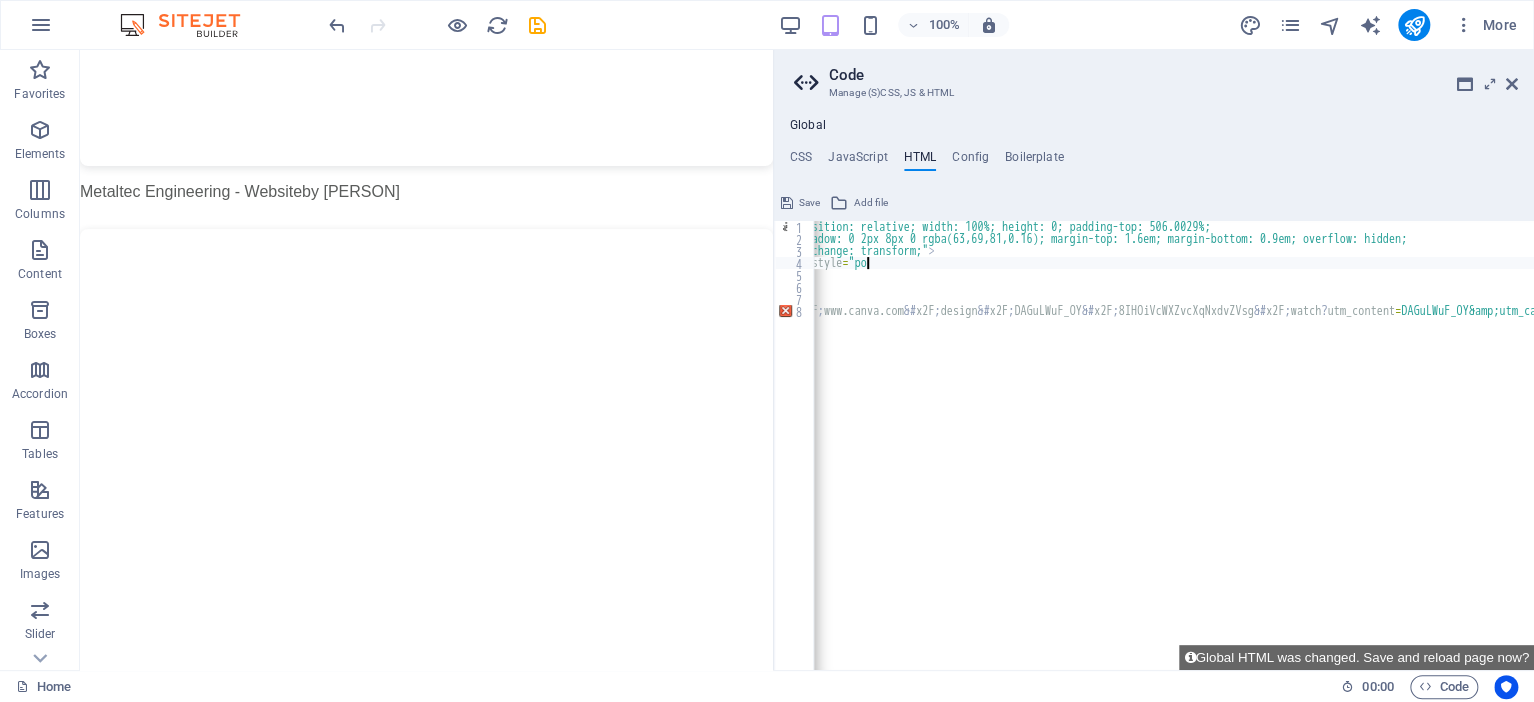 scroll, scrollTop: 0, scrollLeft: 0, axis: both 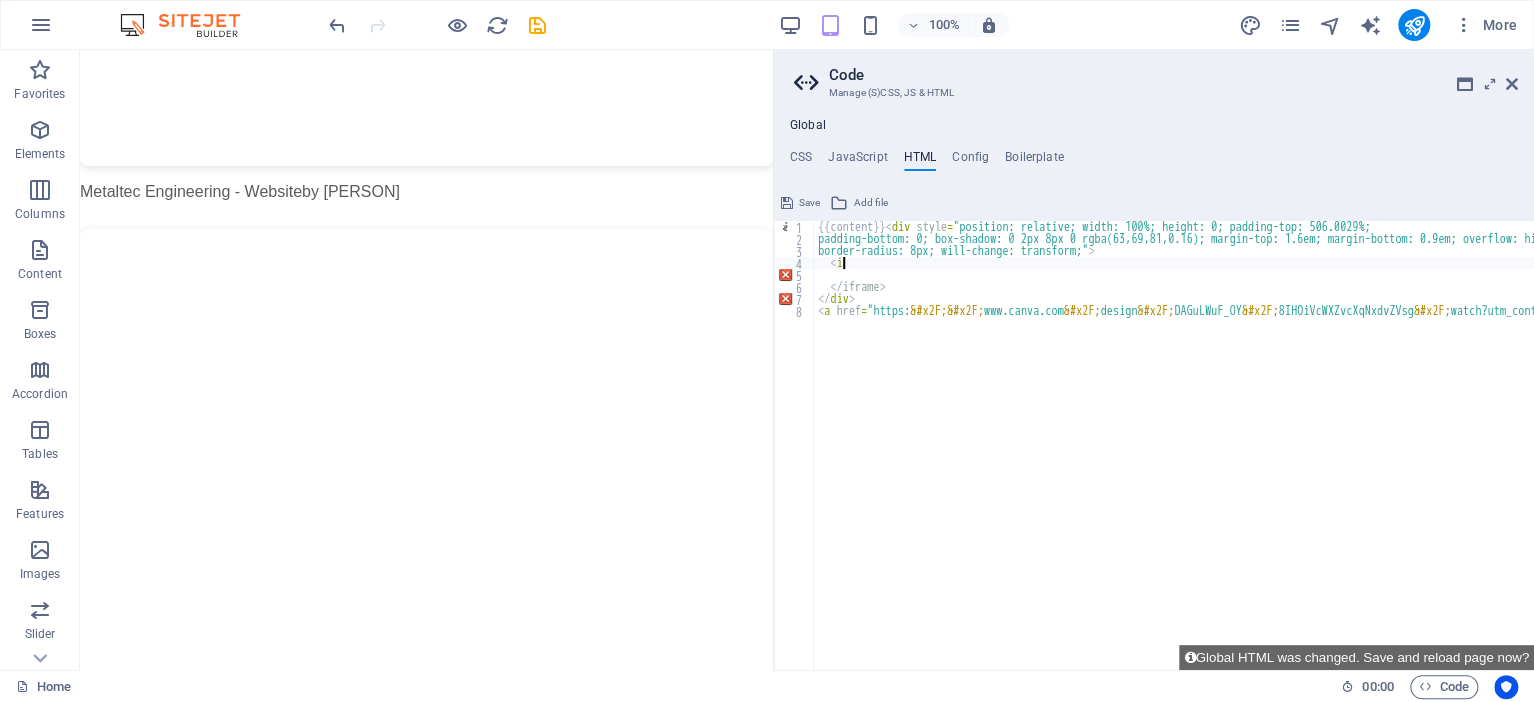 type on "<" 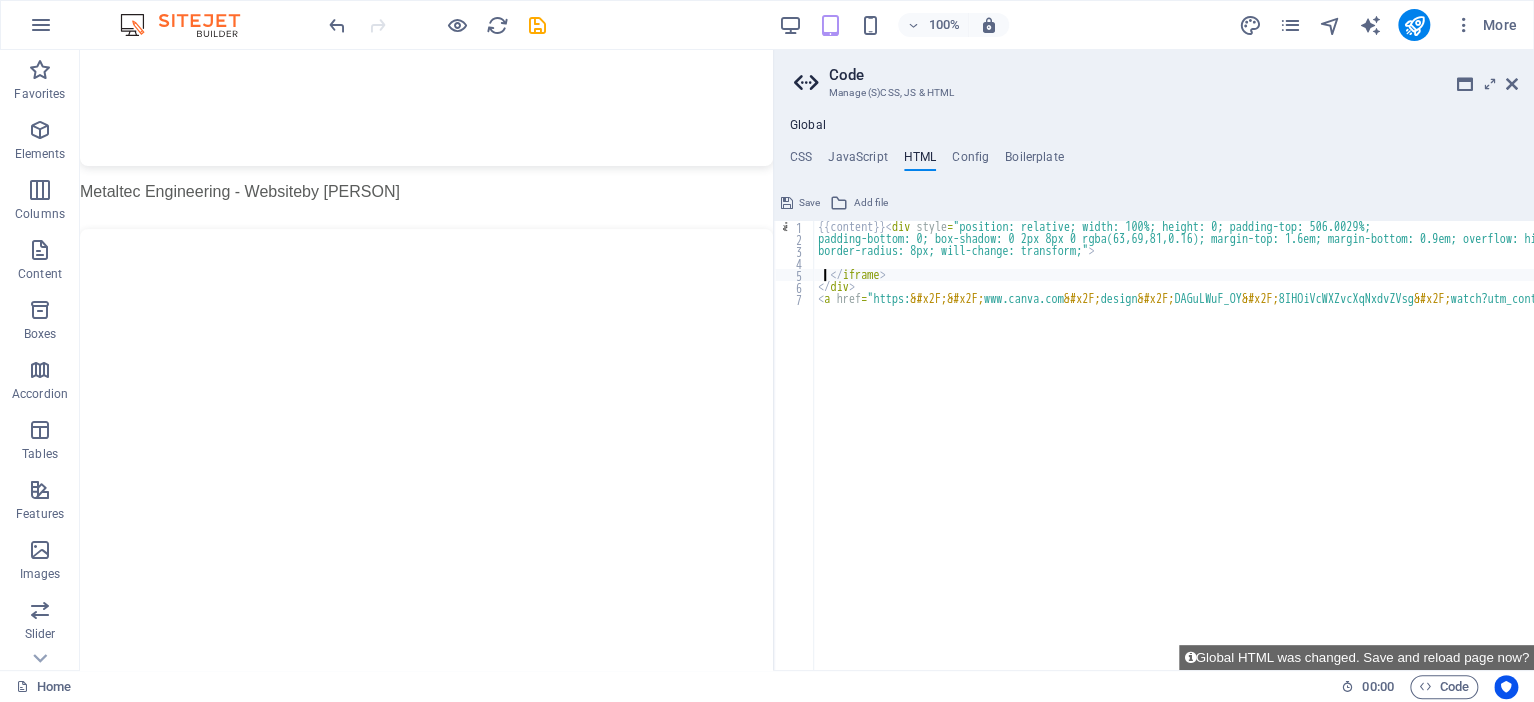 click on "{{content}} < div   style = "position: relative; width: 100%; height: 0; padding-top: 506.0029%;  padding-bottom: 0; box-shadow: 0 2px 8px 0 rgba(63,69,81,0.16); margin-top: 1.6em; margin-bottom: 0.9em; overflow: hidden;  border-radius: 8px; will-change: transform;" >        </ iframe > </ div > < a   href = "https: &#x2F;&#x2F; www.canva.com &#x2F; design &#x2F; DAGuLWuF_OY &#x2F; 8IHOiVcWXZvcXqNxdvZVsg &#x2F; watch?utm_content=DAGuLWuF_OY &amp; utm_campaign=designshare &amp; utm_medium=embeds &amp; utm_source=link"   target = "_blank"   rel = "noopener" > Metaltec Engineering </ a >  by Mienki de Jager" at bounding box center [1674, 450] 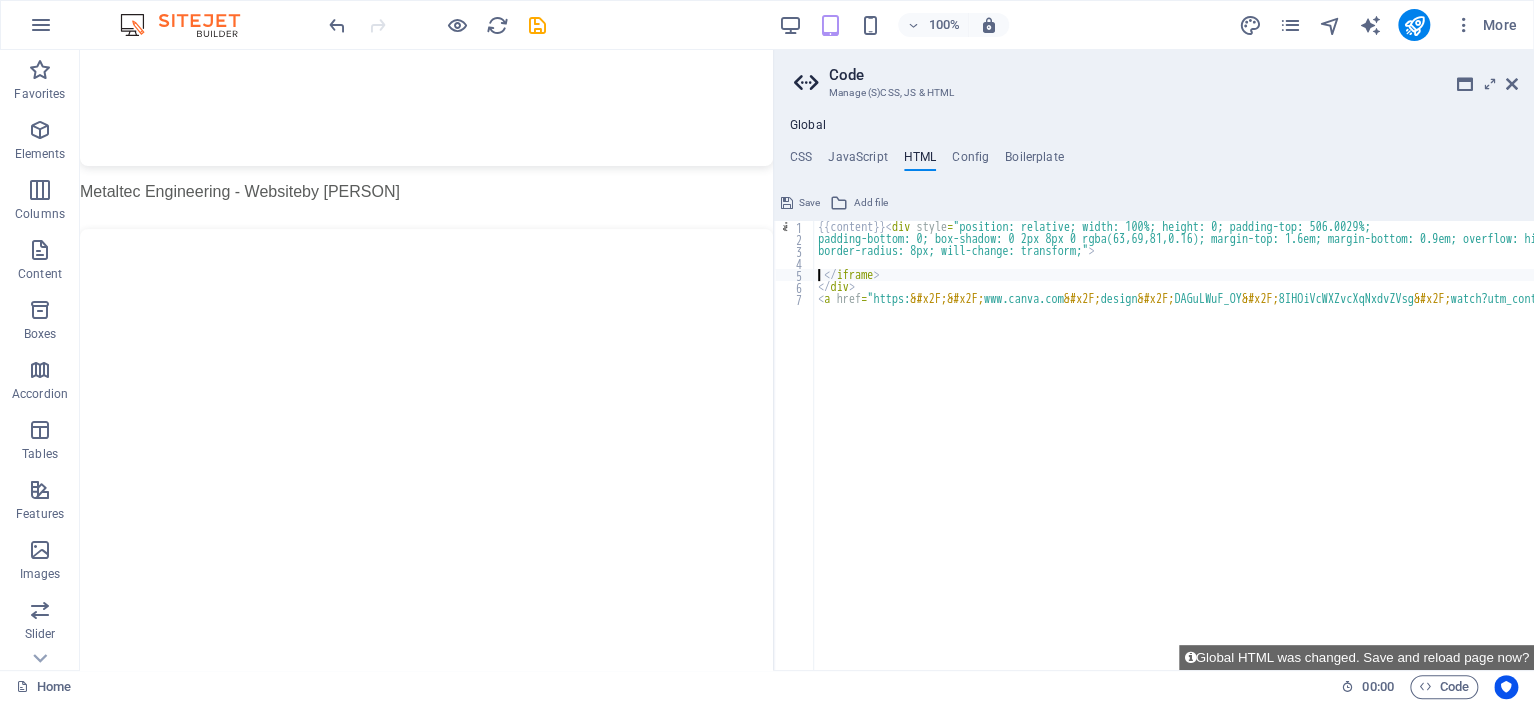 type on "</iframe>" 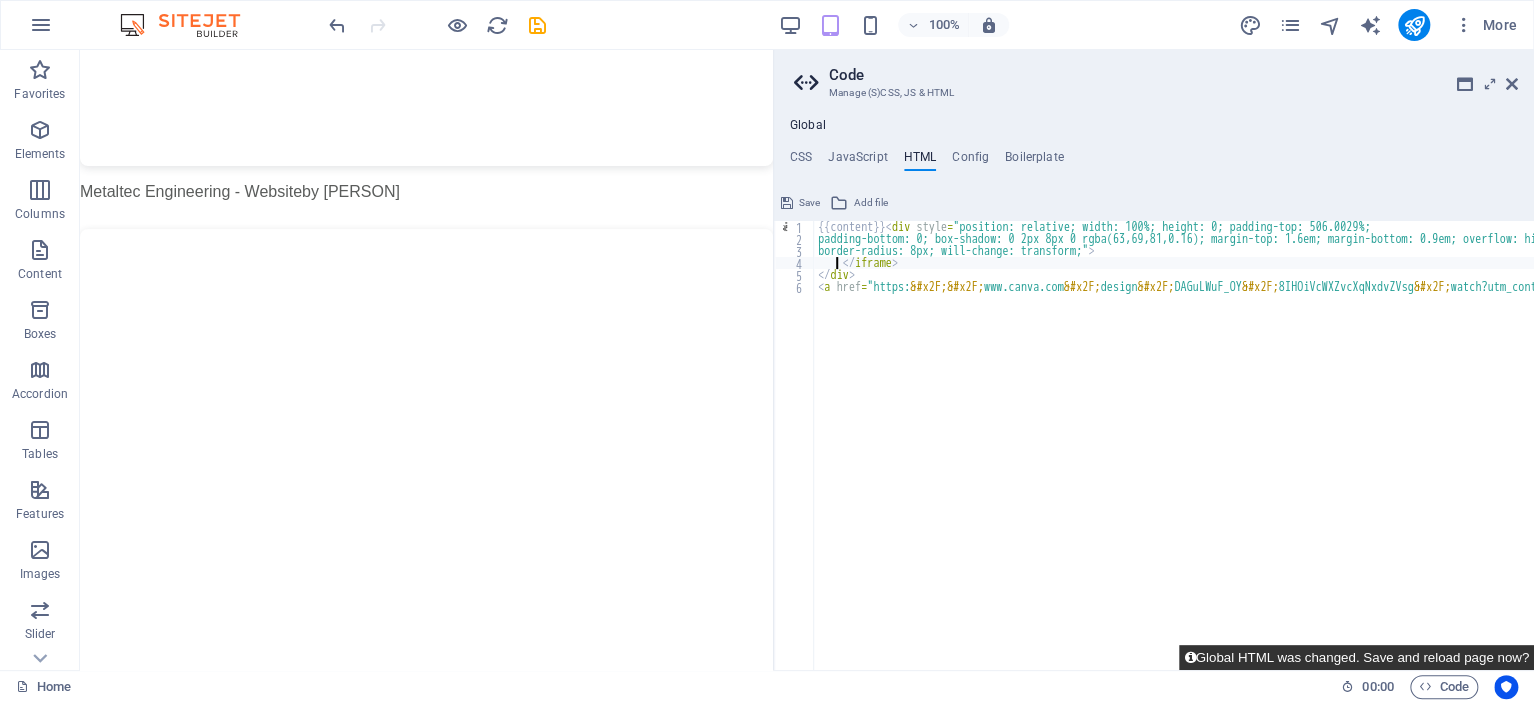 click on "Global HTML was changed. Save and reload page now?" at bounding box center [1356, 657] 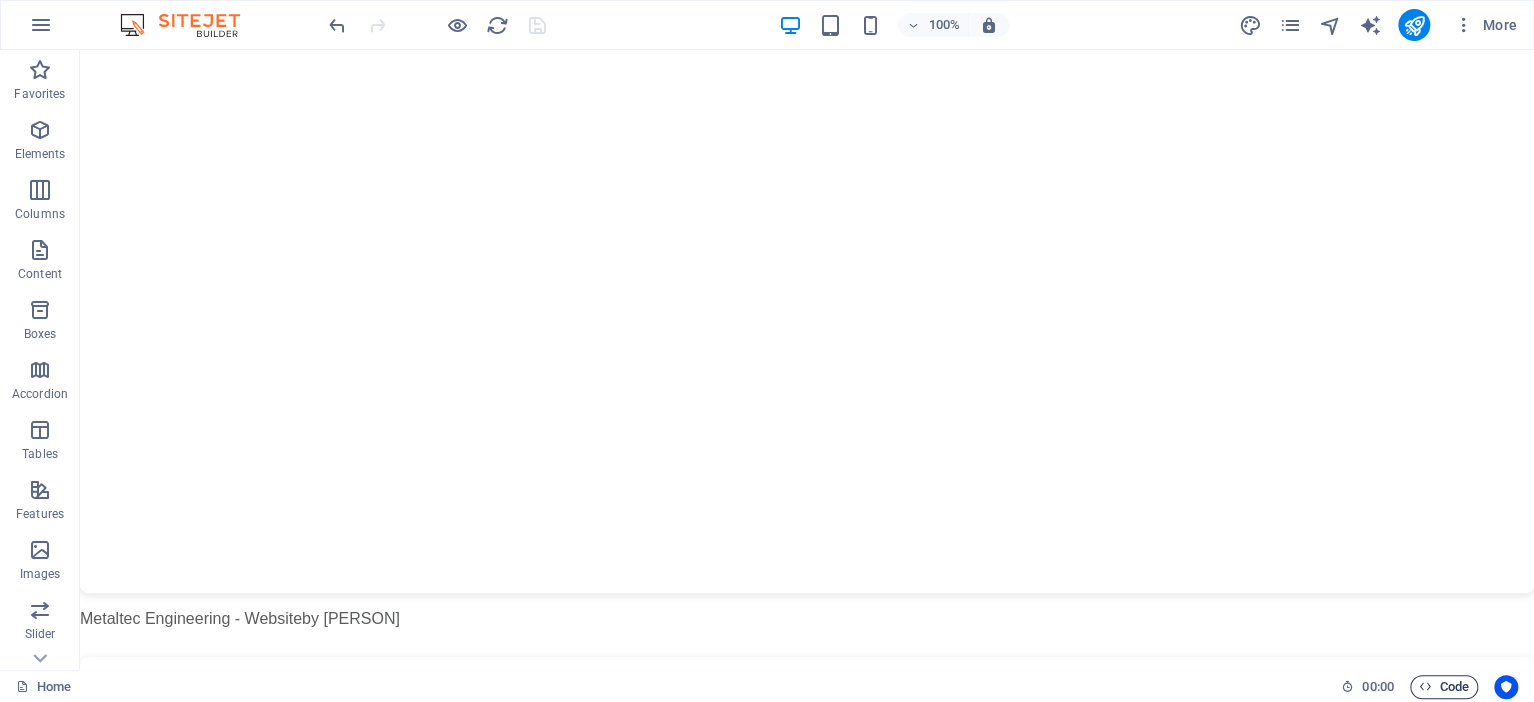 click on "Code" at bounding box center (1444, 687) 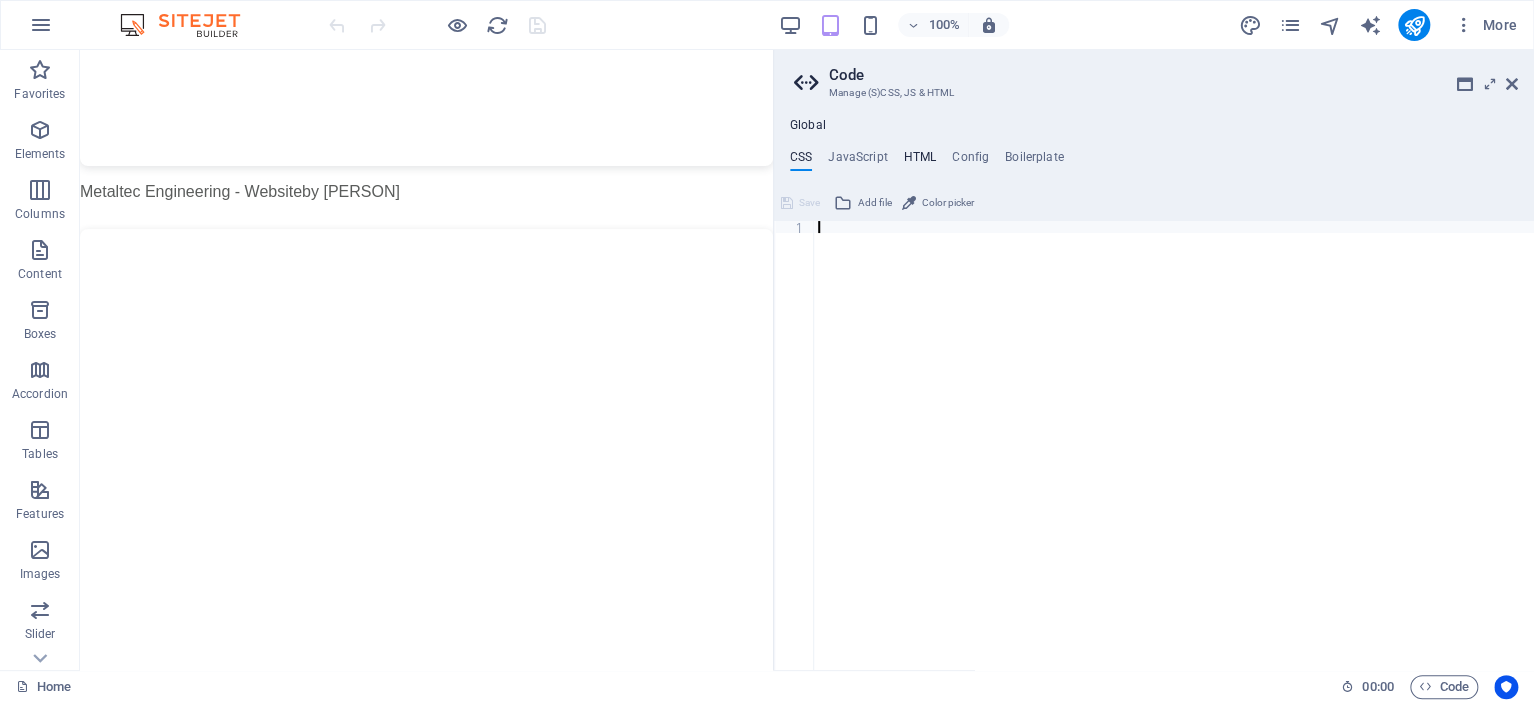 click on "HTML" at bounding box center [920, 161] 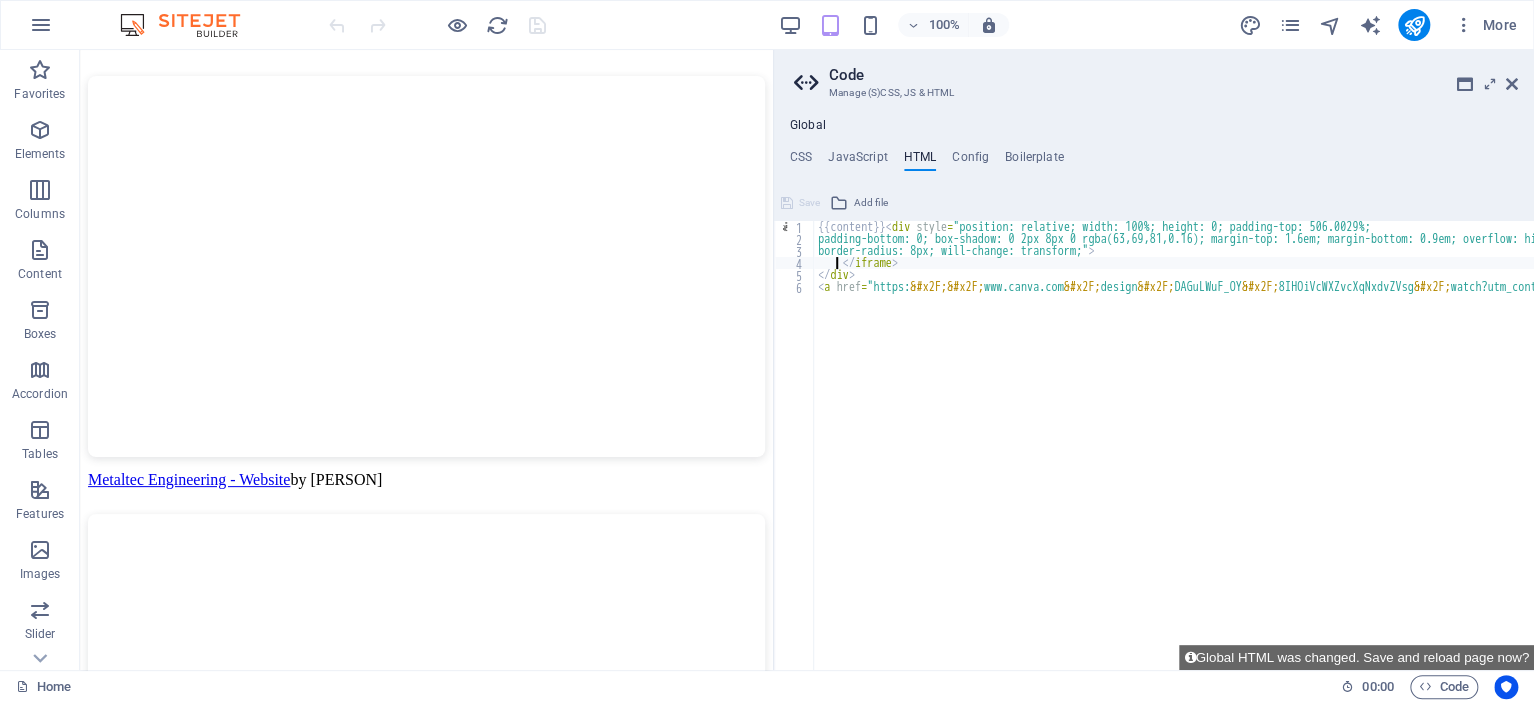scroll, scrollTop: 0, scrollLeft: 0, axis: both 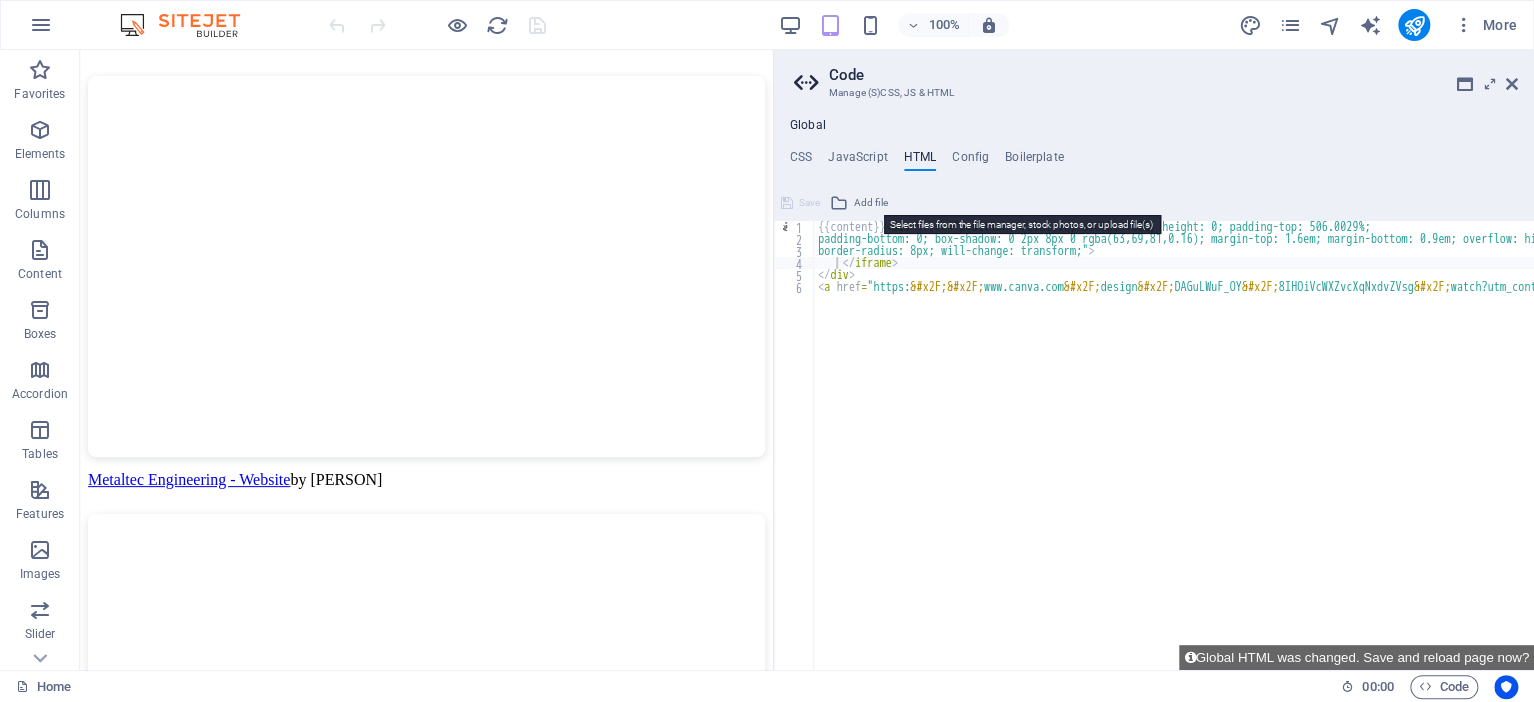 click at bounding box center [839, 203] 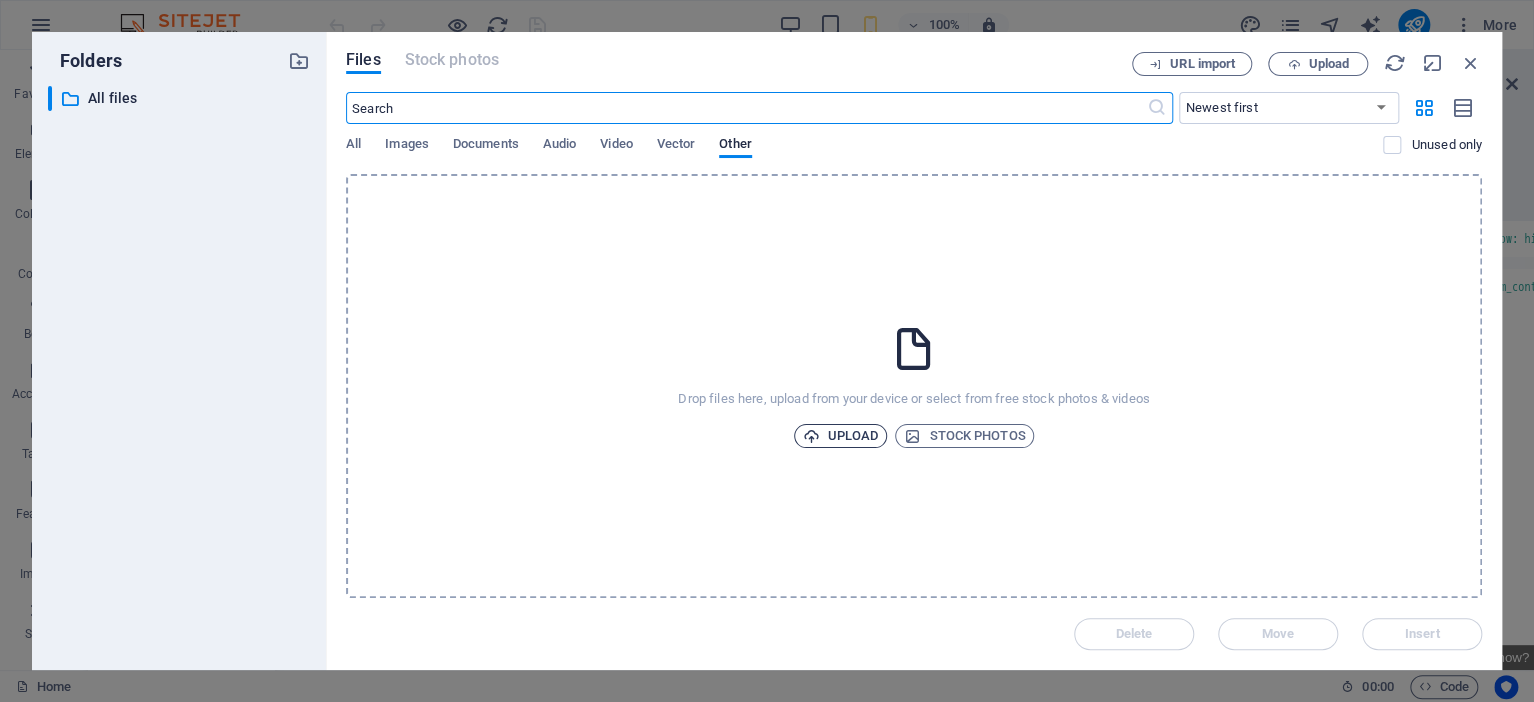 click on "Upload" at bounding box center (841, 436) 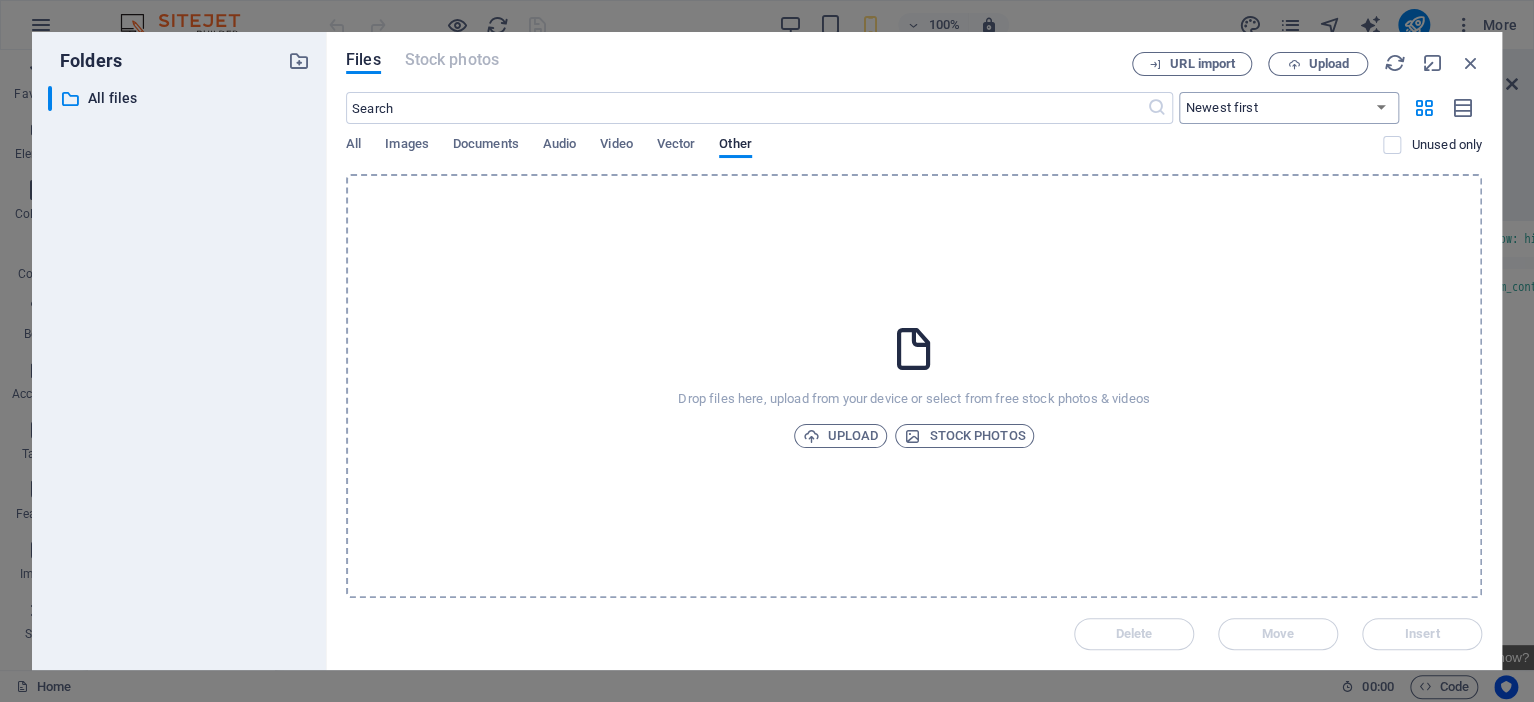 click on "Newest first Oldest first Name (A-Z) Name (Z-A) Size (0-9) Size (9-0) Resolution (0-9) Resolution (9-0)" at bounding box center [1289, 108] 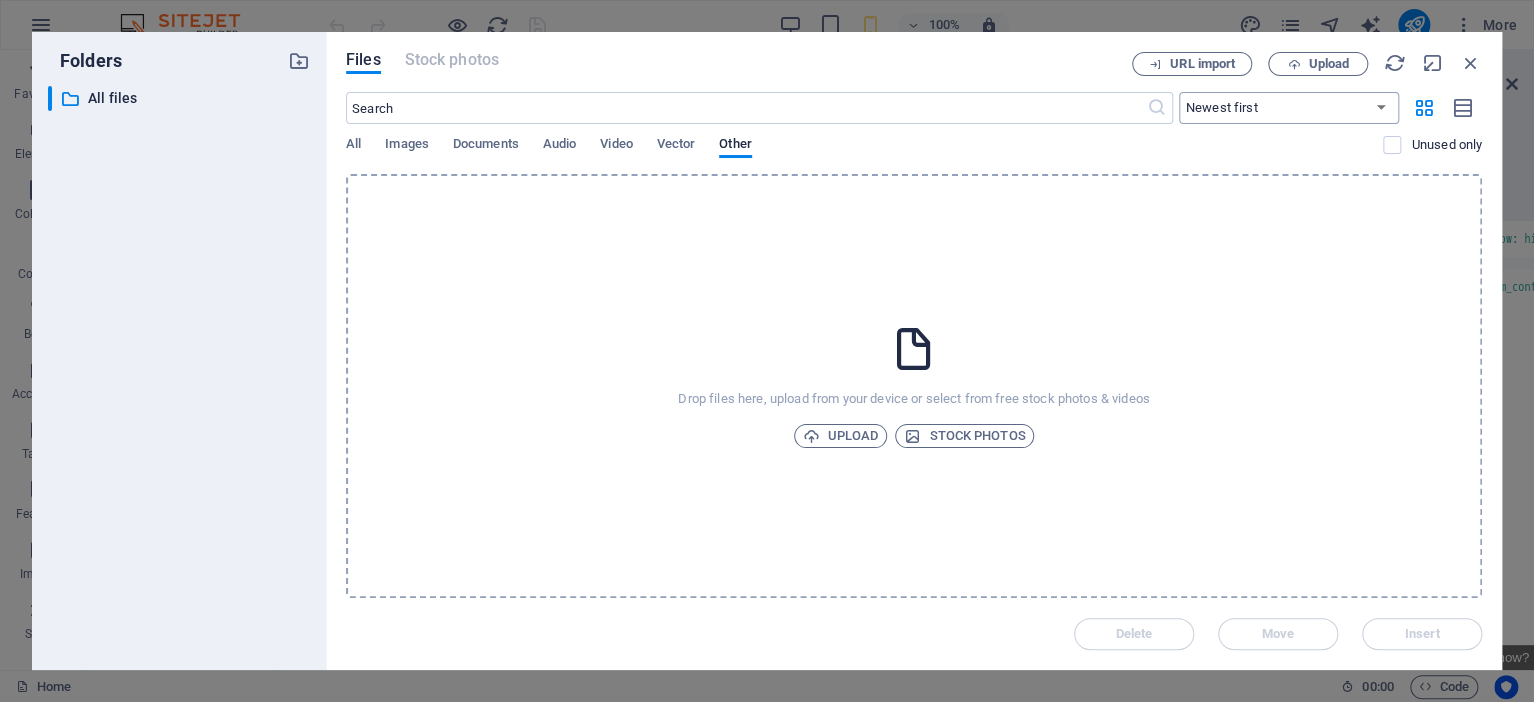 click on "Newest first Oldest first Name (A-Z) Name (Z-A) Size (0-9) Size (9-0) Resolution (0-9) Resolution (9-0)" at bounding box center [1289, 108] 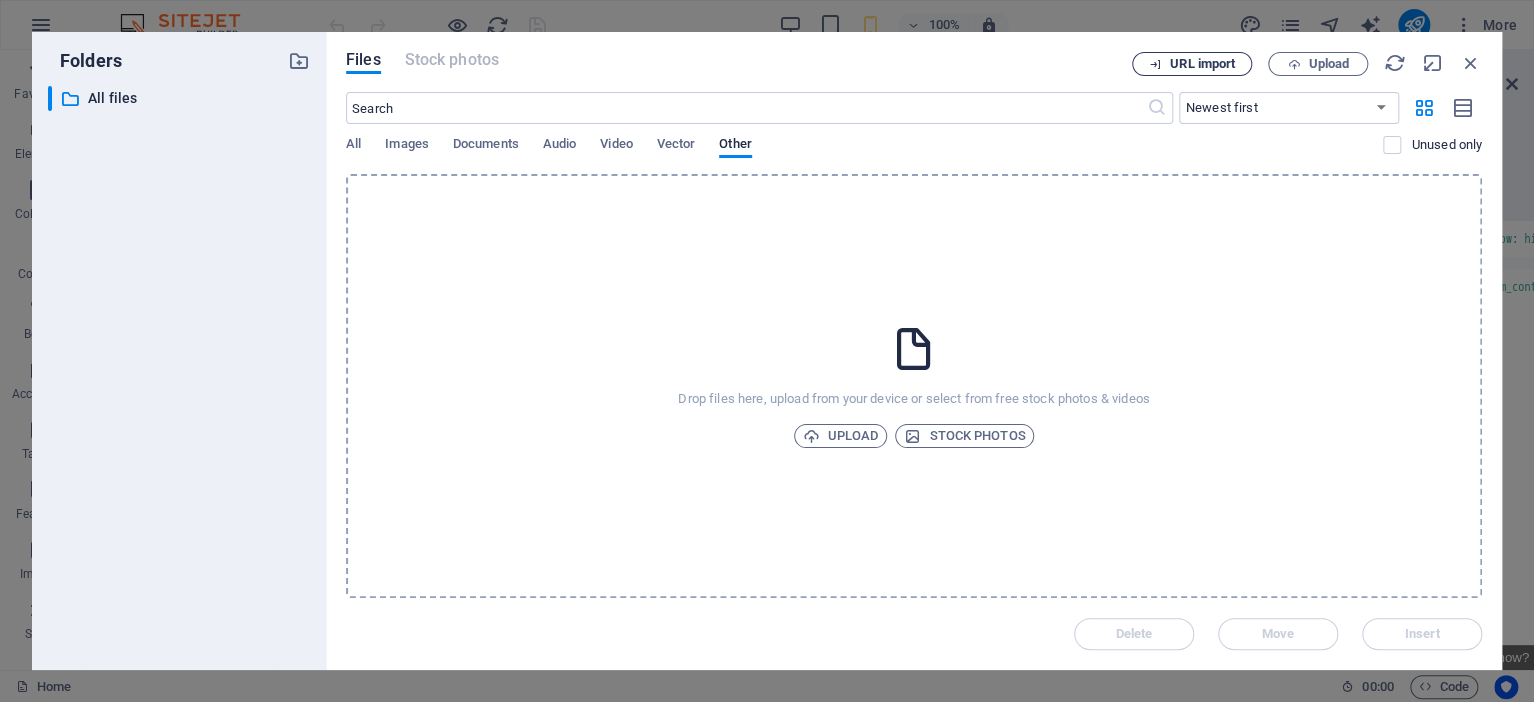 click on "URL import" at bounding box center (1202, 64) 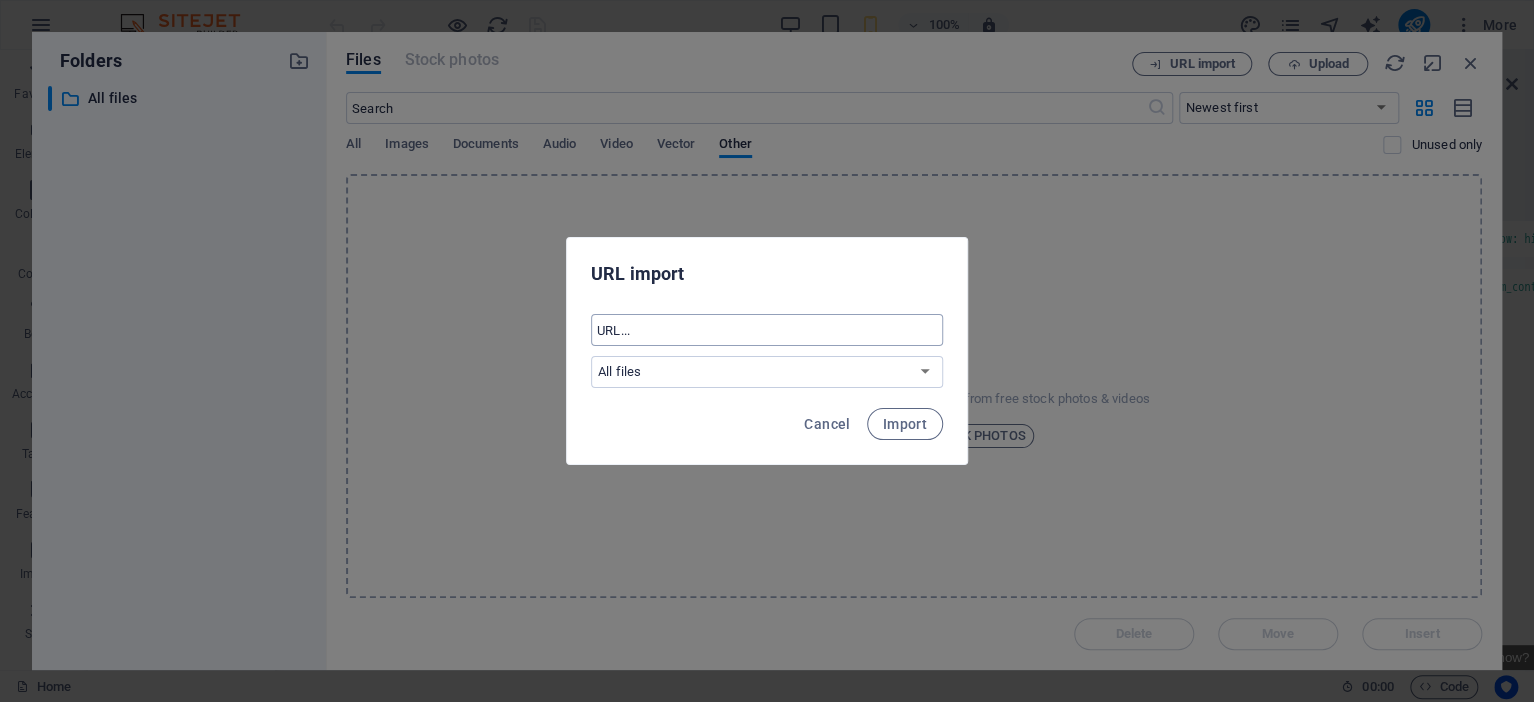 click at bounding box center (767, 330) 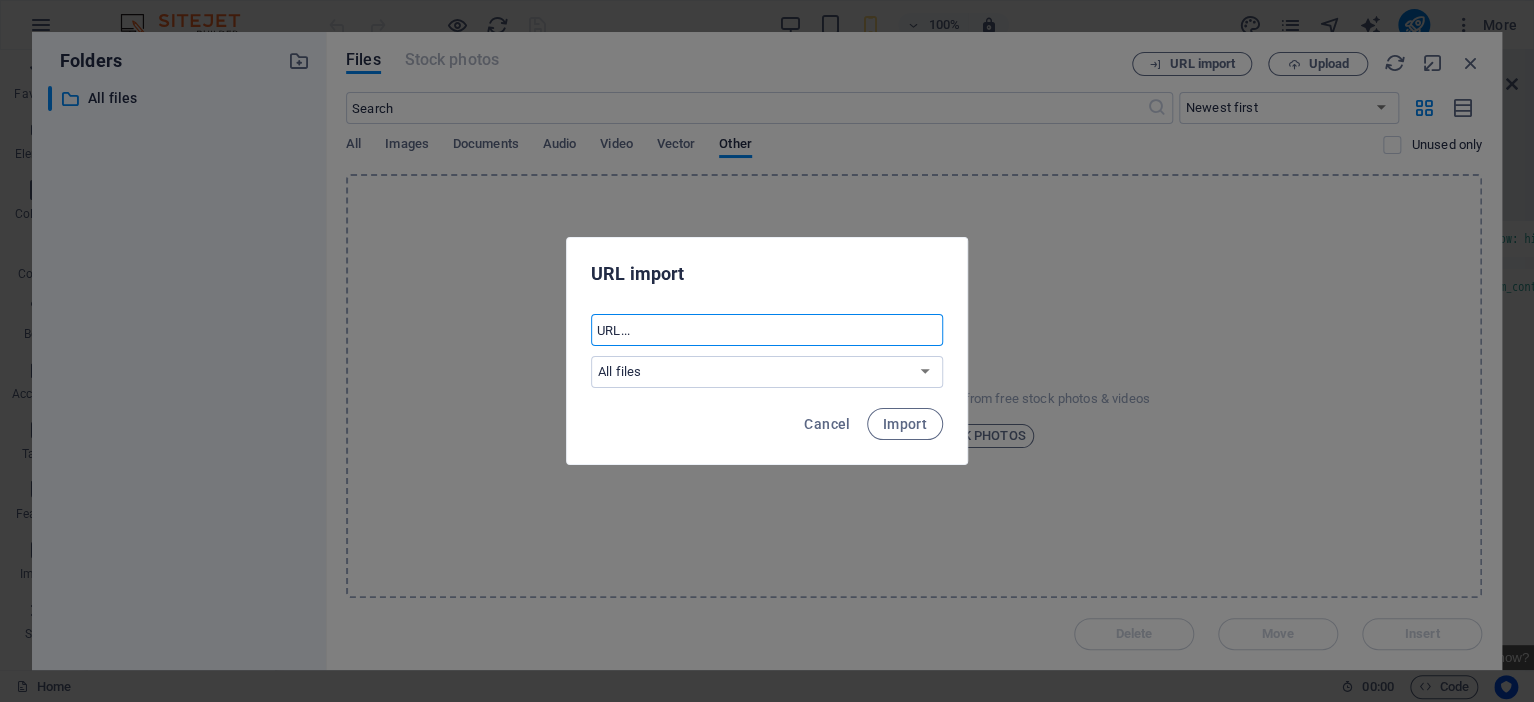 paste on "<div style="position: relative; width: 100%; height: 0; padding-top: 506.0029%;  padding-bottom: 0; box-shadow: 0 2px 8px 0 rgba(63,69,81,0.16); margin-top: 1.6em; margin-bottom: 0.9em; overflow: hidden;  border-radius: 8px; will-change: transform;">   <iframe loading="lazy" style="position: absolute; width: 100%; height: 100%; top: 0; left: 0; border: none; padding: 0;margin: 0;"     src="https://www.canva.com/design/DAGuLWuF_OY/8IHOiVcWXZvcXqNxdvZVsg/watch?embed" allowfullscreen="allowfullscreen" allow="fullscreen">   </iframe> </div> <a href="https:&#x2F;&#x2F;www.canva.com&#x2F;design&#x2F;DAGuLWuF_OY&#x2F;8IHOiVcWXZvcXqNxdvZVsg&#x2F;watch?utm_content=DAGuLWuF_OY&amp;utm_campaign=designshare&amp;utm_medium=embeds&amp;utm_source=link" target="_blank" rel="noopener">Metaltec Engineering</a> by Mienki de Jager" 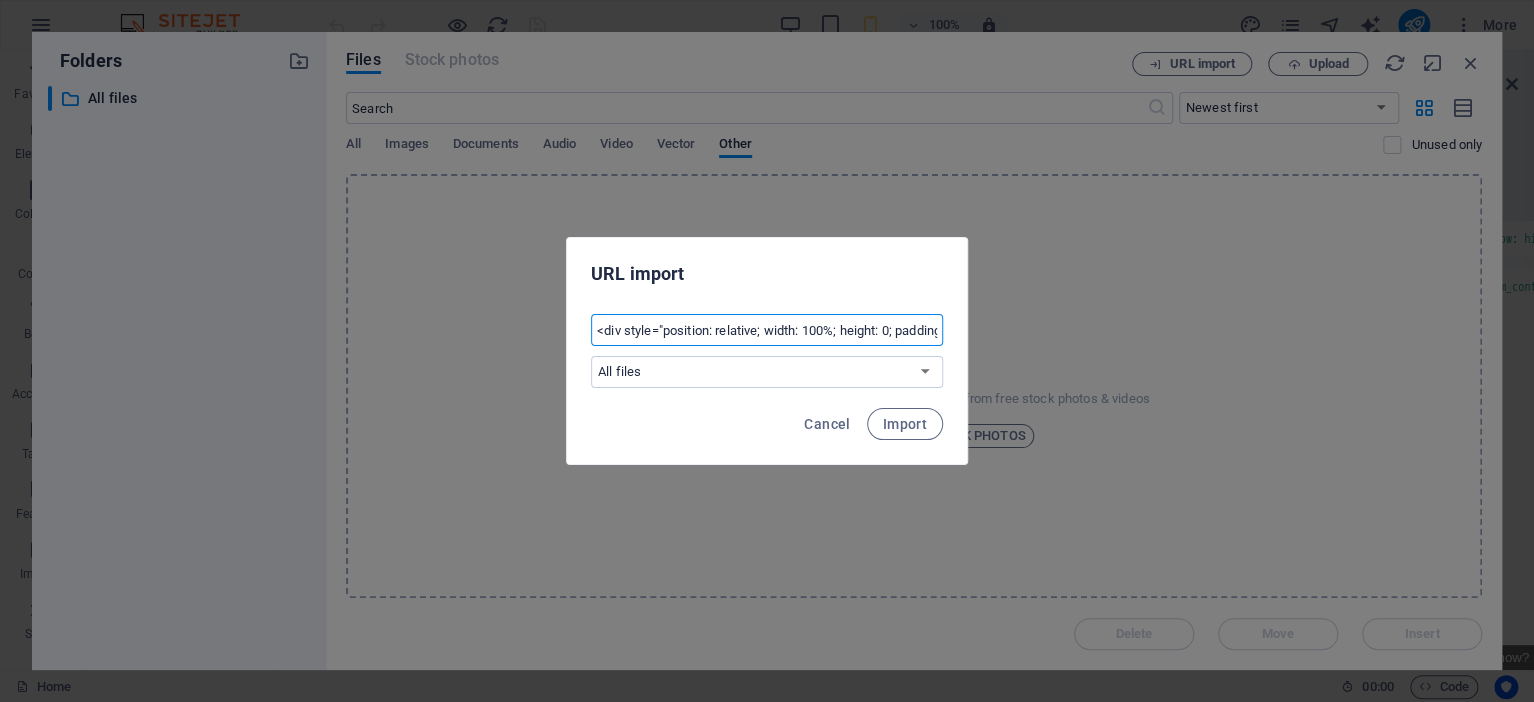 scroll, scrollTop: 0, scrollLeft: 4772, axis: horizontal 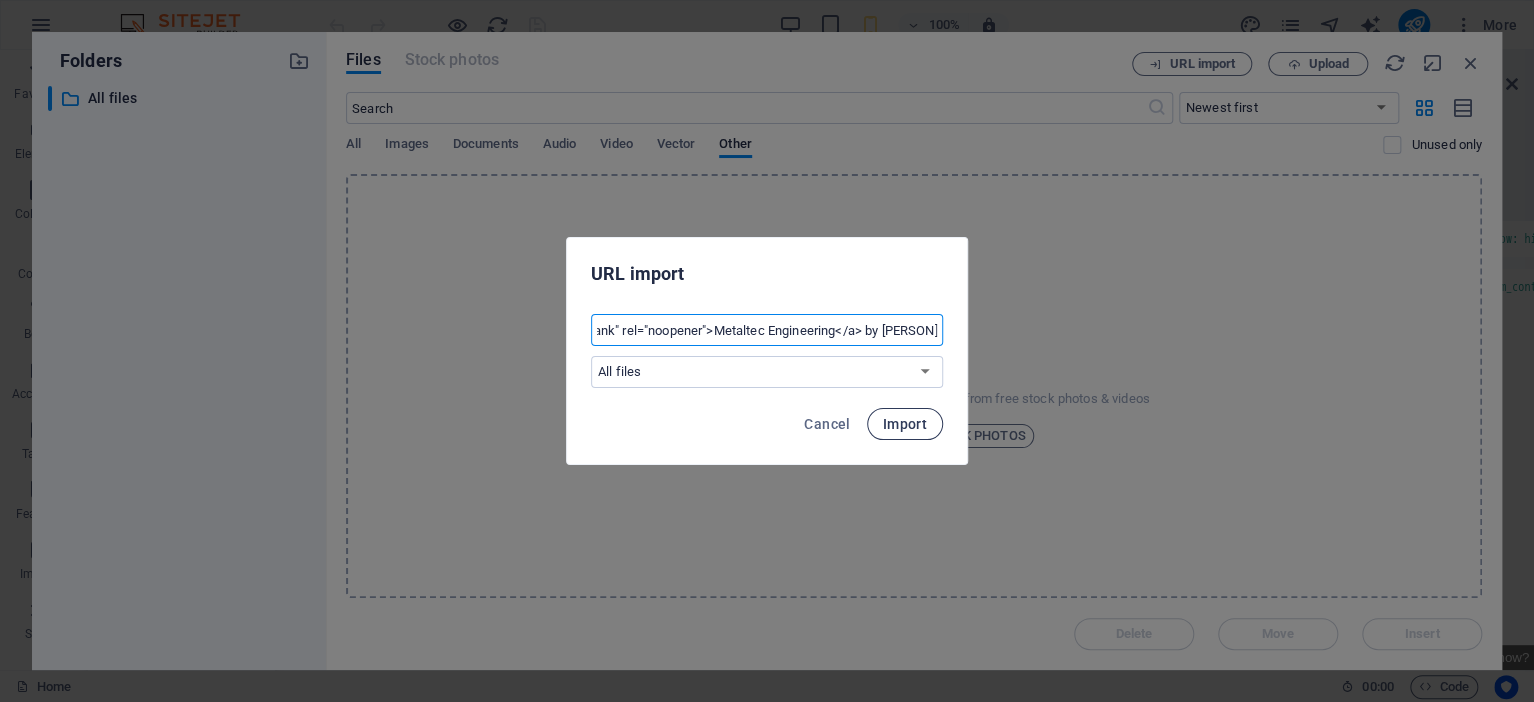 type on "<div style="position: relative; width: 100%; height: 0; padding-top: 506.0029%;  padding-bottom: 0; box-shadow: 0 2px 8px 0 rgba(63,69,81,0.16); margin-top: 1.6em; margin-bottom: 0.9em; overflow: hidden;  border-radius: 8px; will-change: transform;">   <iframe loading="lazy" style="position: absolute; width: 100%; height: 100%; top: 0; left: 0; border: none; padding: 0;margin: 0;"     src="https://www.canva.com/design/DAGuLWuF_OY/8IHOiVcWXZvcXqNxdvZVsg/watch?embed" allowfullscreen="allowfullscreen" allow="fullscreen">   </iframe> </div> <a href="https:&#x2F;&#x2F;www.canva.com&#x2F;design&#x2F;DAGuLWuF_OY&#x2F;8IHOiVcWXZvcXqNxdvZVsg&#x2F;watch?utm_content=DAGuLWuF_OY&amp;utm_campaign=designshare&amp;utm_medium=embeds&amp;utm_source=link" target="_blank" rel="noopener">Metaltec Engineering</a> by Mienki de Jager" 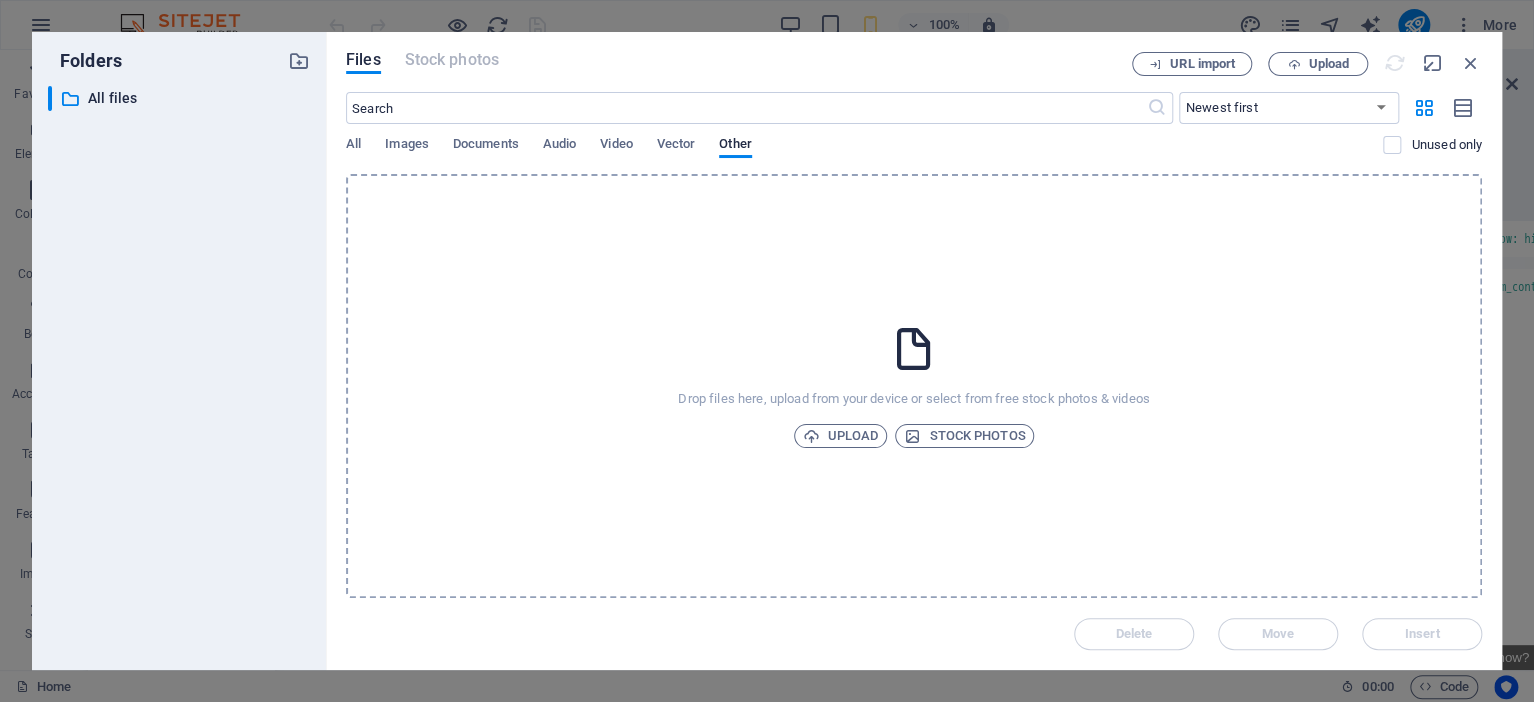 type 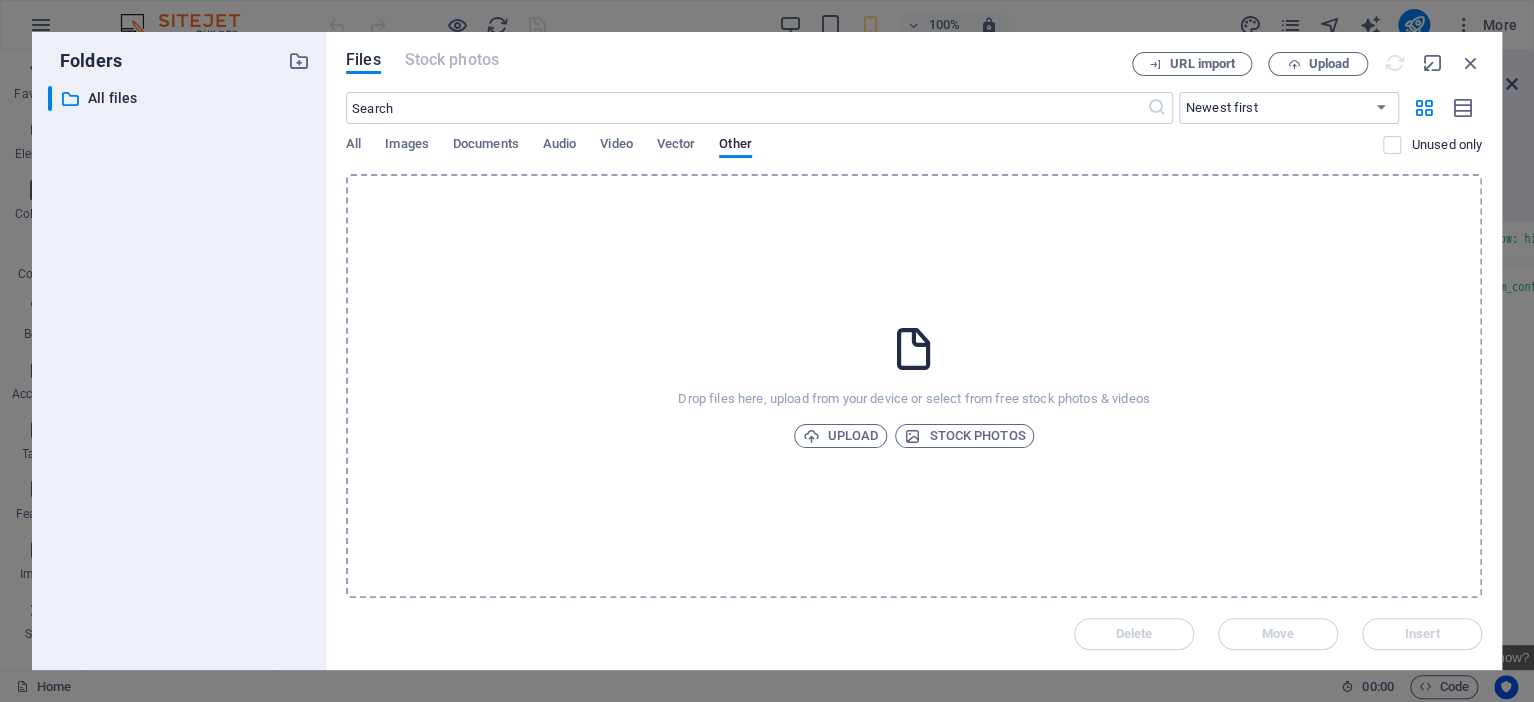 scroll, scrollTop: 0, scrollLeft: 0, axis: both 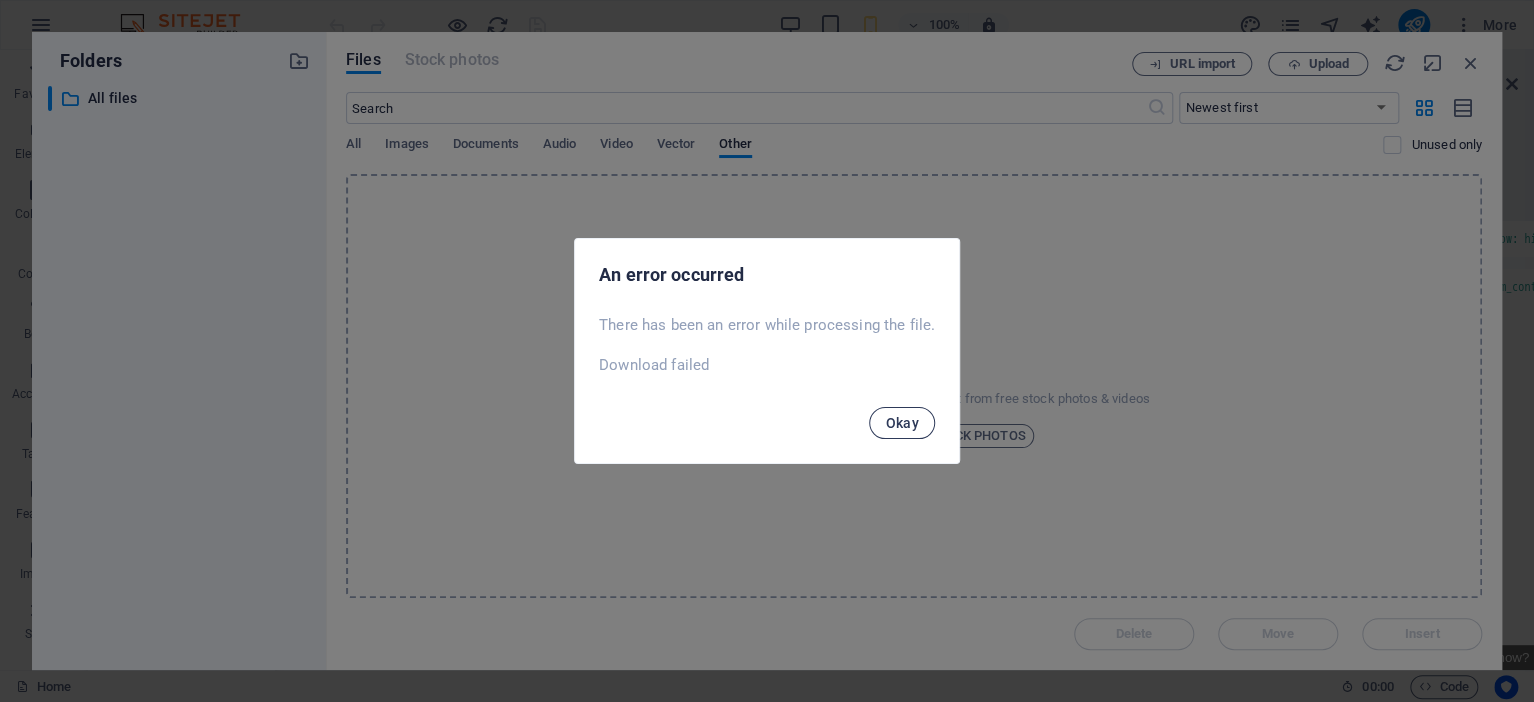 click on "Okay" at bounding box center [902, 423] 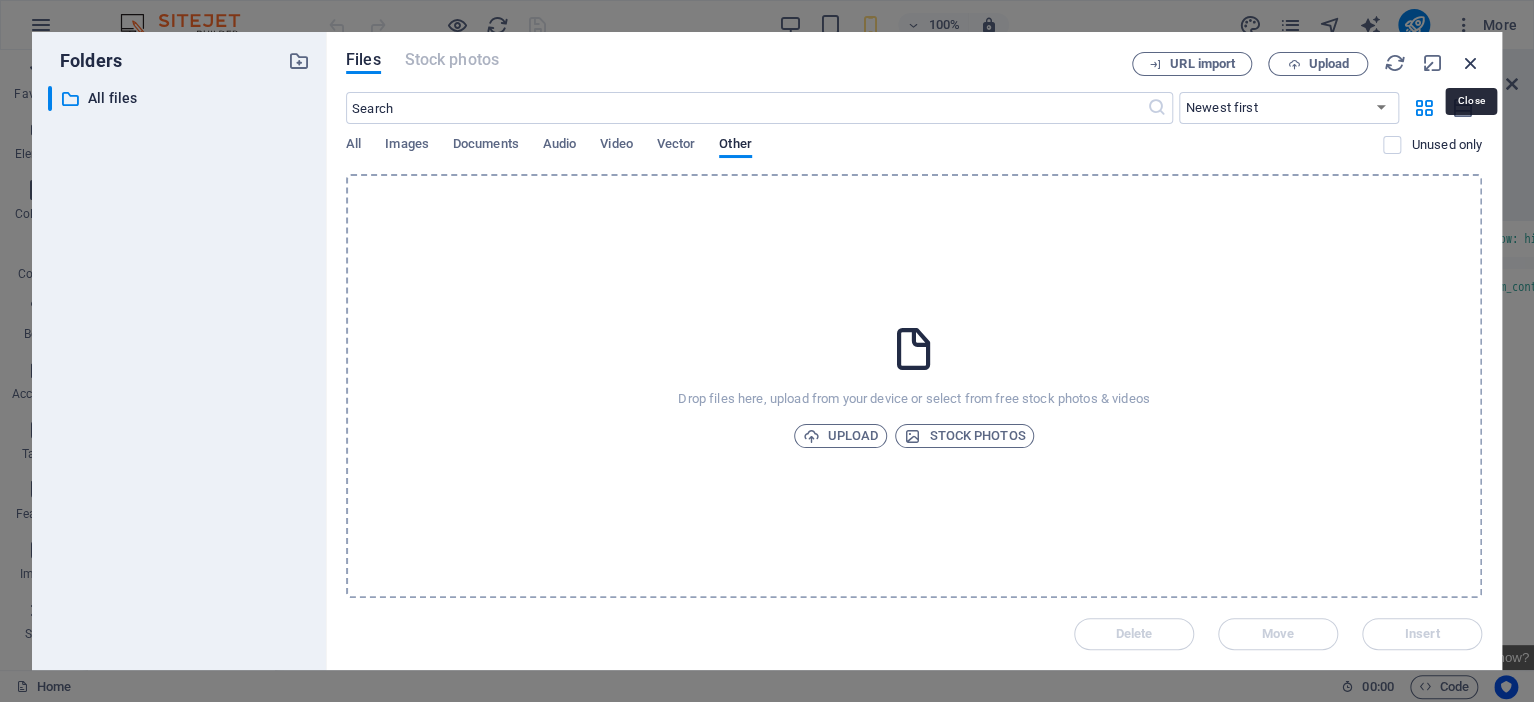 click at bounding box center [1471, 63] 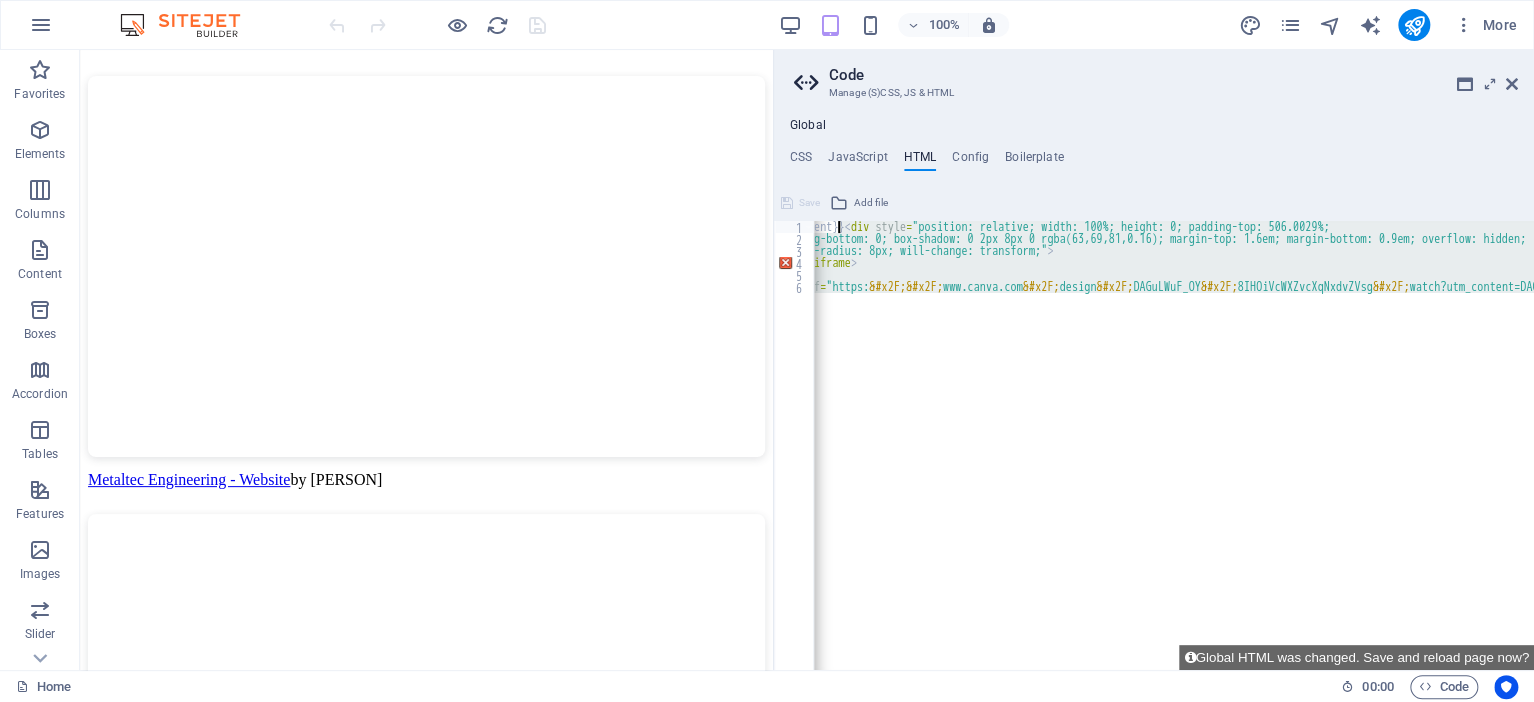 scroll, scrollTop: 0, scrollLeft: 0, axis: both 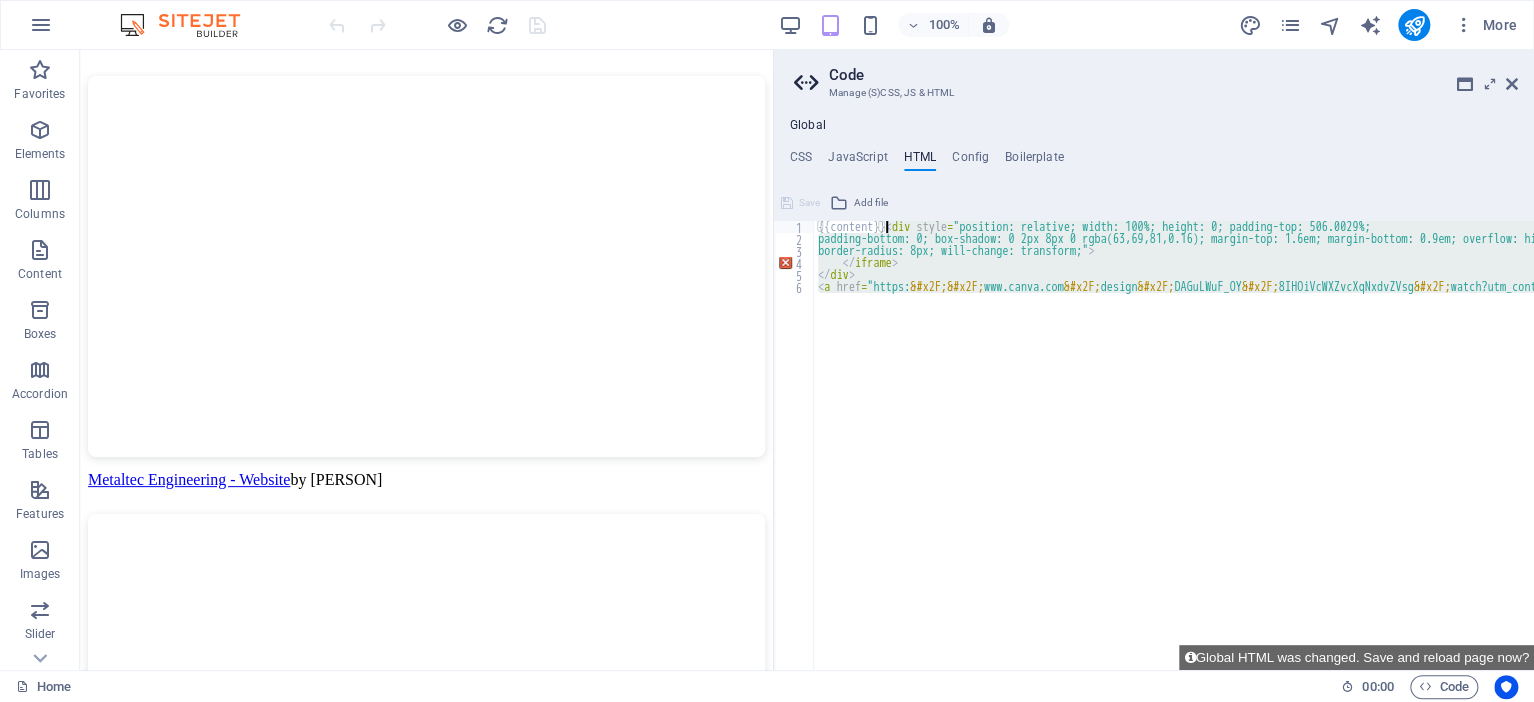 drag, startPoint x: 946, startPoint y: 313, endPoint x: 886, endPoint y: 231, distance: 101.607086 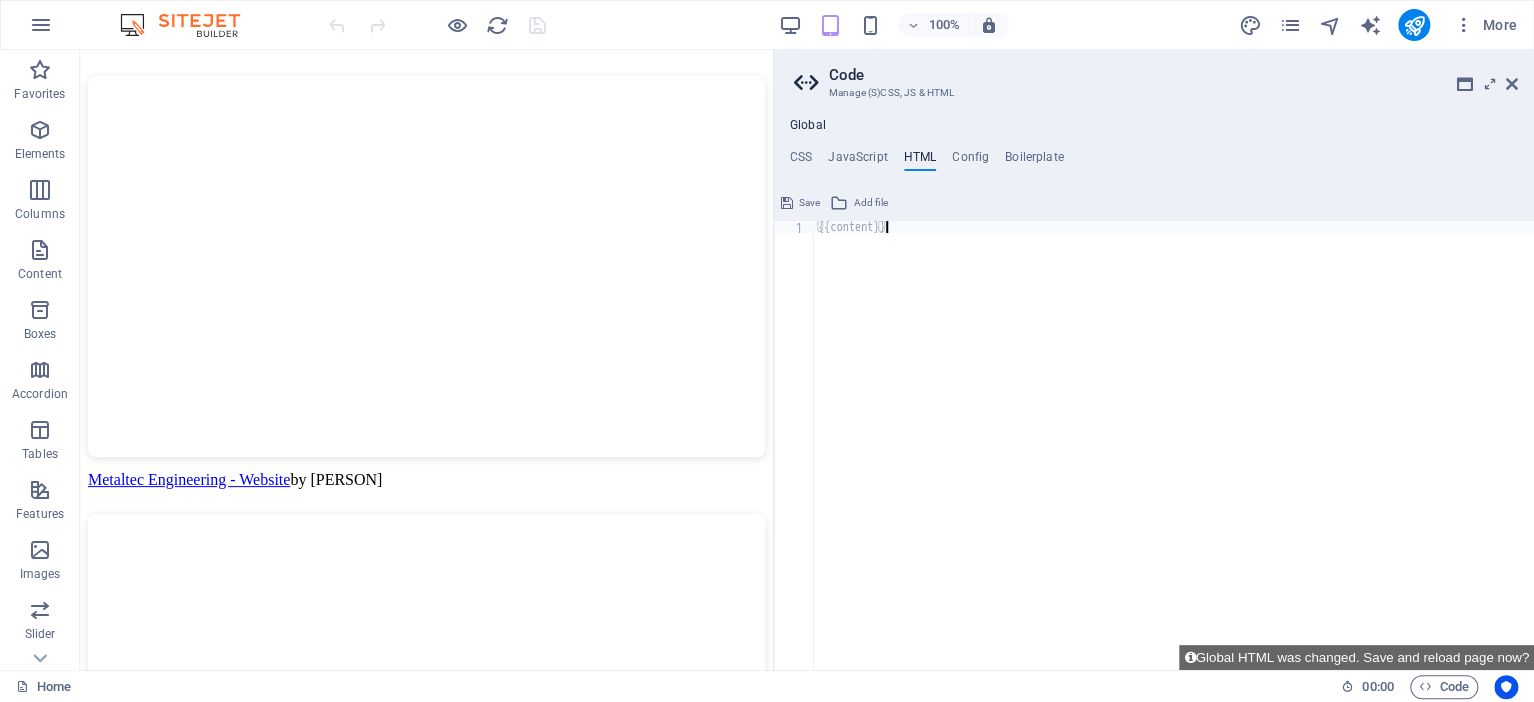 click on "Save" at bounding box center (809, 203) 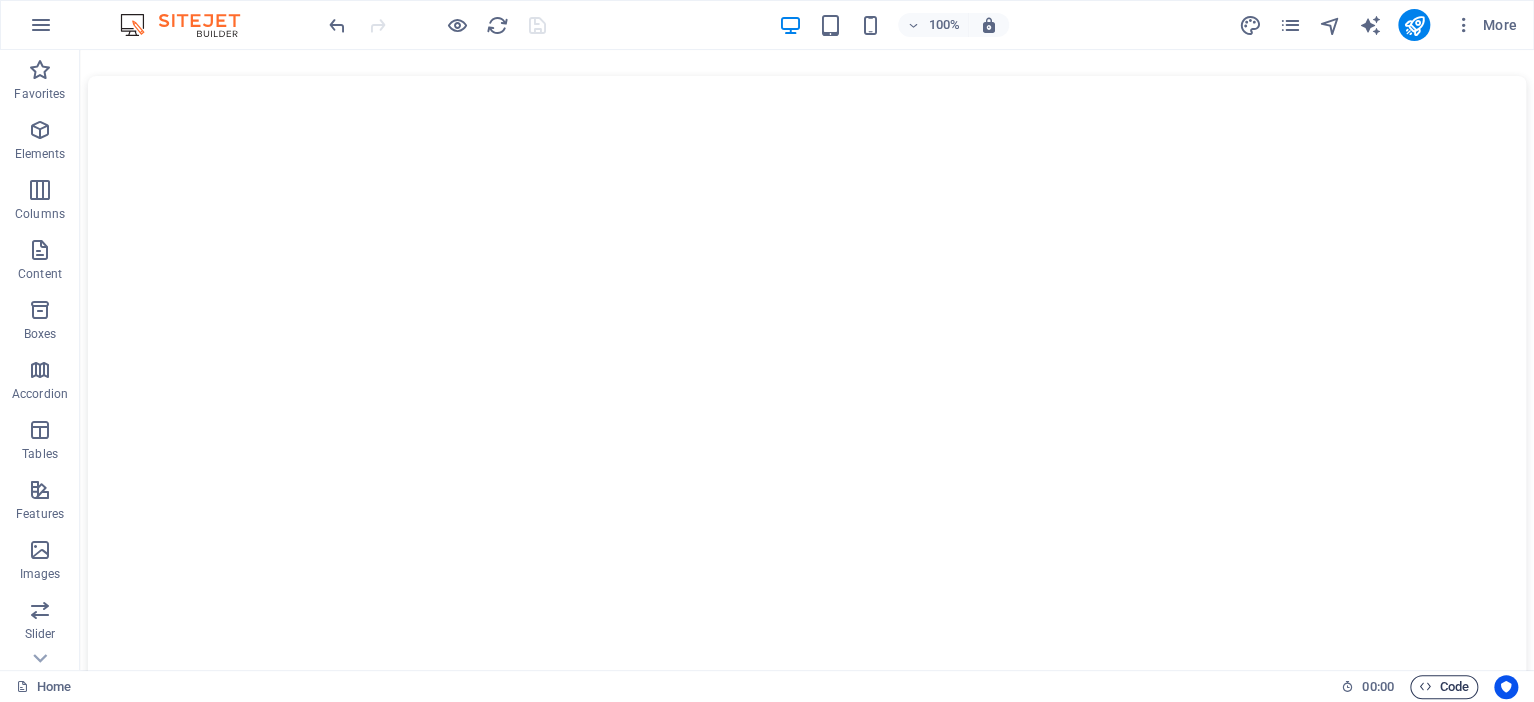 click on "Code" at bounding box center (1444, 687) 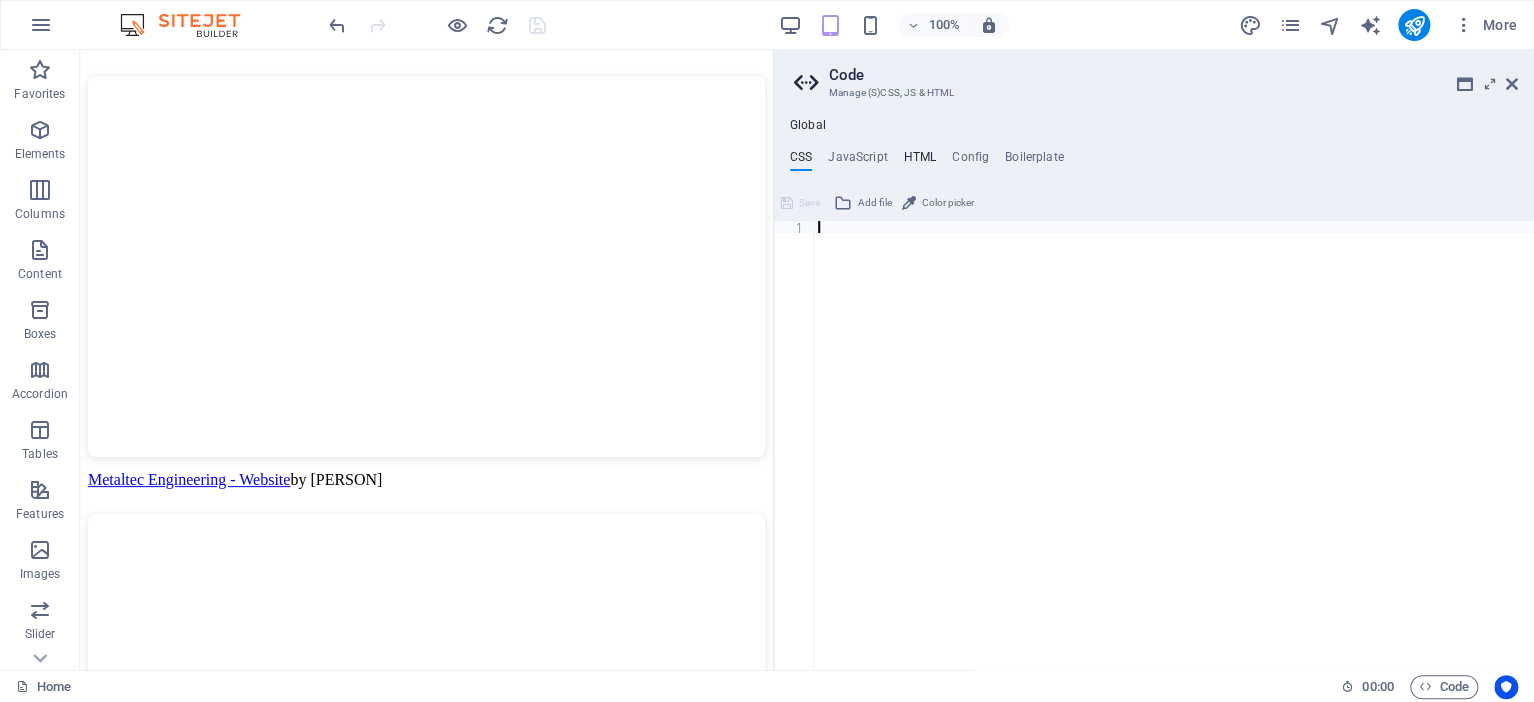 click on "HTML" at bounding box center (920, 161) 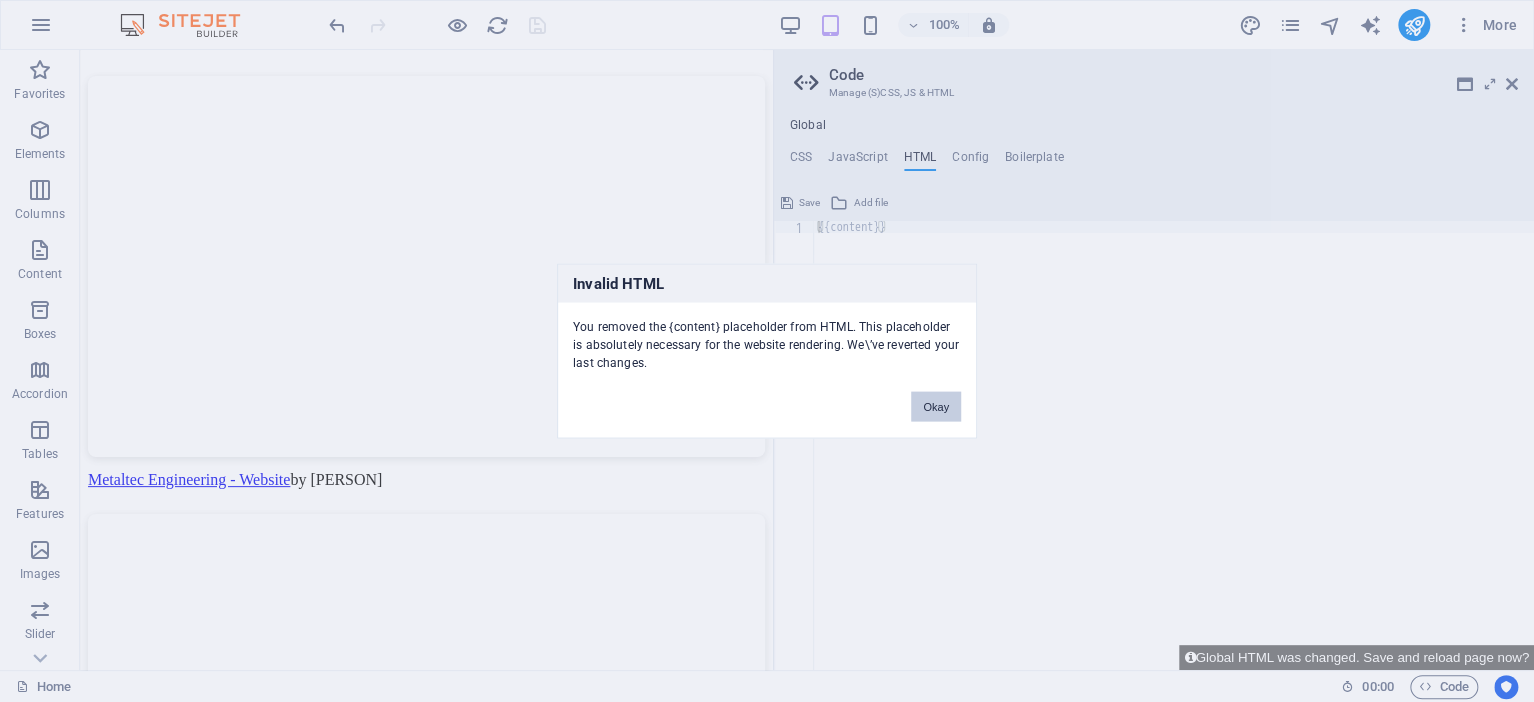 click on "Okay" at bounding box center [936, 407] 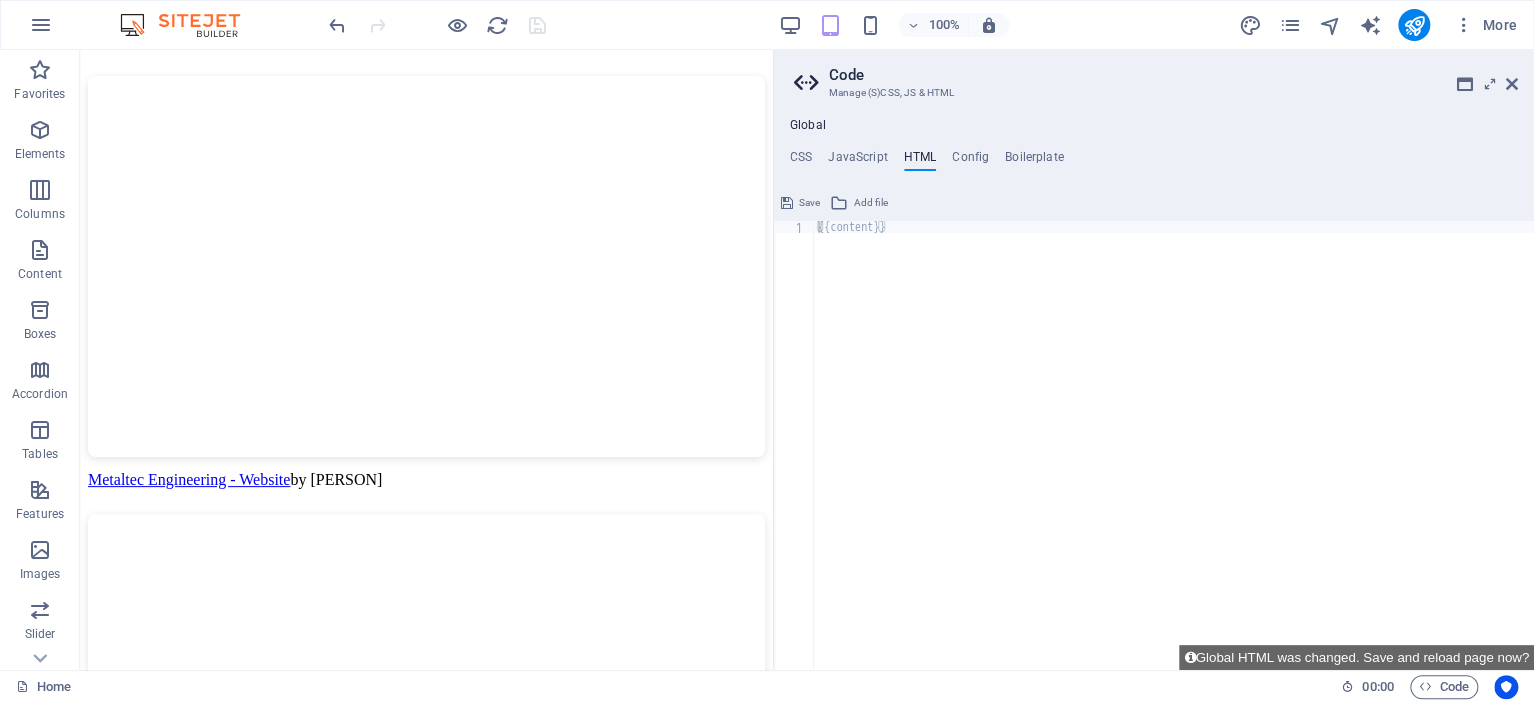 click on "{{content}}" at bounding box center [1174, 457] 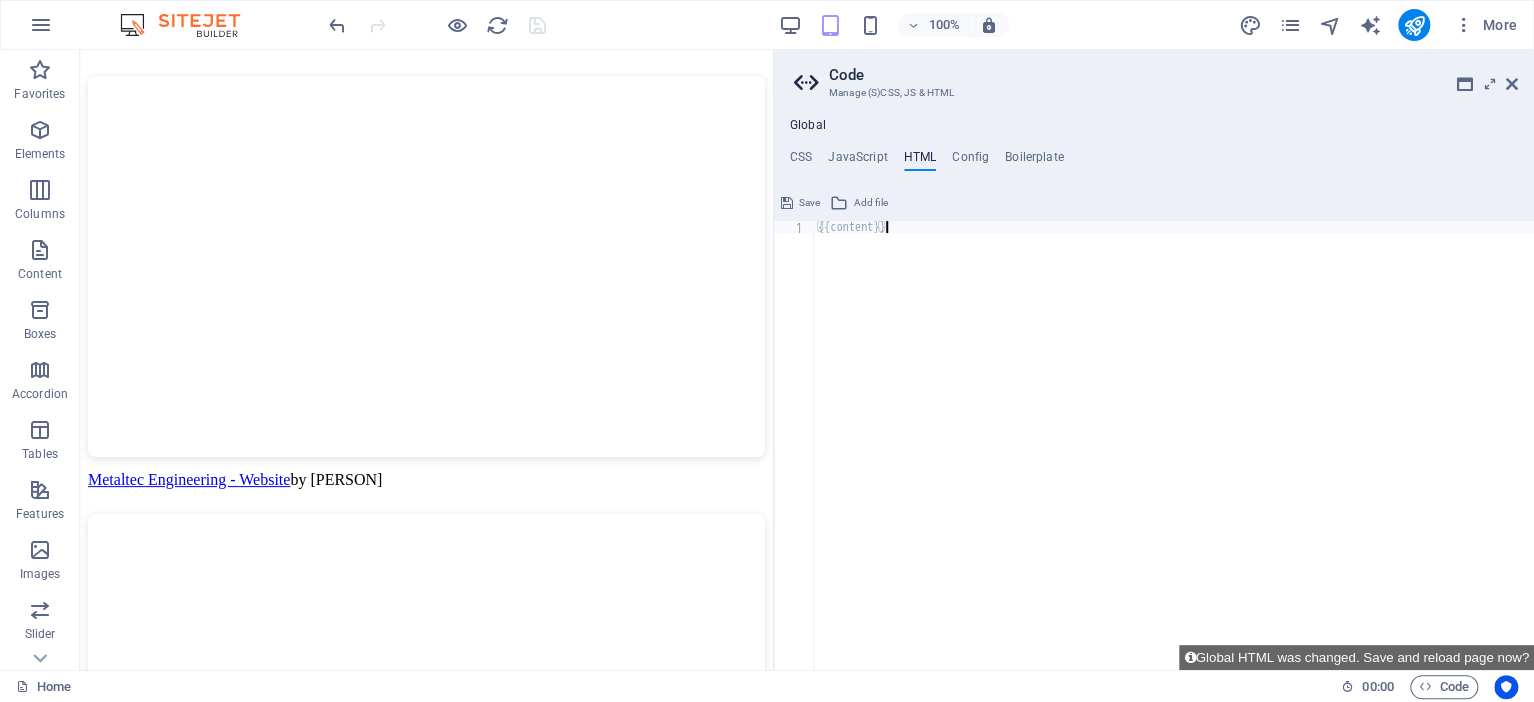paste on "by [FIRST] [LAST]" 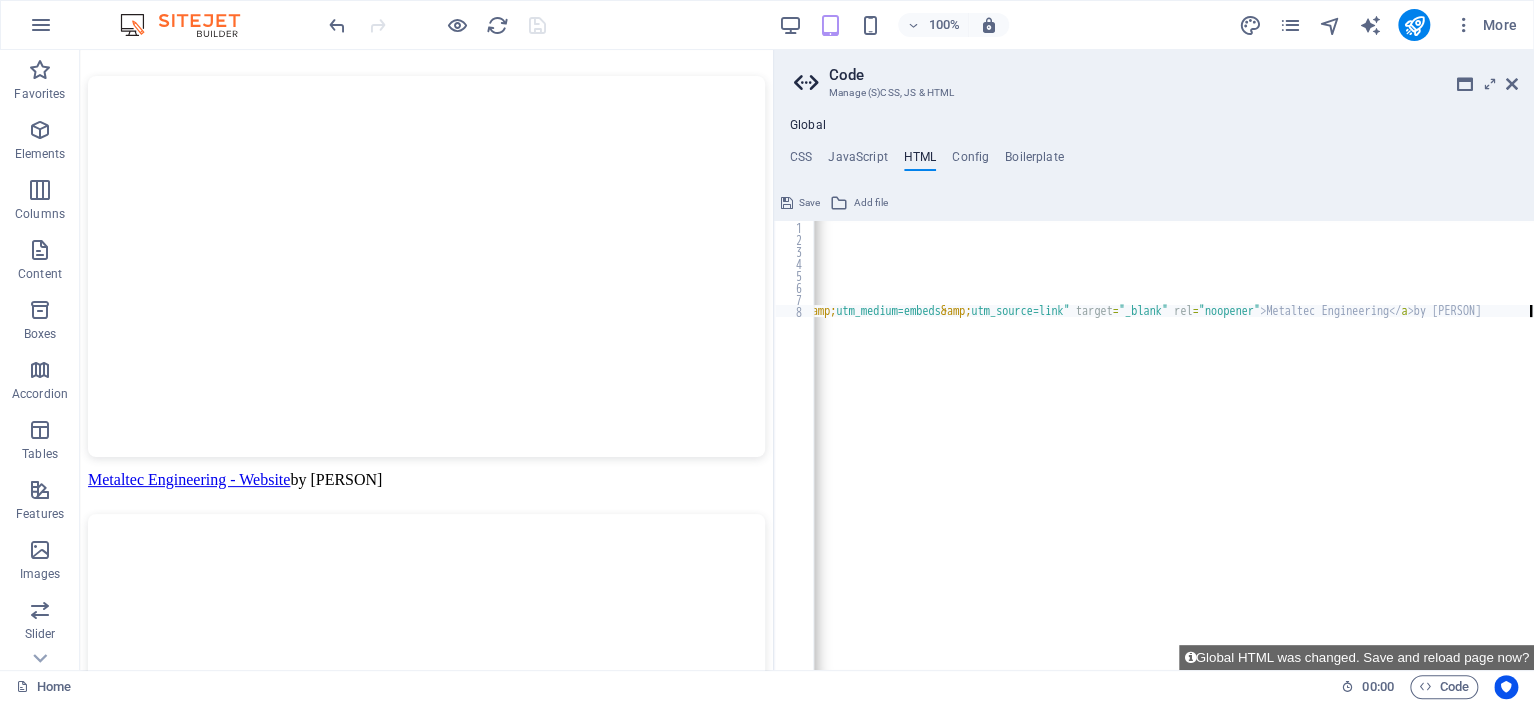 scroll, scrollTop: 0, scrollLeft: 1000, axis: horizontal 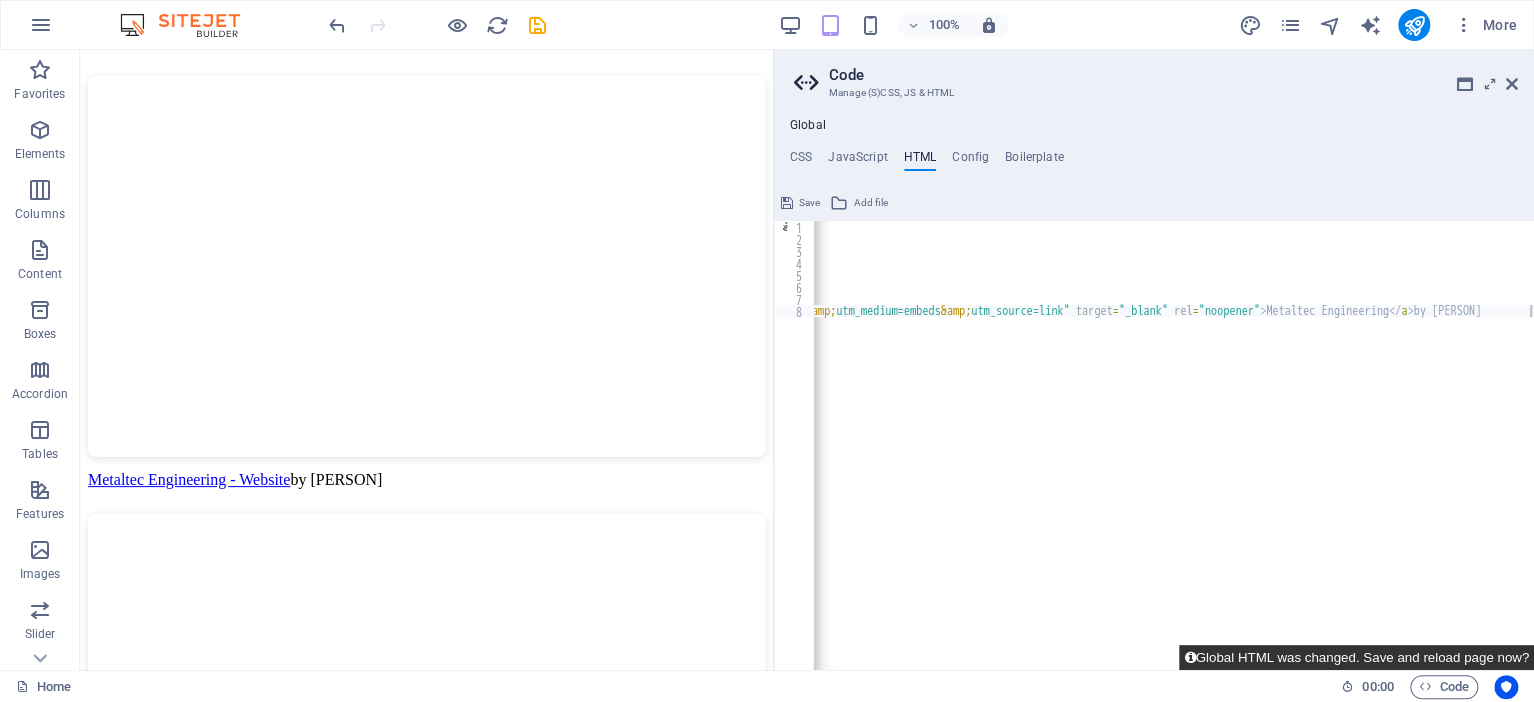 click on "Global HTML was changed. Save and reload page now?" at bounding box center (1356, 657) 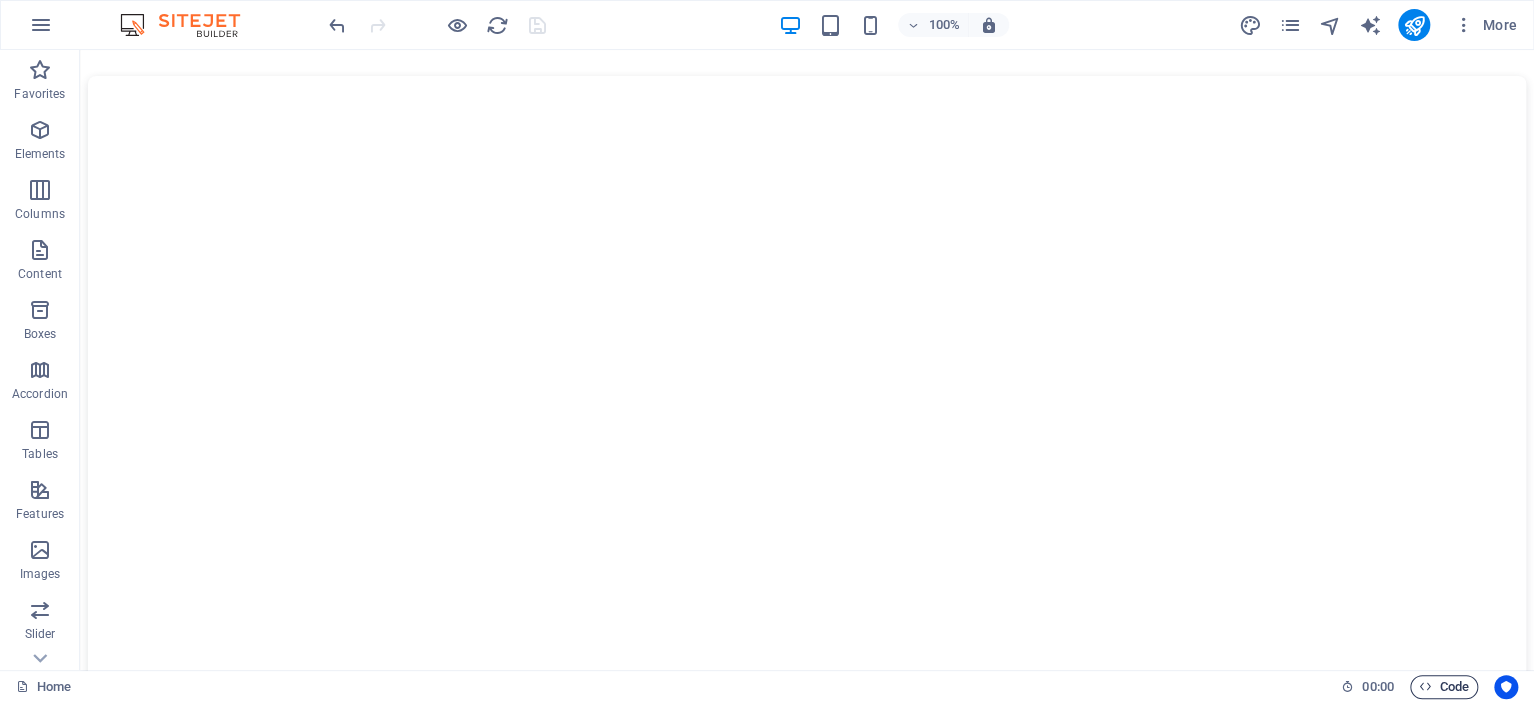 click on "Code" at bounding box center [1444, 687] 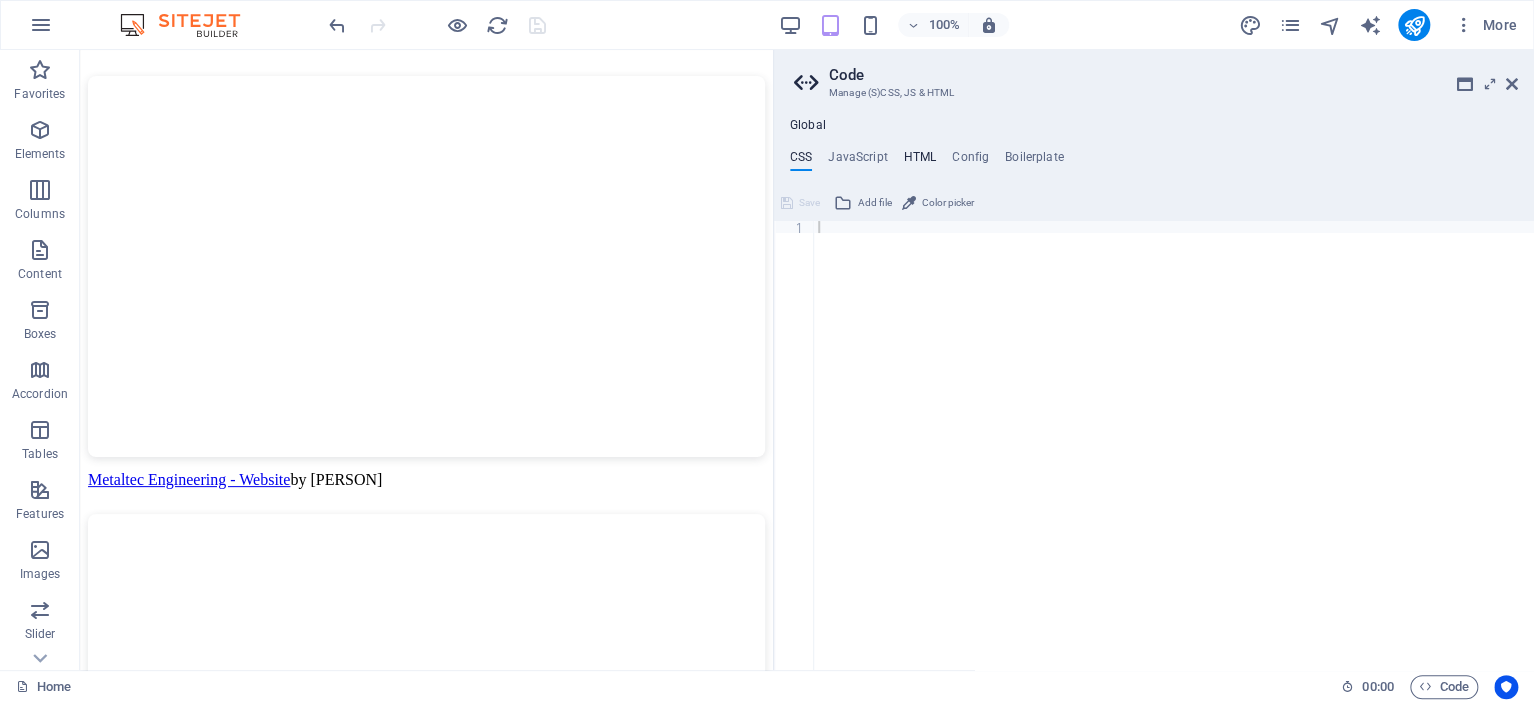 click on "HTML" at bounding box center [920, 161] 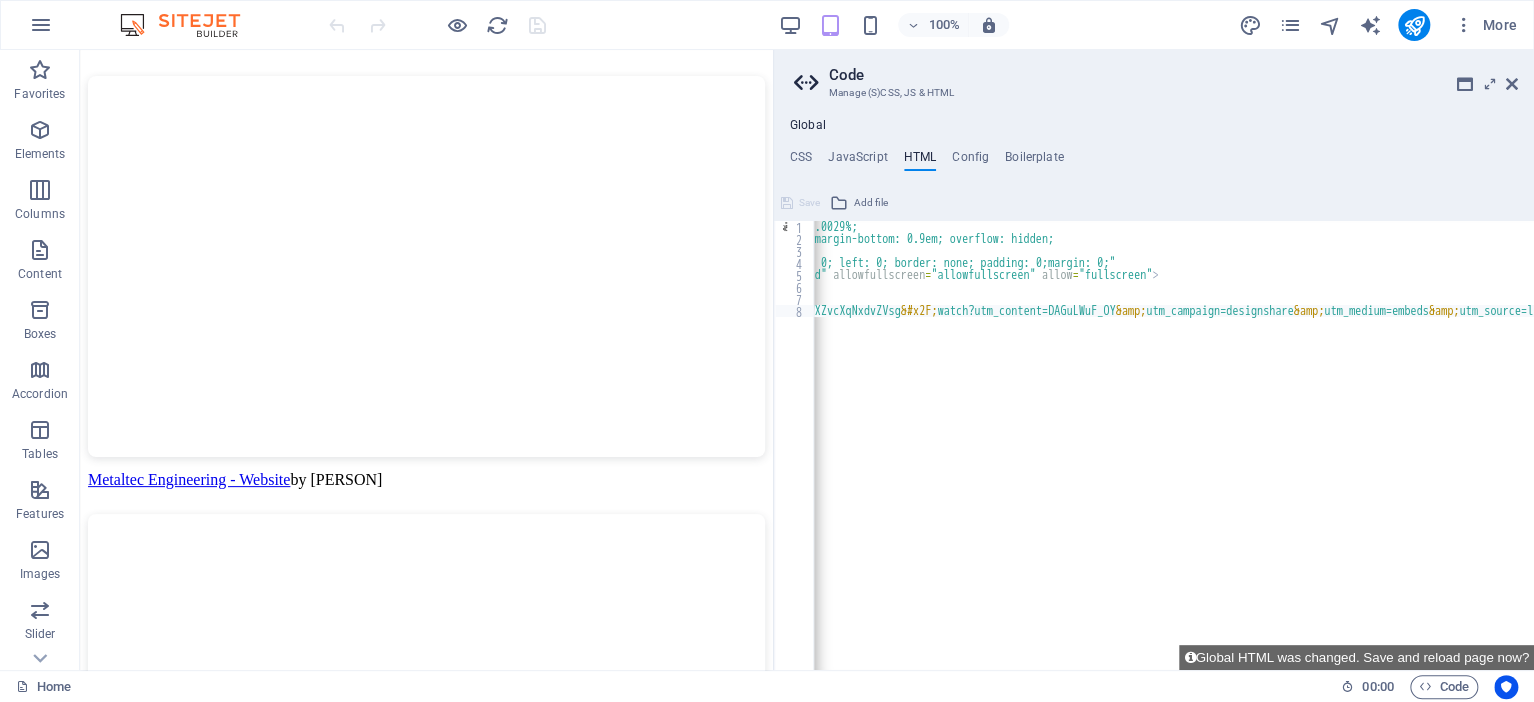 scroll, scrollTop: 0, scrollLeft: 0, axis: both 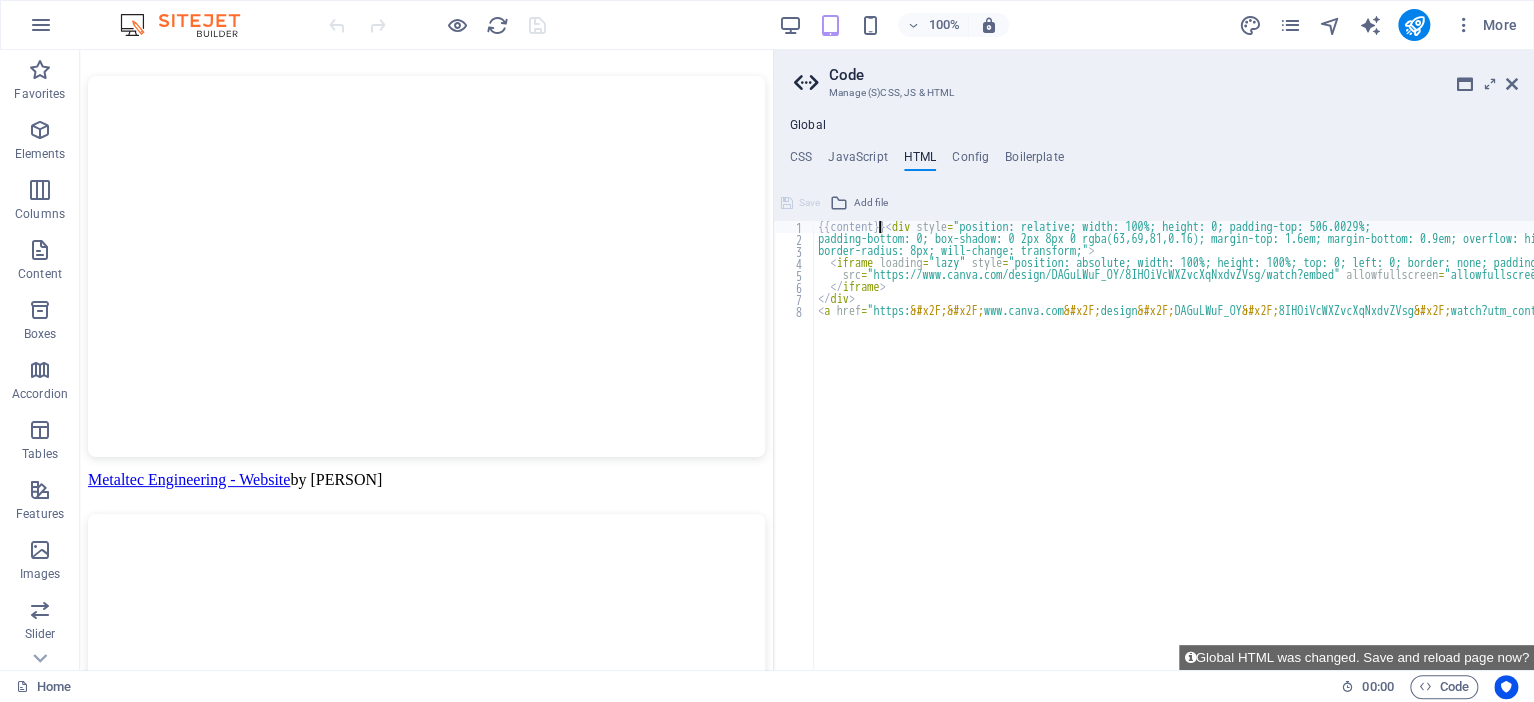click on "{{content}} < div   style = "position: relative; width: 100%; height: 0; padding-top: 506.0029%;  padding-bottom: 0; box-shadow: 0 2px 8px 0 rgba(63,69,81,0.16); margin-top: 1.6em; margin-bottom: 0.9em; overflow: hidden;  border-radius: 8px; will-change: transform;" >    < iframe   loading = "lazy"   style = "position: absolute; width: 100%; height: 100%; top: 0; left: 0; border: none; padding: 0;margin: 0;"      src = "https://www.canva.com/design/DAGuLWuF_OY/8IHOiVcWXZvcXqNxdvZVsg/watch?embed"   allowfullscreen = "allowfullscreen"   allow = "fullscreen" >    </ iframe > </ div > < a   href = "https: &#x2F;&#x2F; www.canva.com &#x2F; design &#x2F; DAGuLWuF_OY &#x2F; 8IHOiVcWXZvcXqNxdvZVsg &#x2F; watch?utm_content=DAGuLWuF_OY &amp; utm_campaign=designshare &amp; utm_medium=embeds &amp; utm_source=link"   target = "_blank"   rel = "noopener" > Metaltec Engineering </ a >  by Mienki de Jager" at bounding box center [1674, 450] 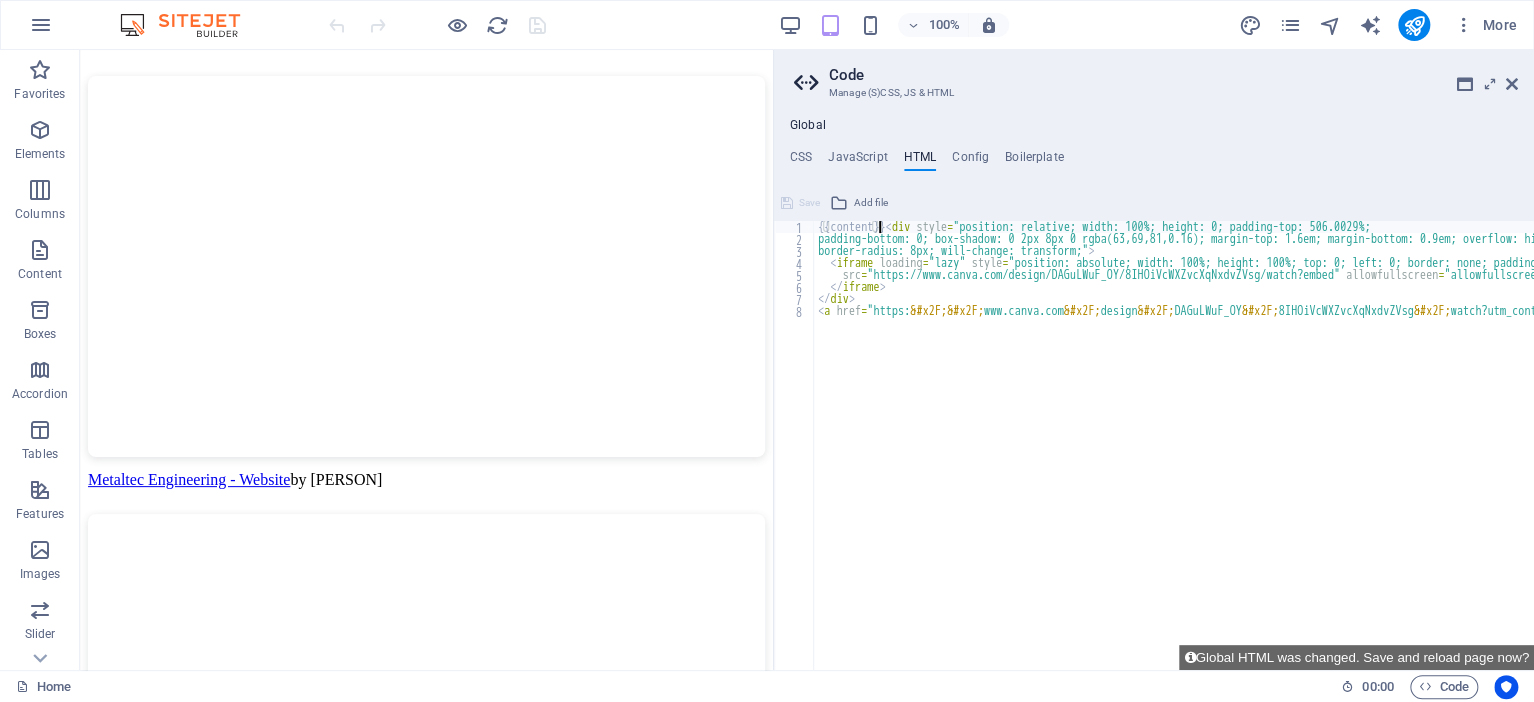 scroll, scrollTop: 0, scrollLeft: 0, axis: both 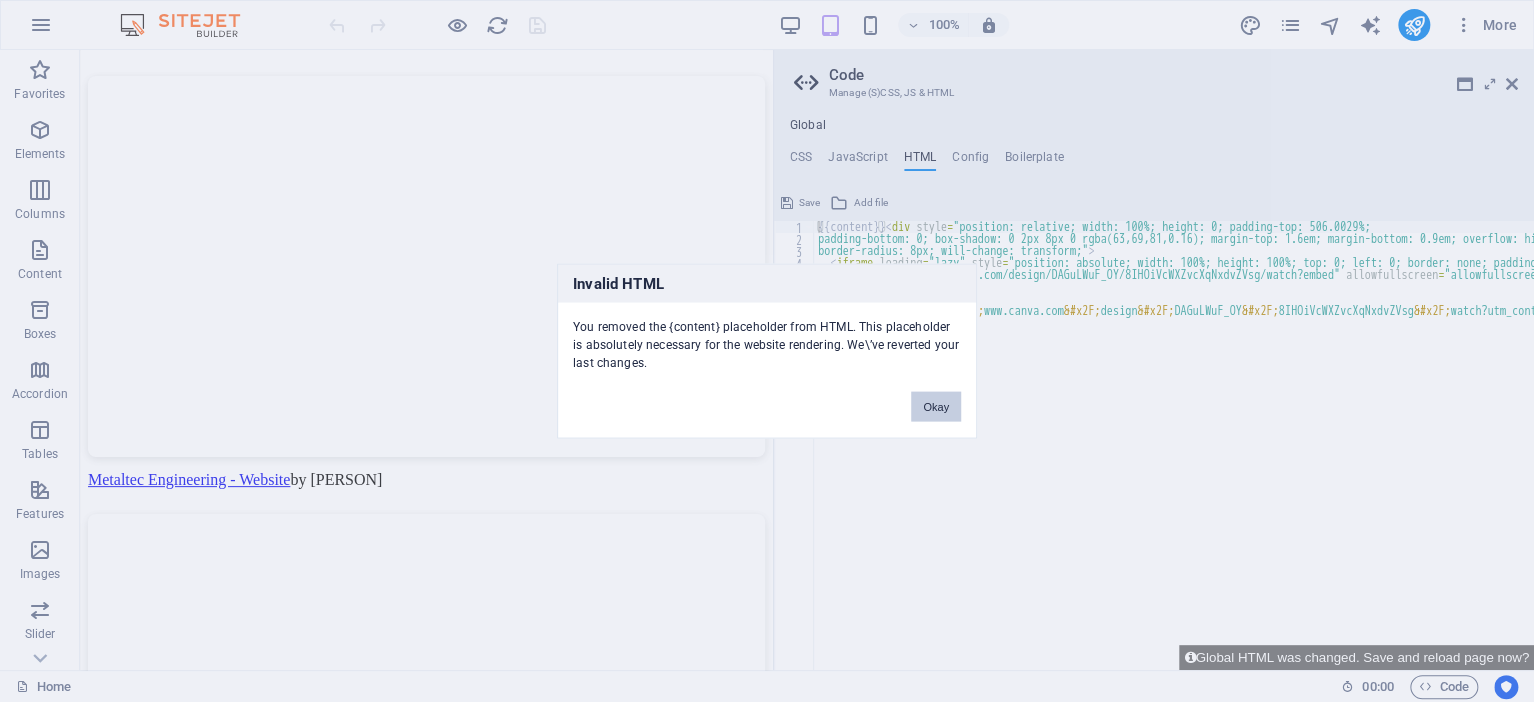 click on "Okay" at bounding box center [936, 407] 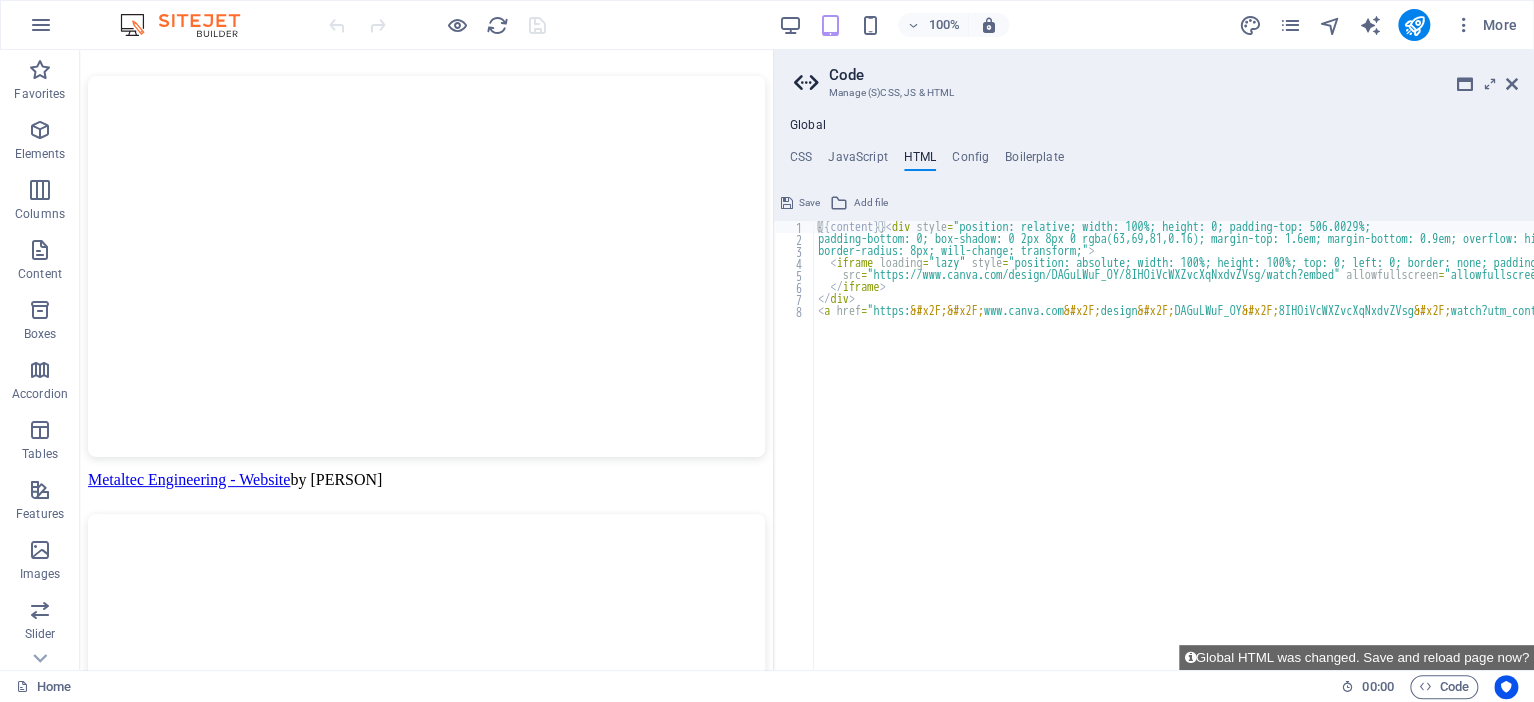 click at bounding box center [787, 203] 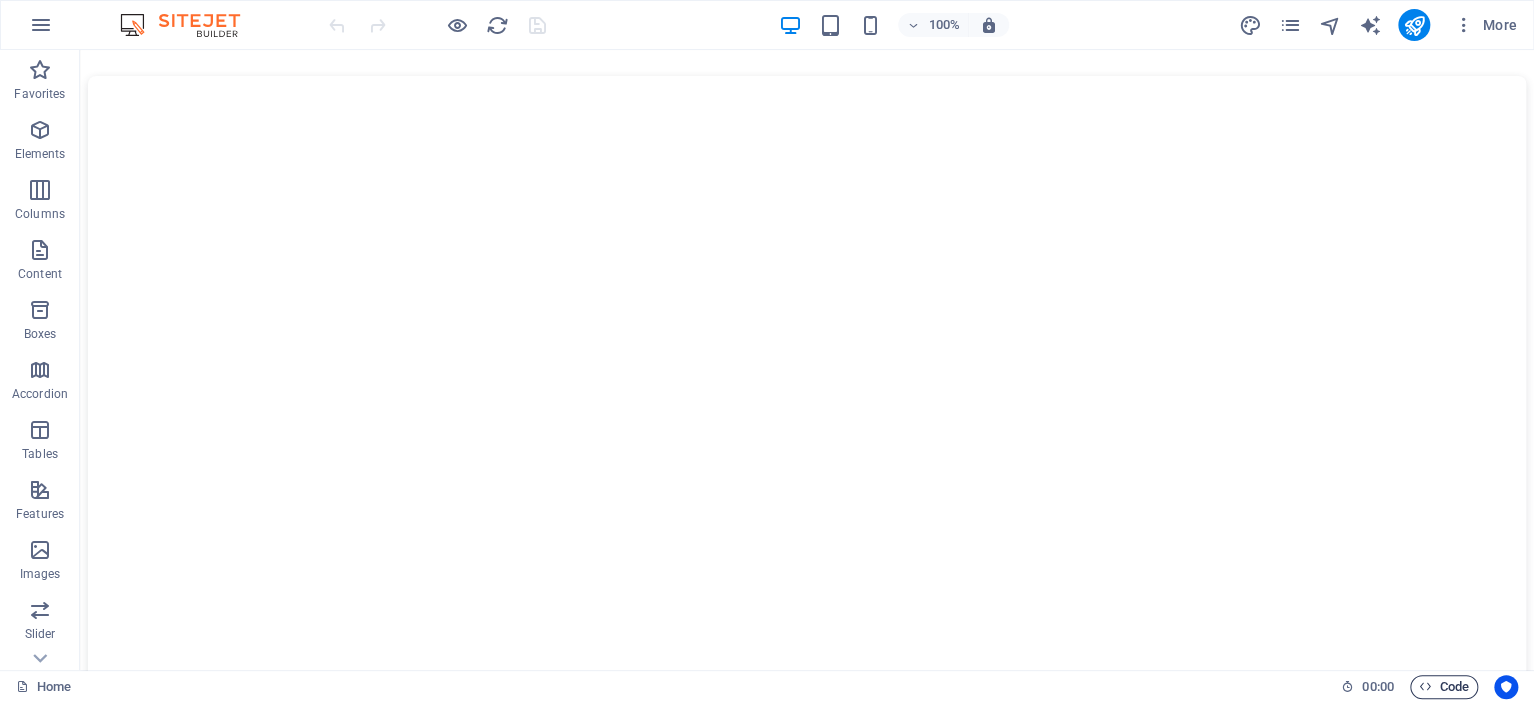 click at bounding box center (1425, 686) 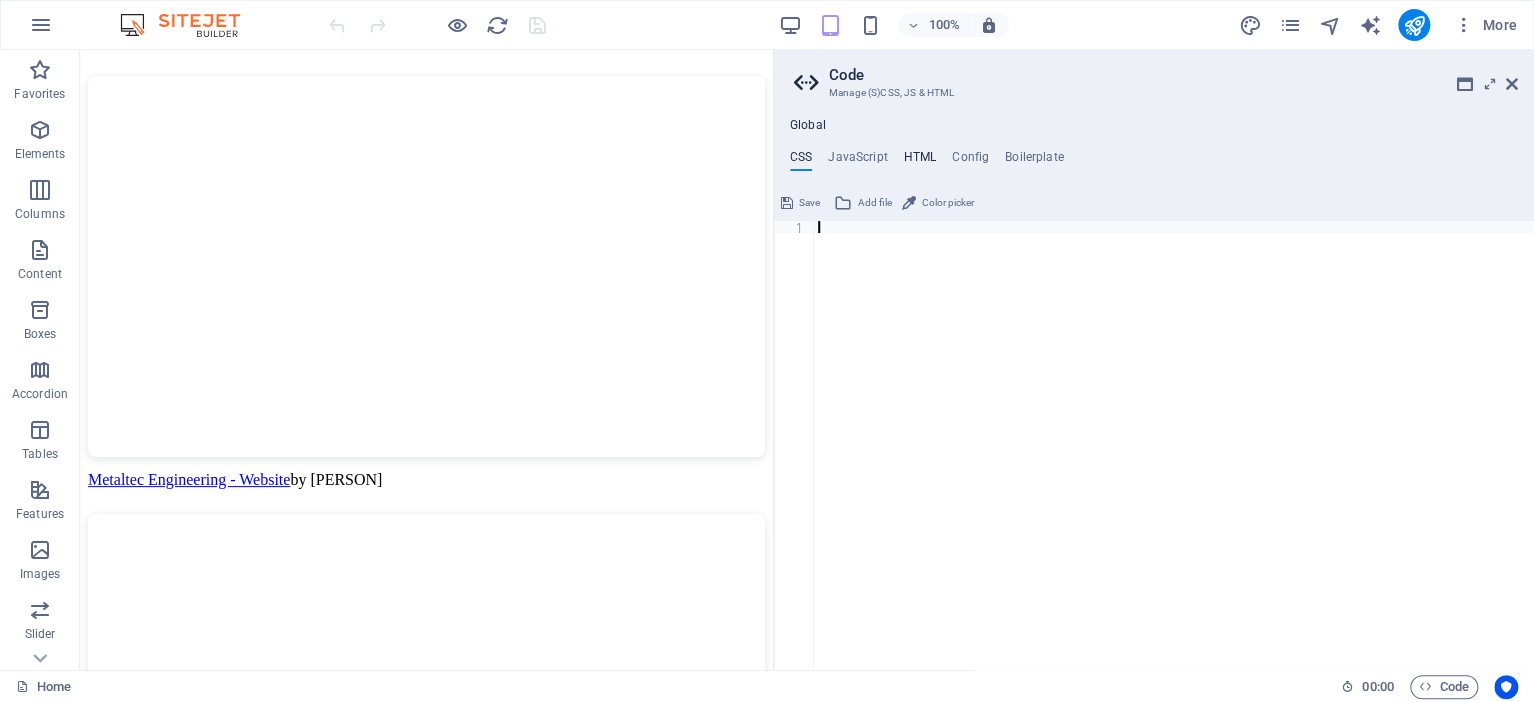 click on "HTML" at bounding box center (920, 161) 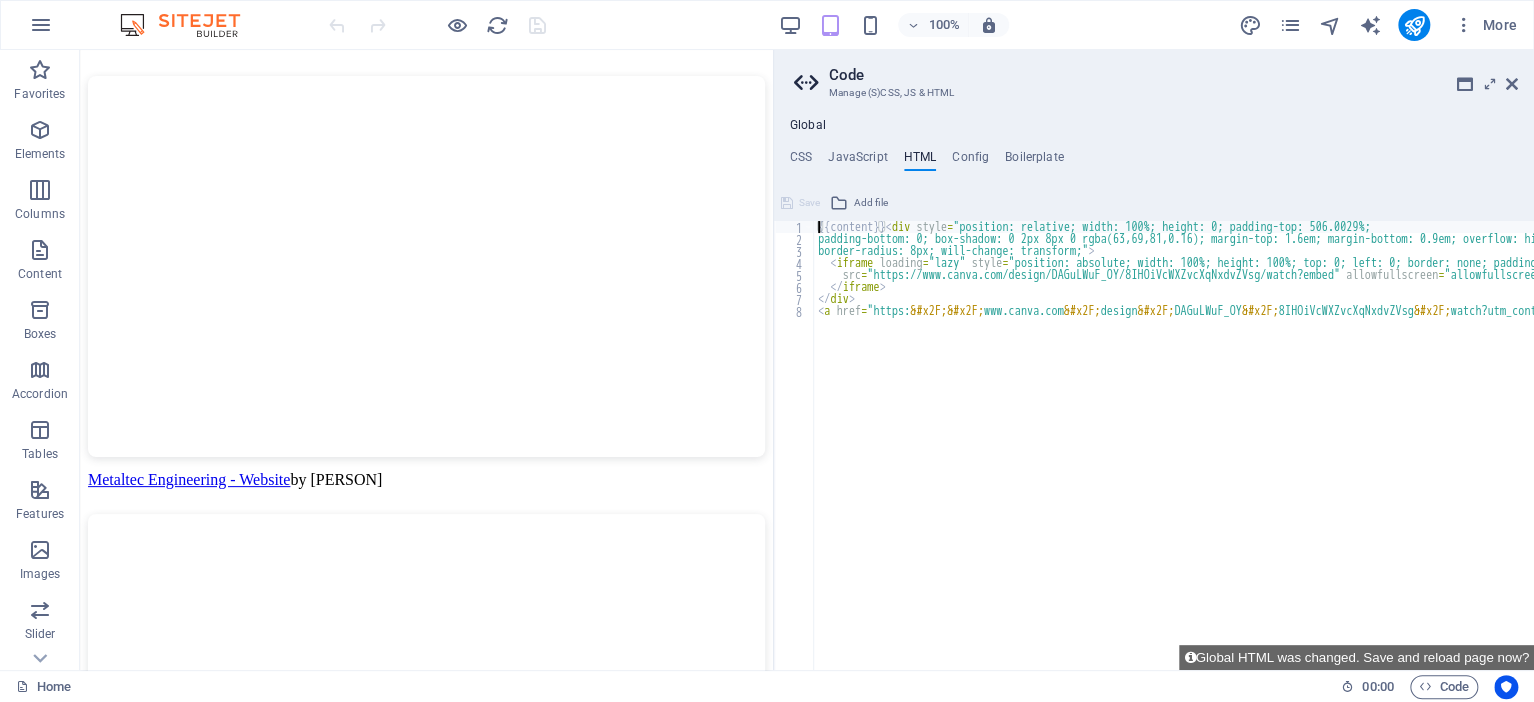 click on "{{content}} < div   style = "position: relative; width: 100%; height: 0; padding-top: 506.0029%;  padding-bottom: 0; box-shadow: 0 2px 8px 0 rgba(63,69,81,0.16); margin-top: 1.6em; margin-bottom: 0.9em; overflow: hidden;  border-radius: 8px; will-change: transform;" >    < iframe   loading = "lazy"   style = "position: absolute; width: 100%; height: 100%; top: 0; left: 0; border: none; padding: 0;margin: 0;"      src = "https://www.canva.com/design/DAGuLWuF_OY/8IHOiVcWXZvcXqNxdvZVsg/watch?embed"   allowfullscreen = "allowfullscreen"   allow = "fullscreen" >    </ iframe > </ div > < a   href = "https: &#x2F;&#x2F; www.canva.com &#x2F; design &#x2F; DAGuLWuF_OY &#x2F; 8IHOiVcWXZvcXqNxdvZVsg &#x2F; watch?utm_content=DAGuLWuF_OY &amp; utm_campaign=designshare &amp; utm_medium=embeds &amp; utm_source=link"   target = "_blank"   rel = "noopener" > Metaltec Engineering </ a >  by Mienki de Jager" at bounding box center [1674, 450] 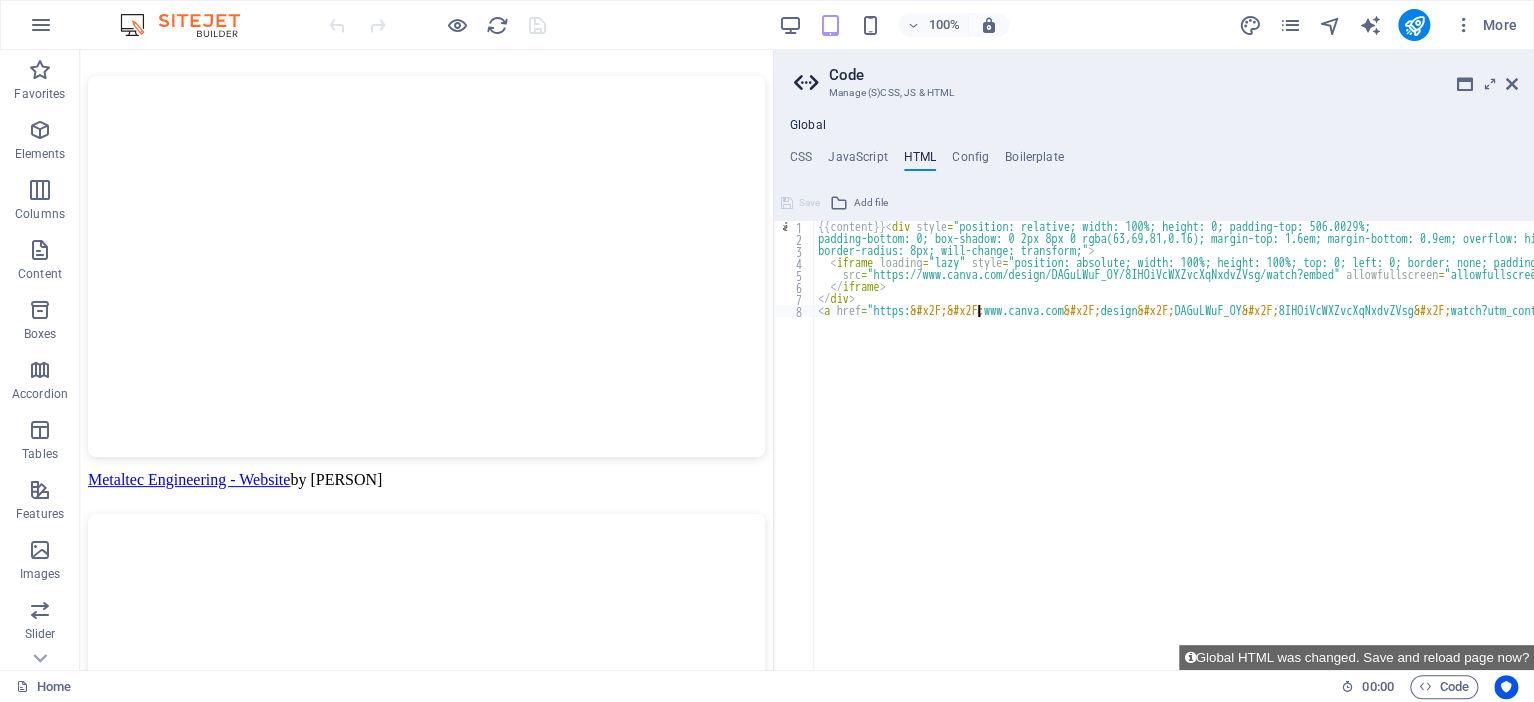 click on "{{content}} < div   style = "position: relative; width: 100%; height: 0; padding-top: 506.0029%;  padding-bottom: 0; box-shadow: 0 2px 8px 0 rgba(63,69,81,0.16); margin-top: 1.6em; margin-bottom: 0.9em; overflow: hidden;  border-radius: 8px; will-change: transform;" >    < iframe   loading = "lazy"   style = "position: absolute; width: 100%; height: 100%; top: 0; left: 0; border: none; padding: 0;margin: 0;"      src = "https://www.canva.com/design/DAGuLWuF_OY/8IHOiVcWXZvcXqNxdvZVsg/watch?embed"   allowfullscreen = "allowfullscreen"   allow = "fullscreen" >    </ iframe > </ div > < a   href = "https: &#x2F;&#x2F; www.canva.com &#x2F; design &#x2F; DAGuLWuF_OY &#x2F; 8IHOiVcWXZvcXqNxdvZVsg &#x2F; watch?utm_content=DAGuLWuF_OY &amp; utm_campaign=designshare &amp; utm_medium=embeds &amp; utm_source=link"   target = "_blank"   rel = "noopener" > Metaltec Engineering </ a >  by Mienki de Jager" at bounding box center (1674, 450) 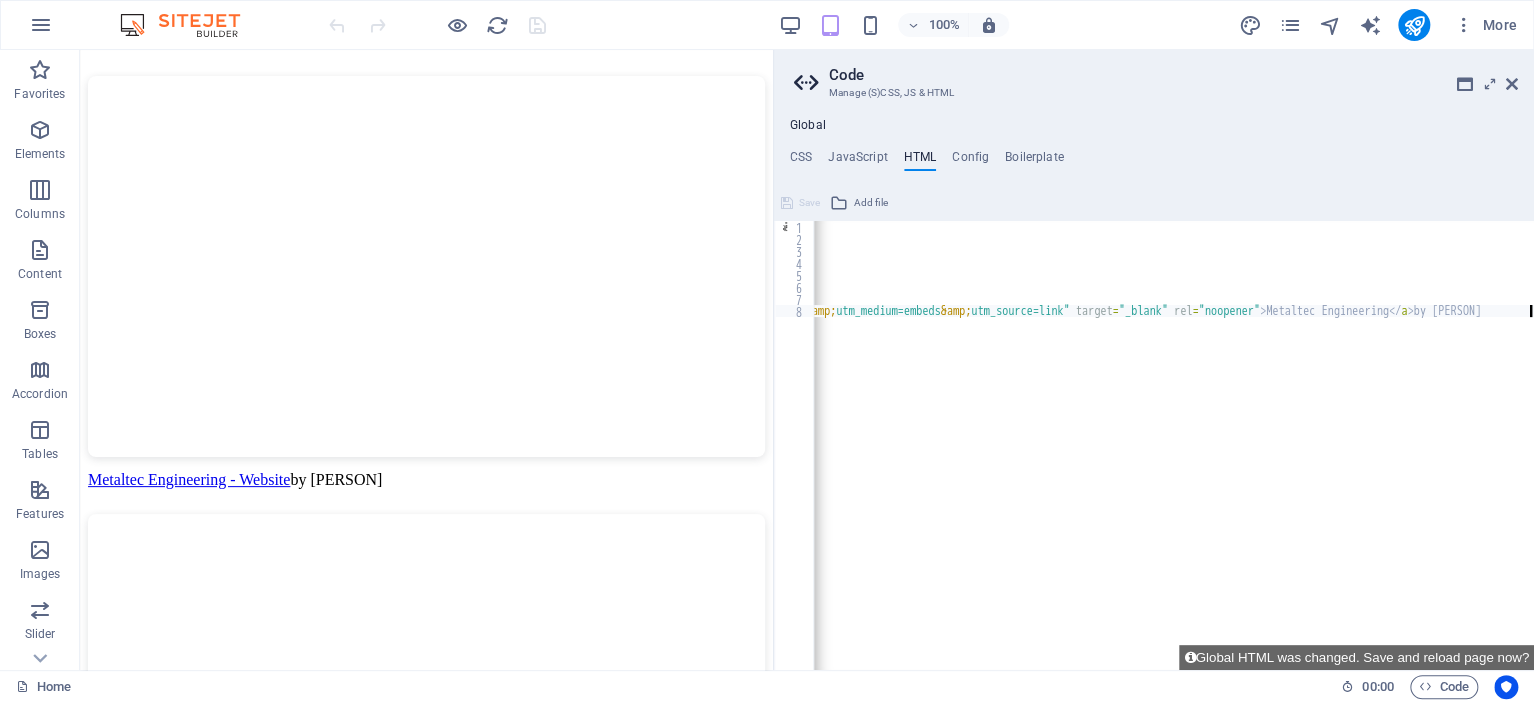 type 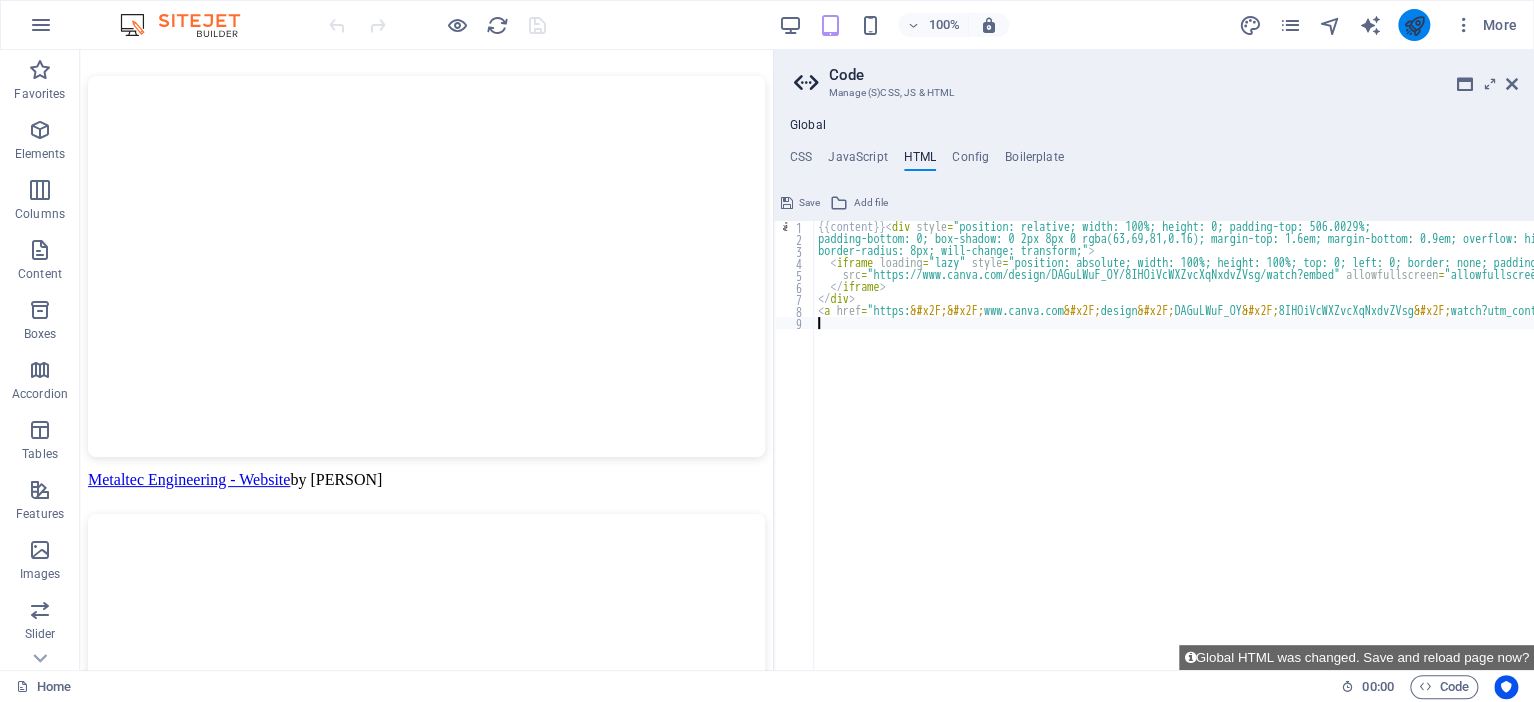 drag, startPoint x: 1532, startPoint y: 334, endPoint x: 1422, endPoint y: 13, distance: 339.32434 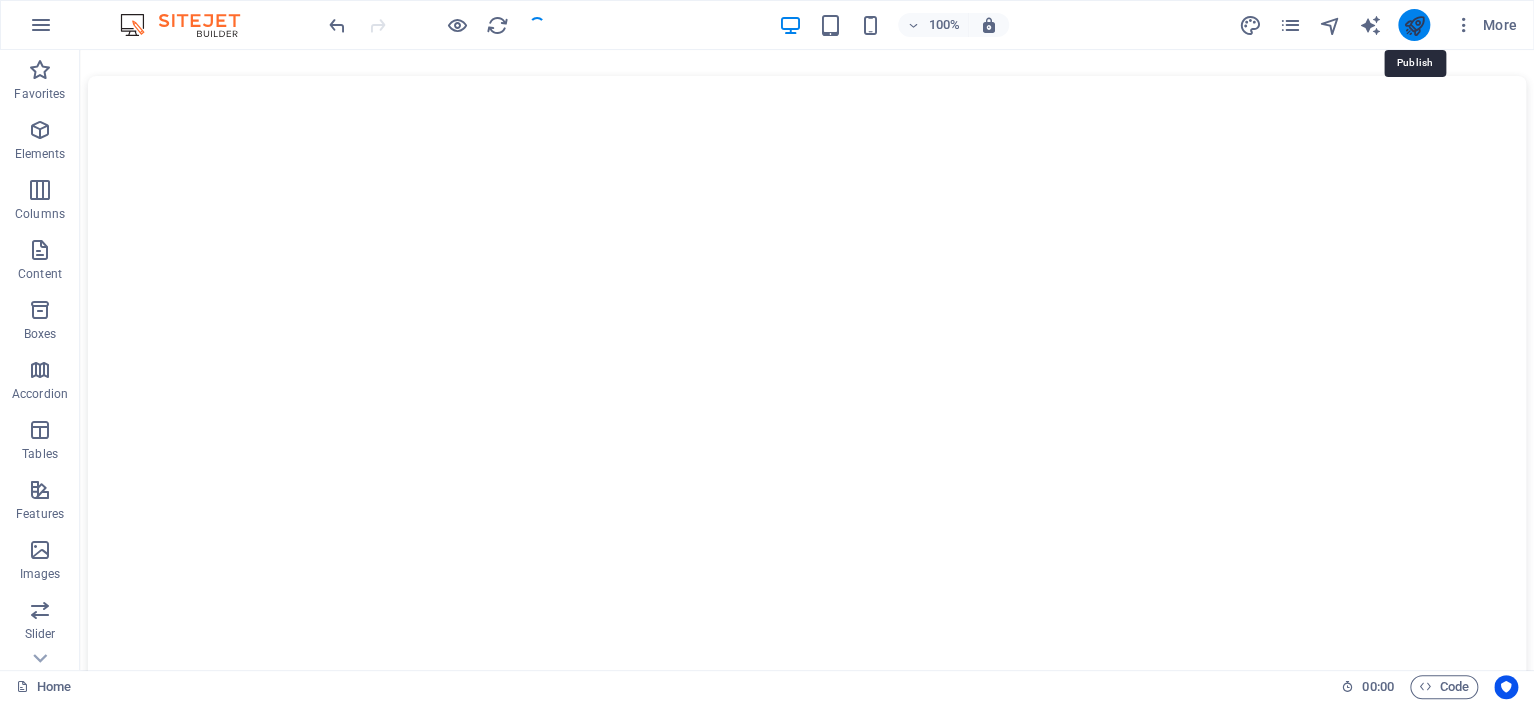 click at bounding box center [1413, 25] 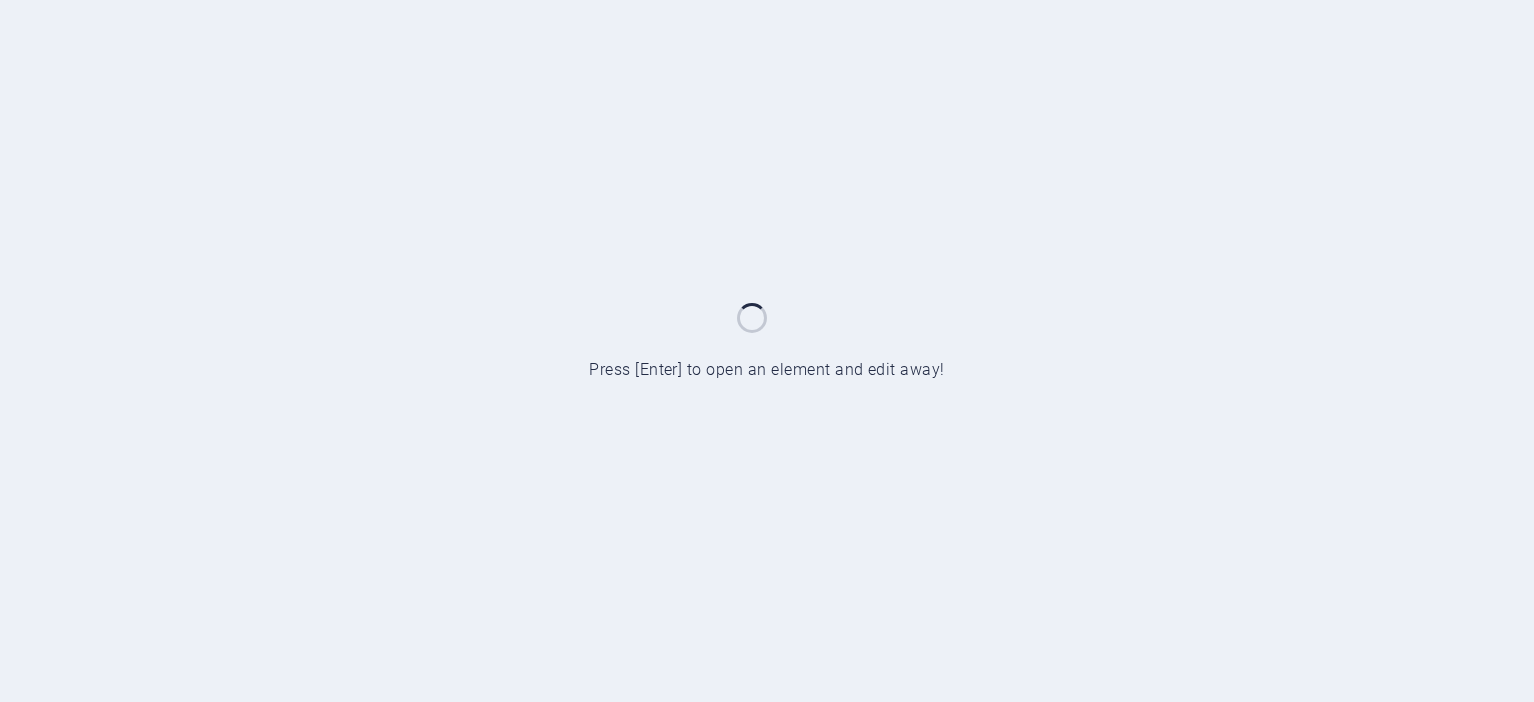 scroll, scrollTop: 0, scrollLeft: 0, axis: both 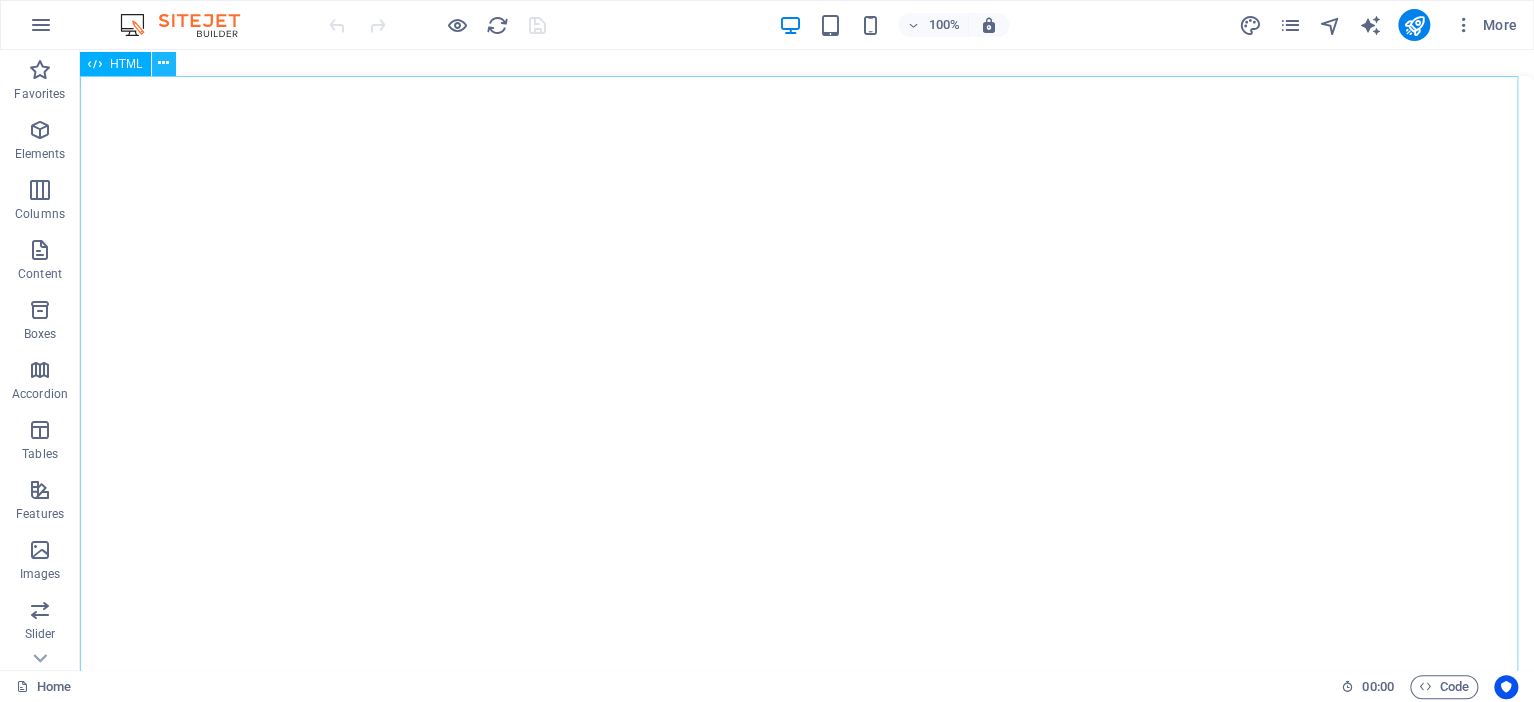 click at bounding box center (163, 63) 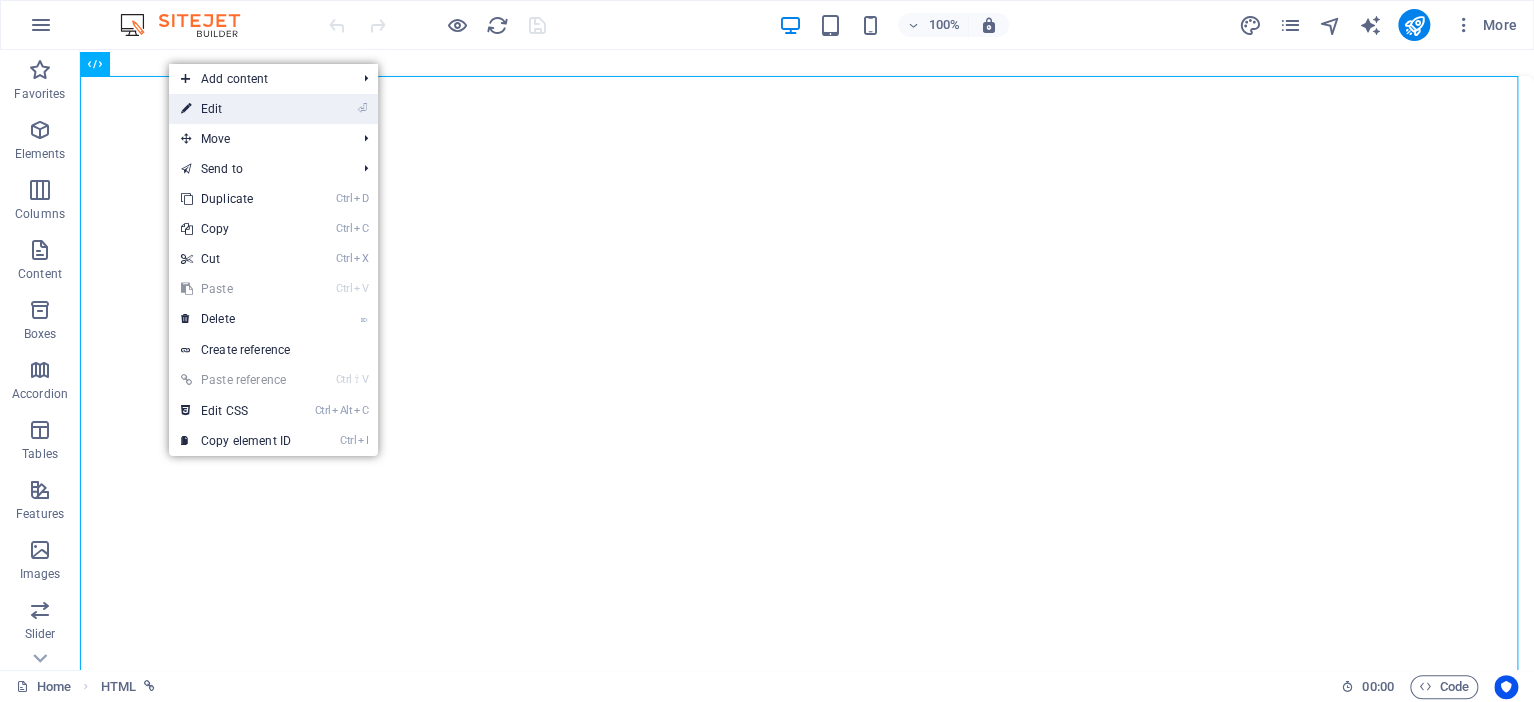 click on "⏎  Edit" at bounding box center [236, 109] 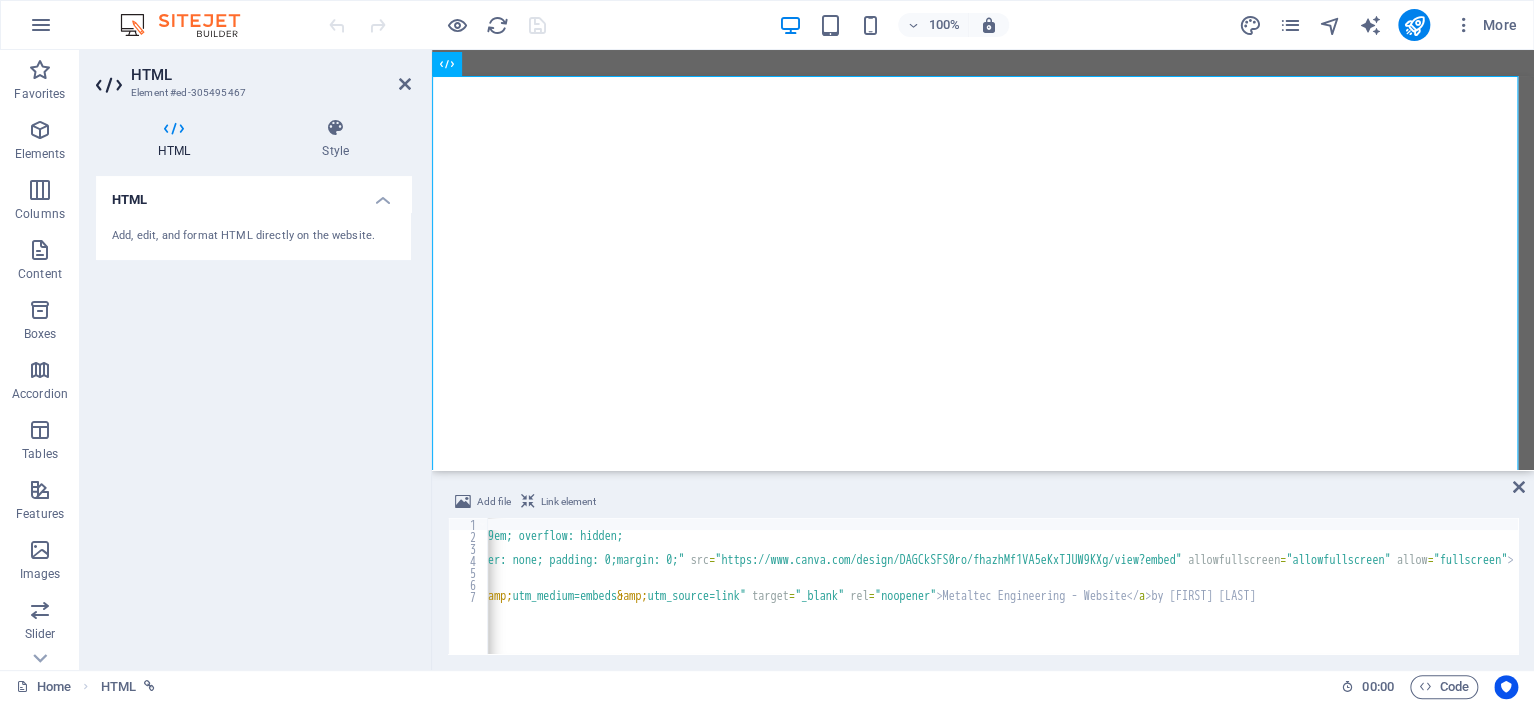 scroll, scrollTop: 0, scrollLeft: 616, axis: horizontal 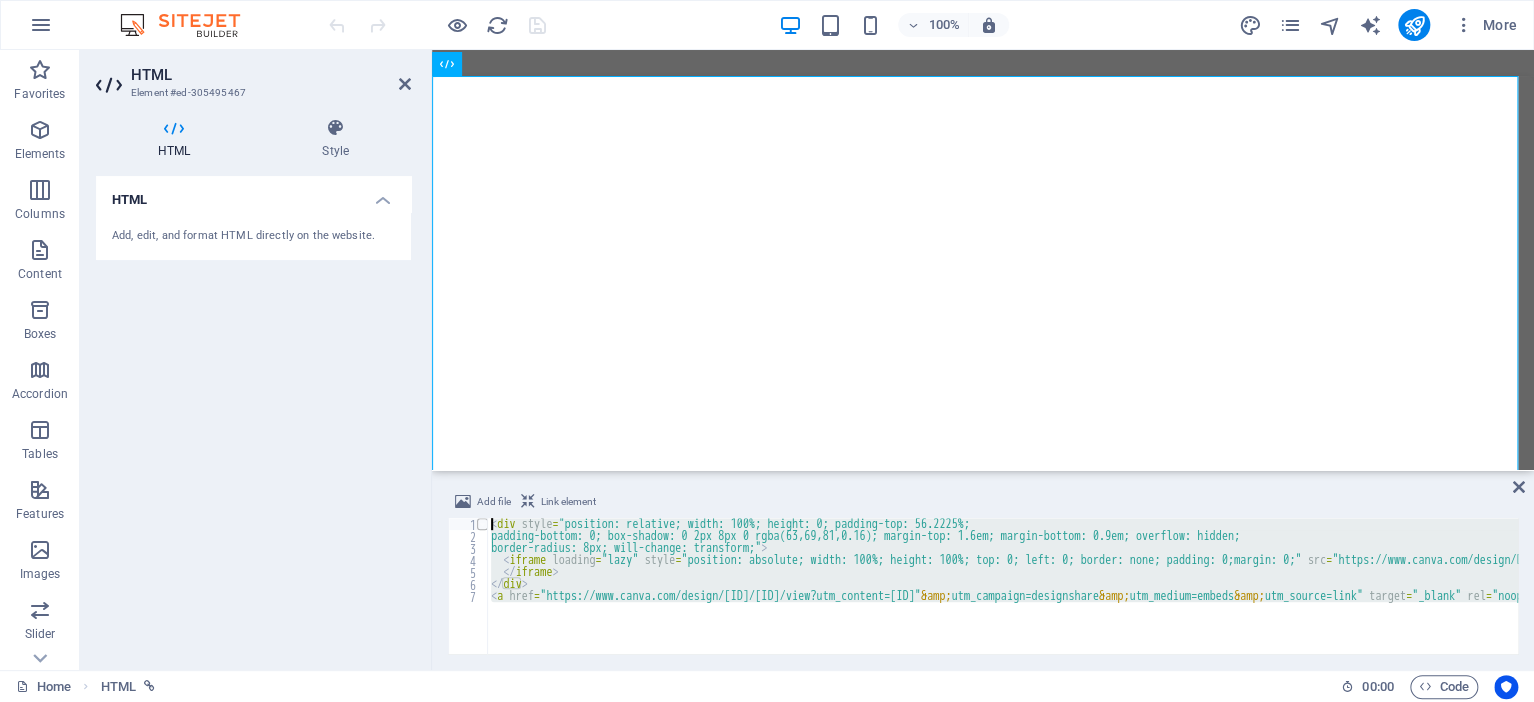 drag, startPoint x: 1473, startPoint y: 602, endPoint x: 476, endPoint y: 526, distance: 999.8925 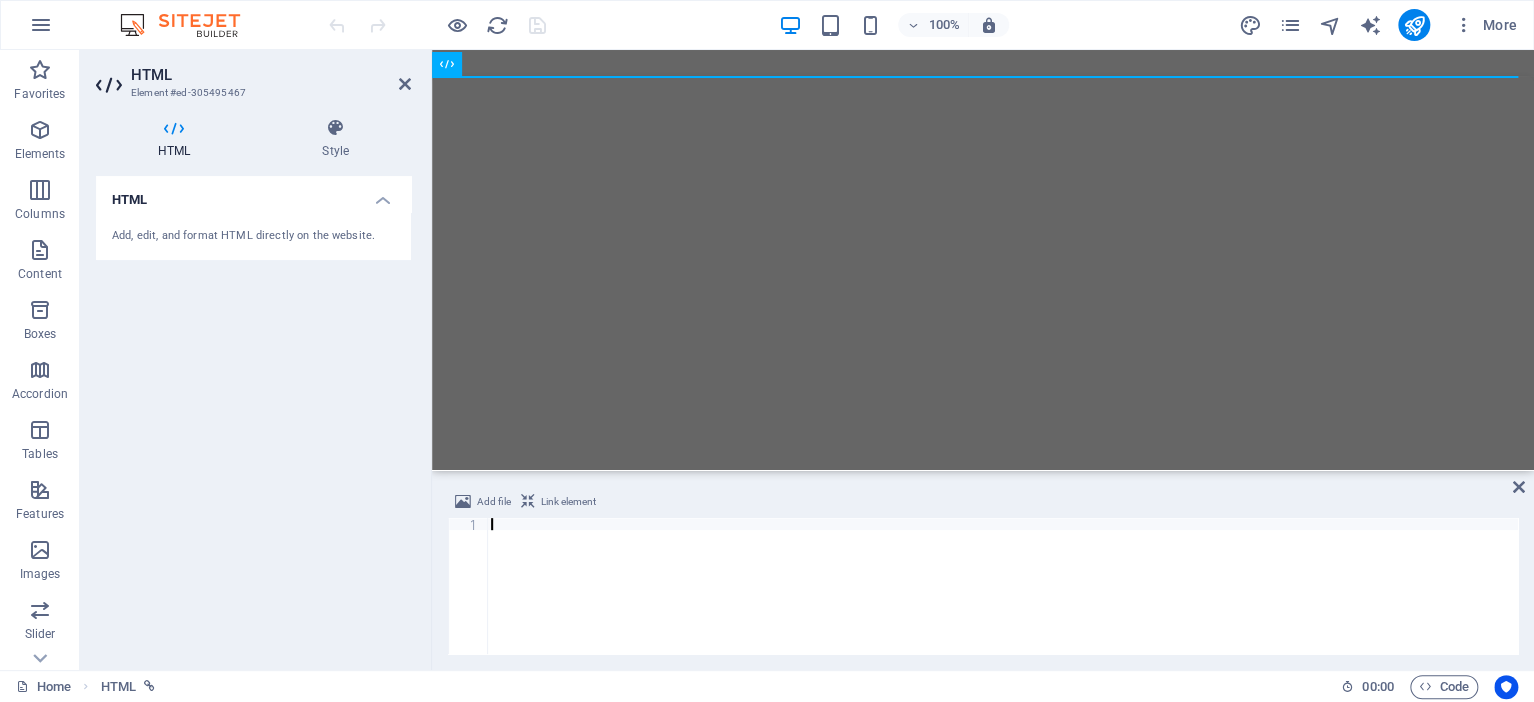 paste on "<a href="https://www.canva.com/design/DAGuLWuF_OY/8IHOiVcWXZvcXqNxdvZVsg/watch?utm_content=DAGuLWuF_OY&amp;utm_campaign=designshare&amp;utm_medium=embeds&amp;utm_source=link" target="_blank" rel="noopener">Metaltec Engineering</a> by [PERSON]" 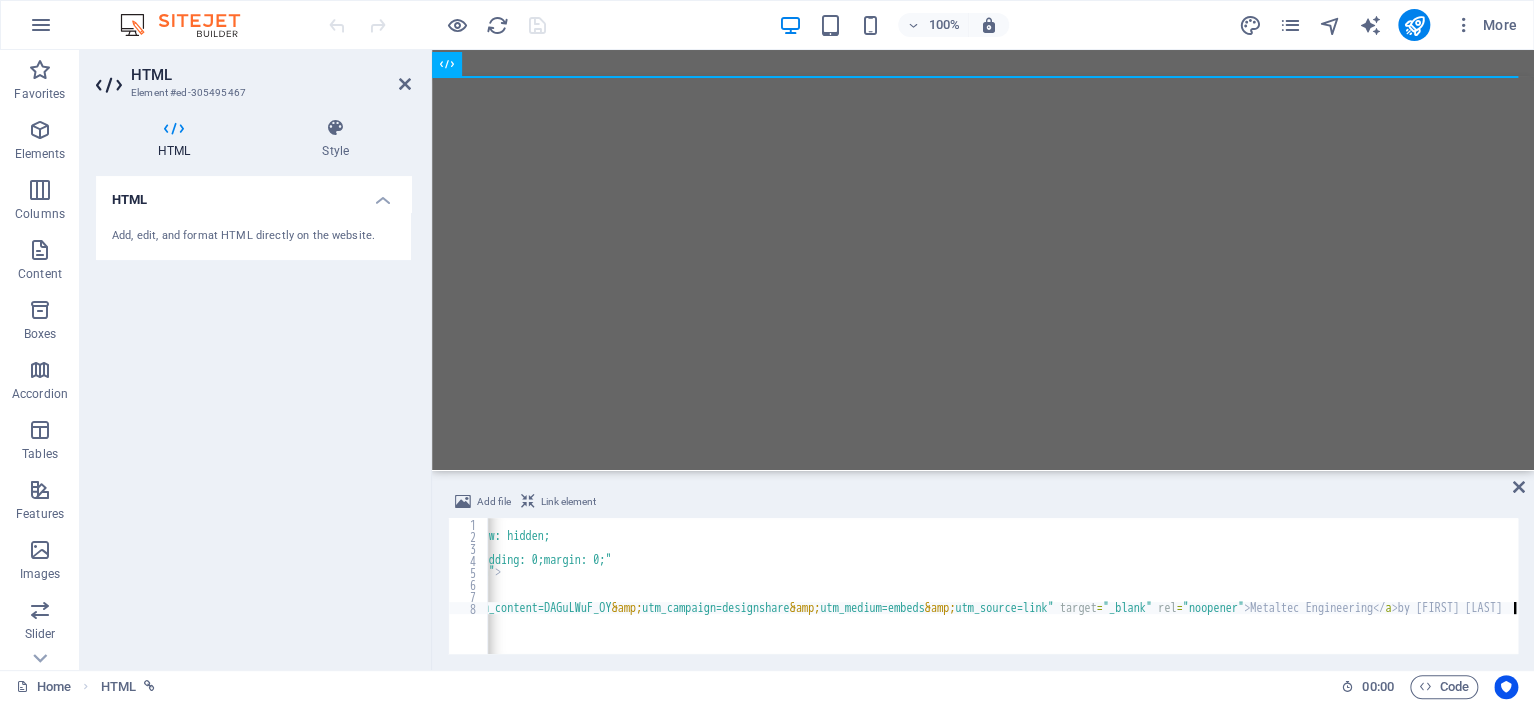 scroll, scrollTop: 0, scrollLeft: 690, axis: horizontal 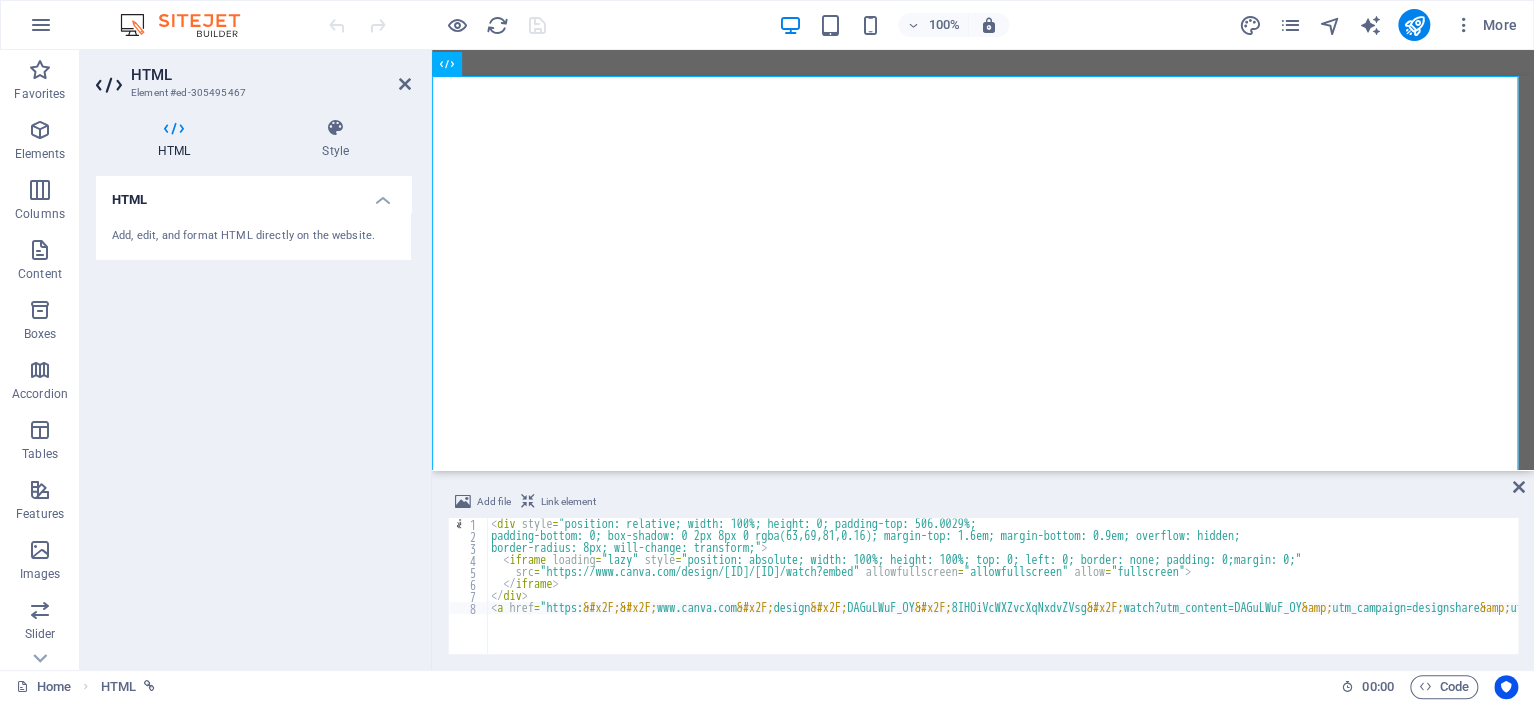 click on "Link element" at bounding box center (568, 502) 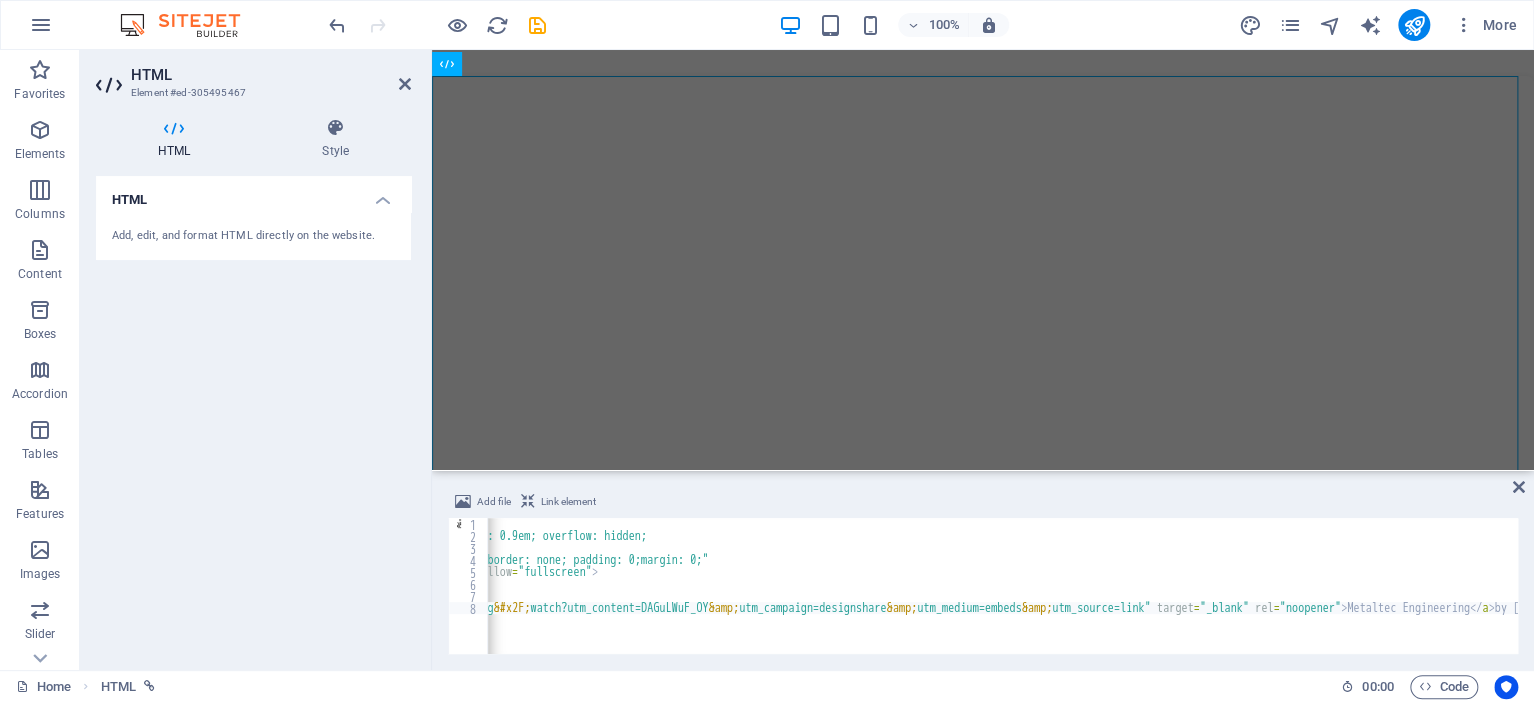 scroll, scrollTop: 0, scrollLeft: 690, axis: horizontal 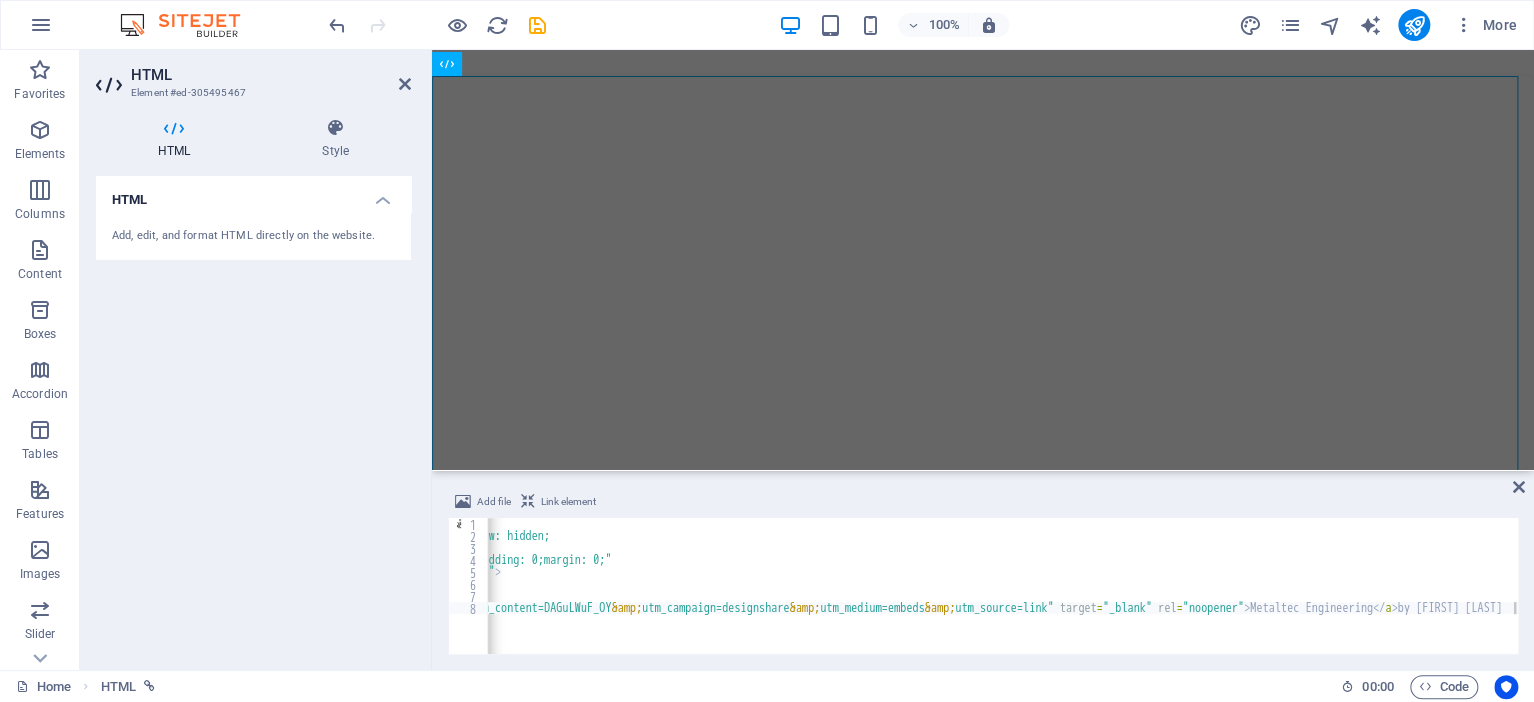 click on "Link element" at bounding box center (568, 502) 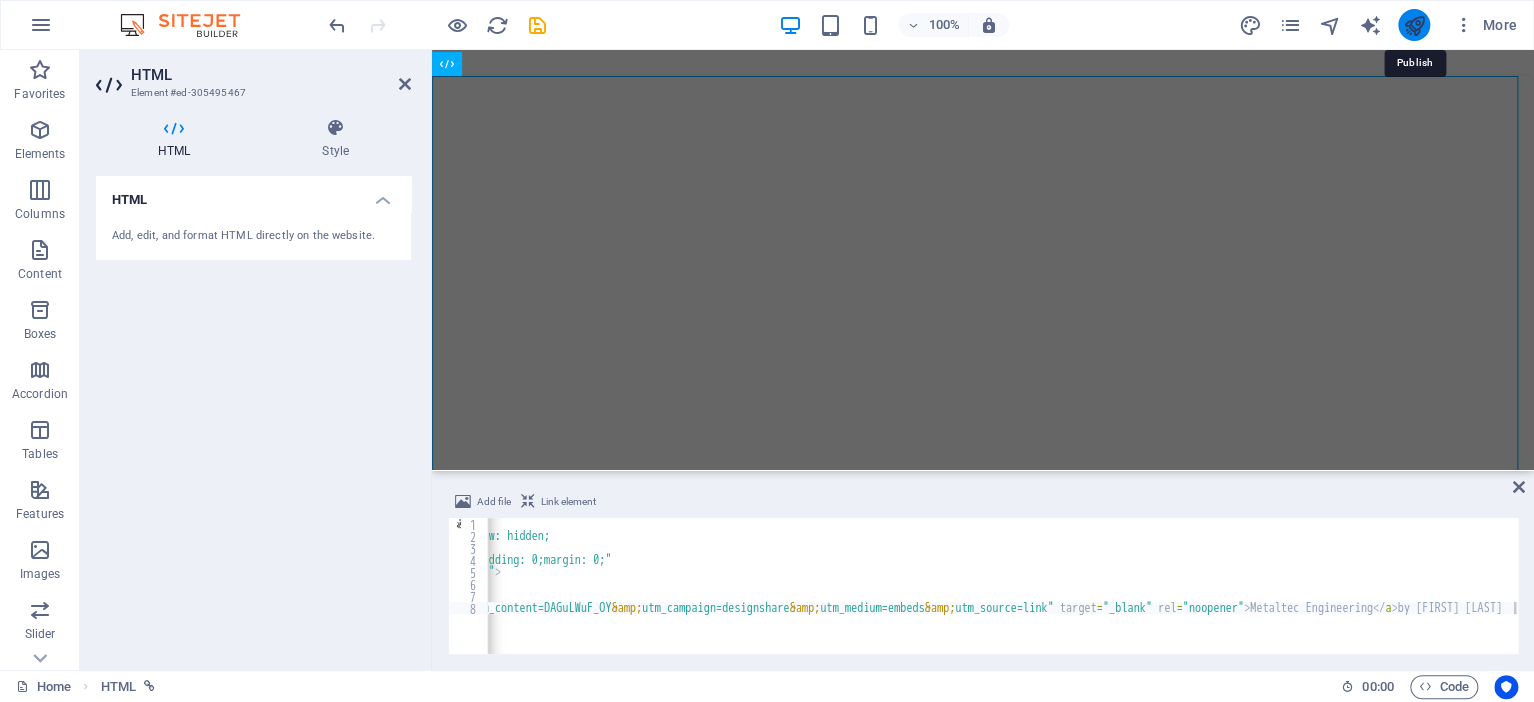 click at bounding box center (1413, 25) 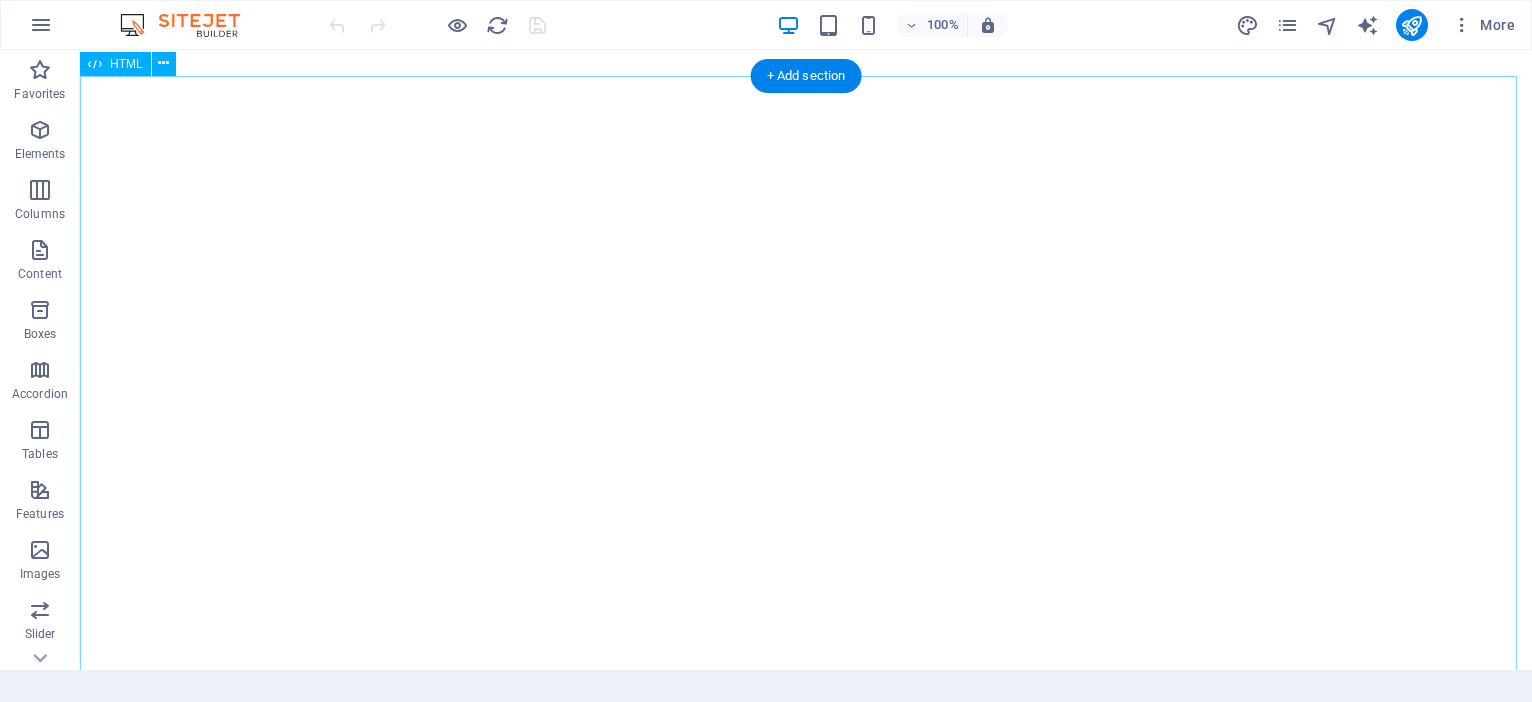 scroll, scrollTop: 0, scrollLeft: 0, axis: both 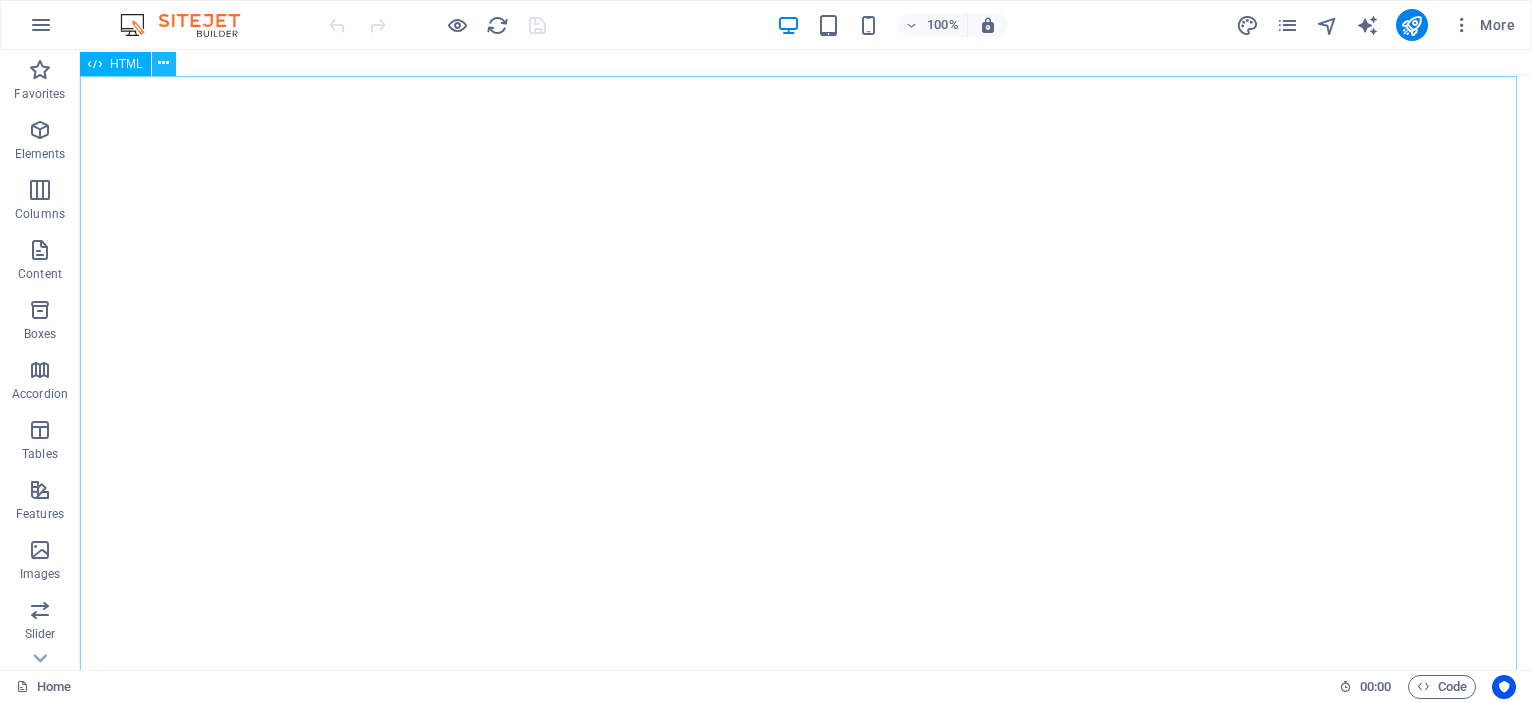 click at bounding box center (163, 63) 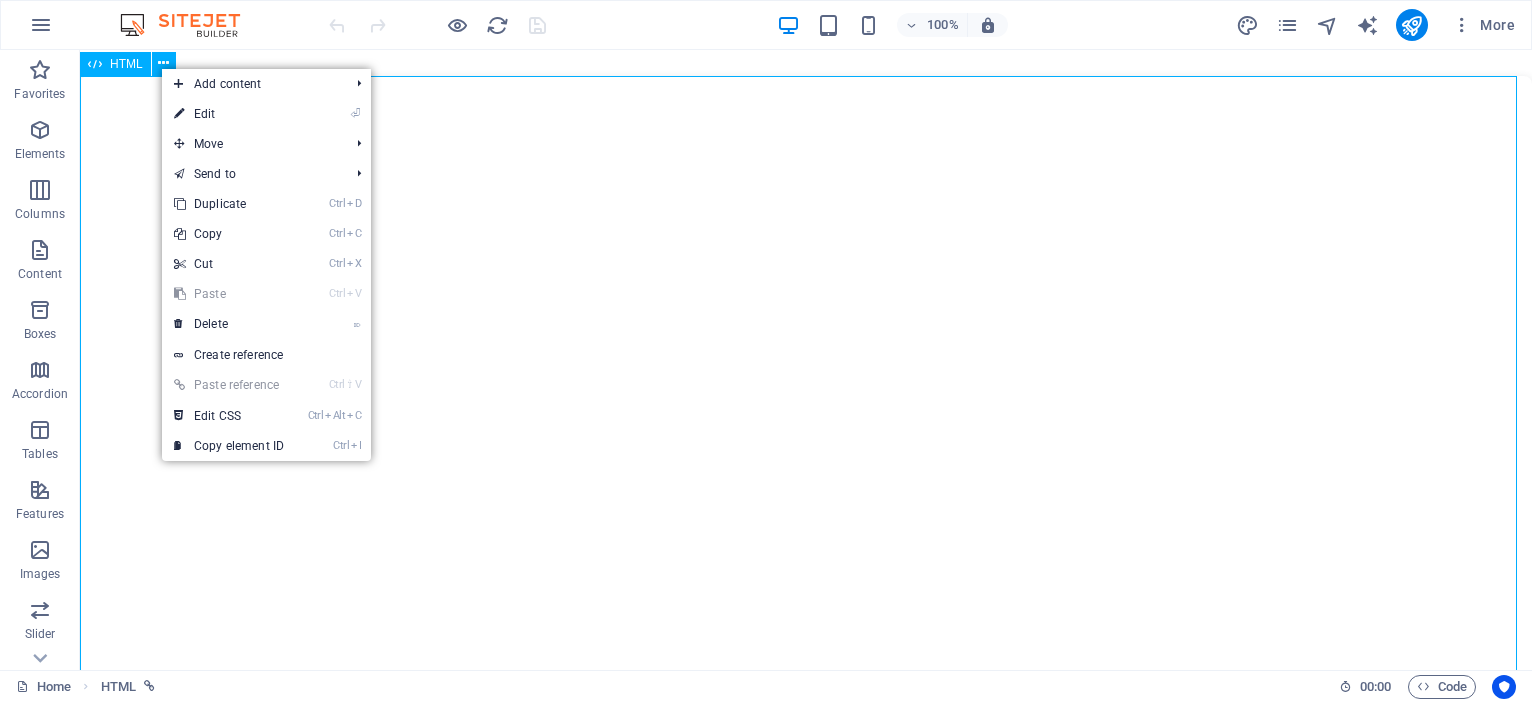 click on "HTML" at bounding box center (126, 64) 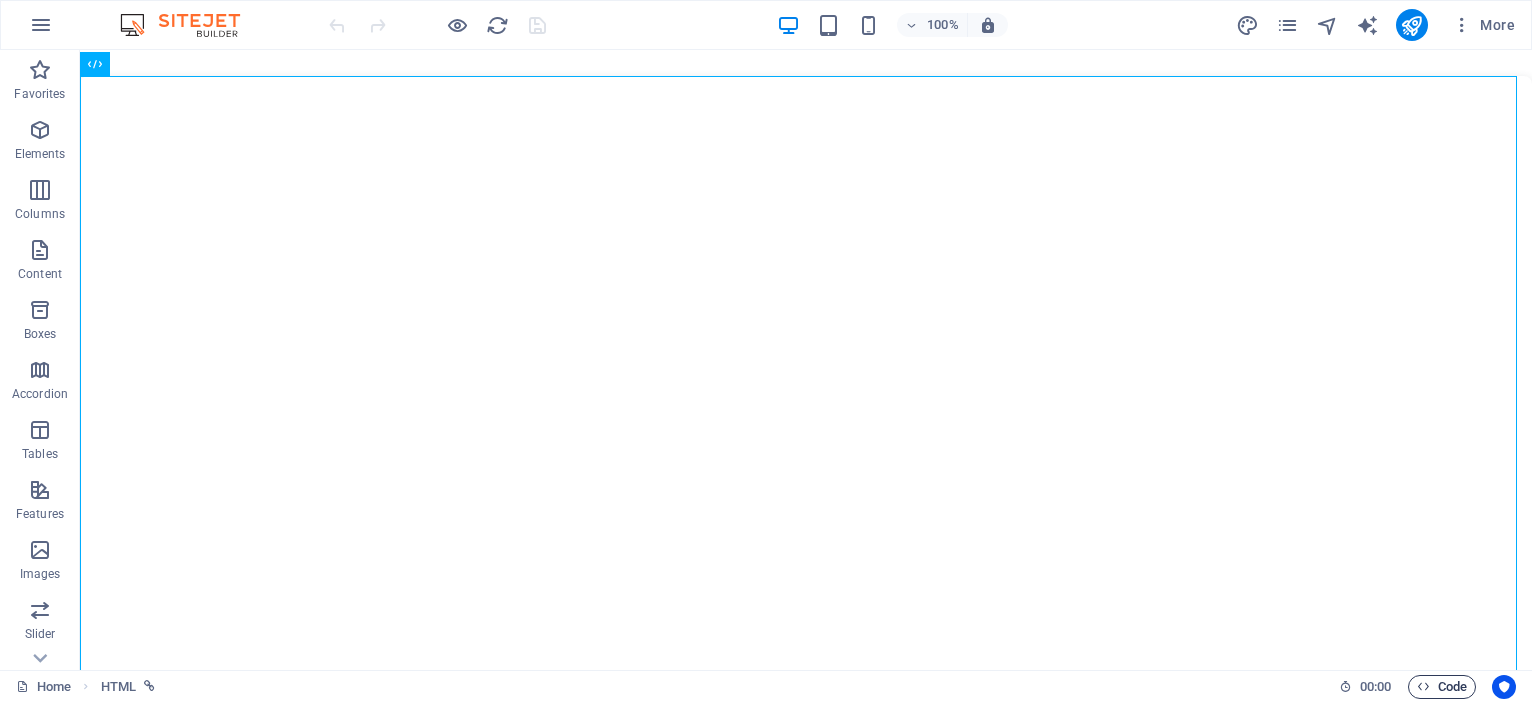 click on "Code" at bounding box center [1442, 687] 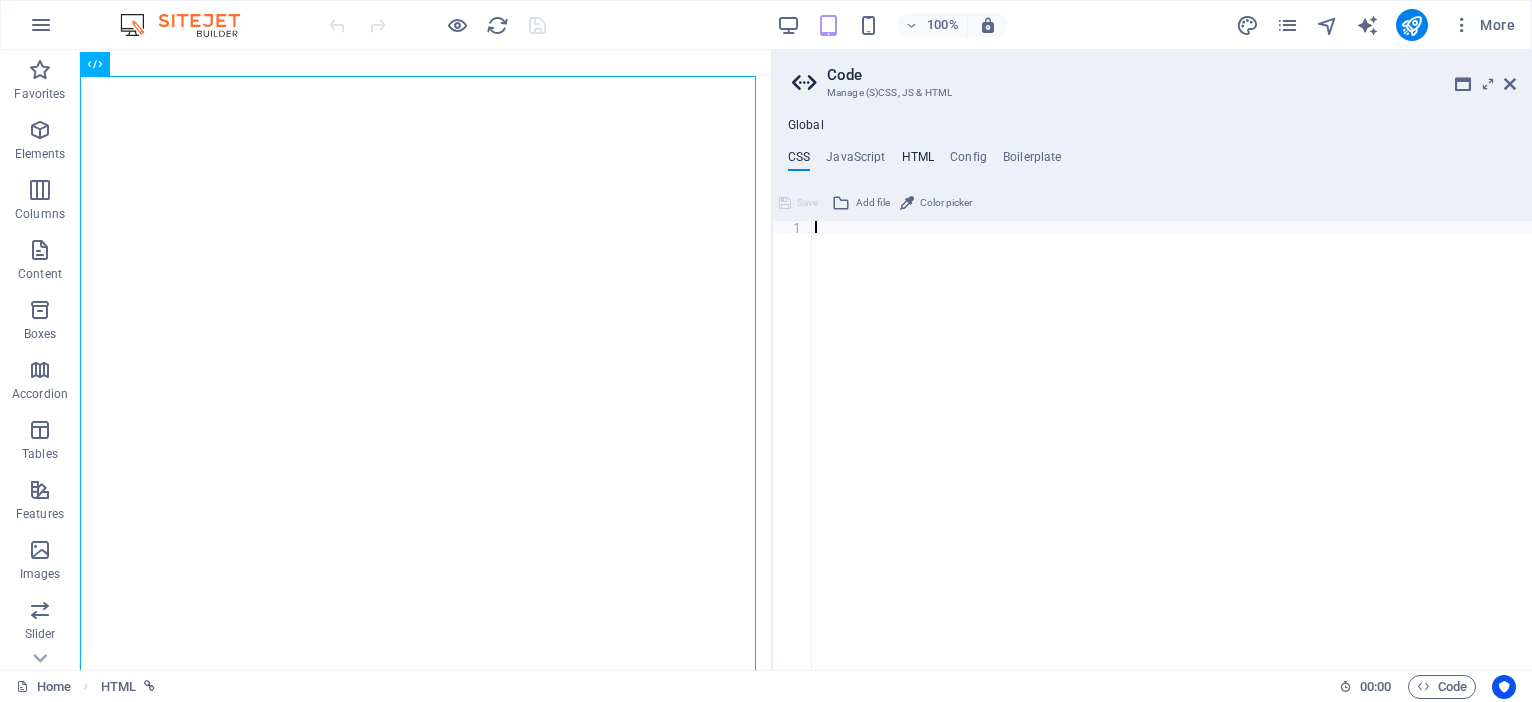click on "HTML" at bounding box center (918, 161) 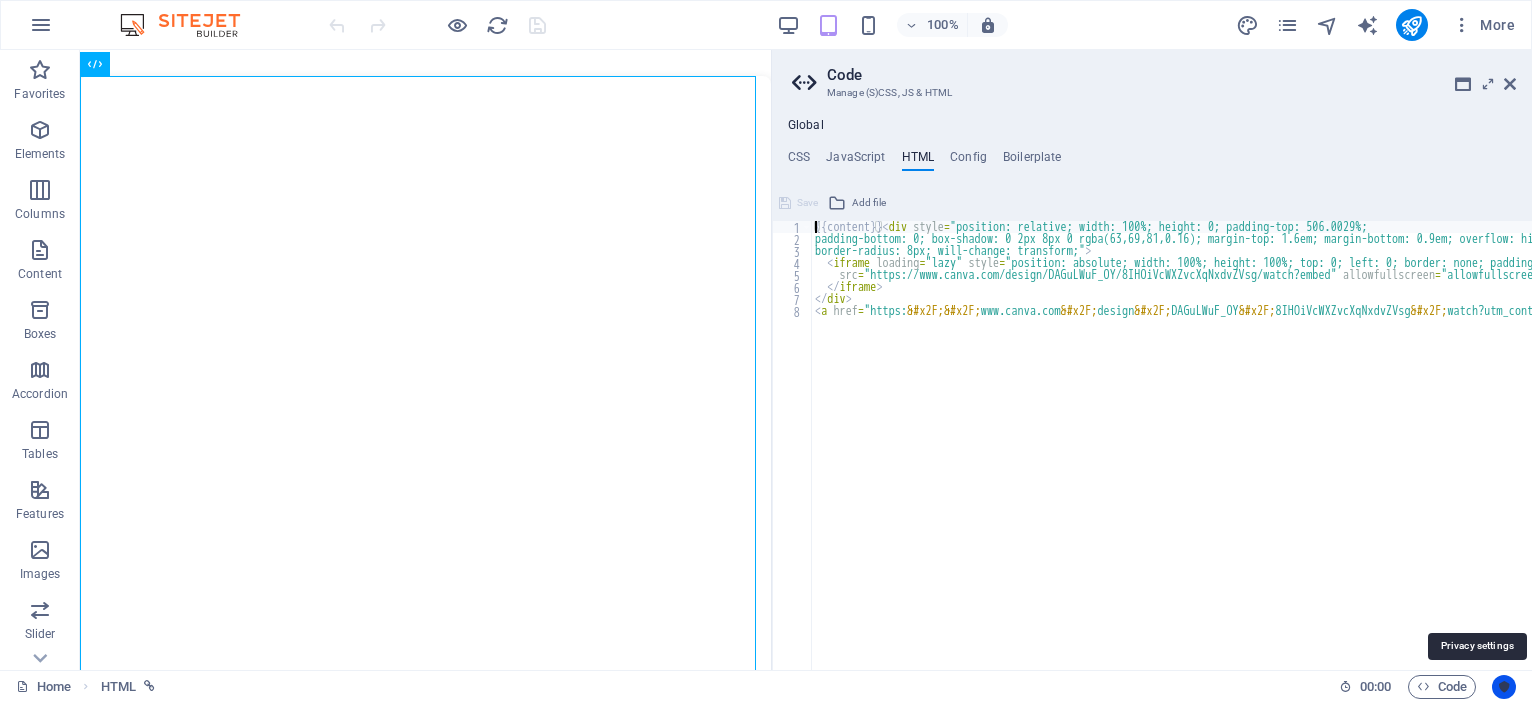 click at bounding box center [1504, 687] 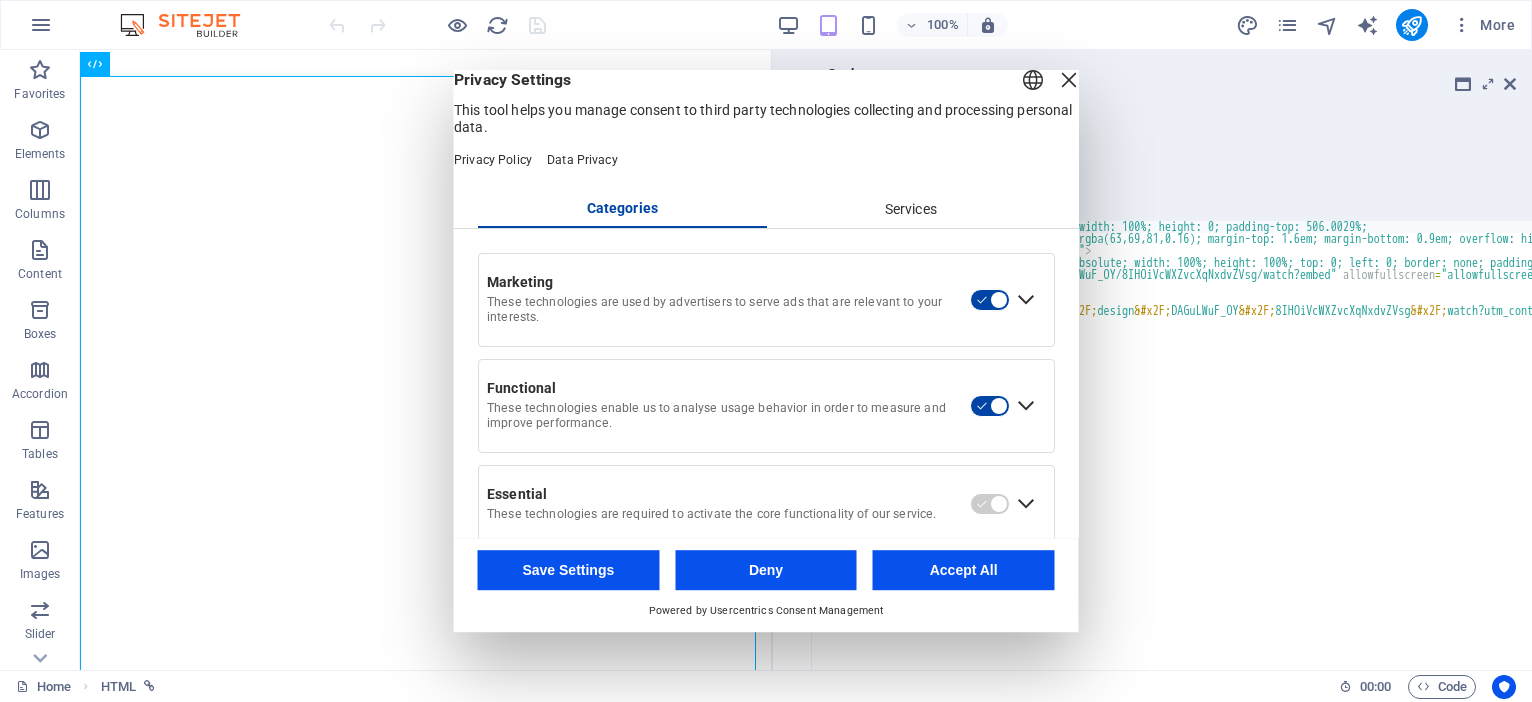 click on "English
Deutsch" at bounding box center (1033, 82) 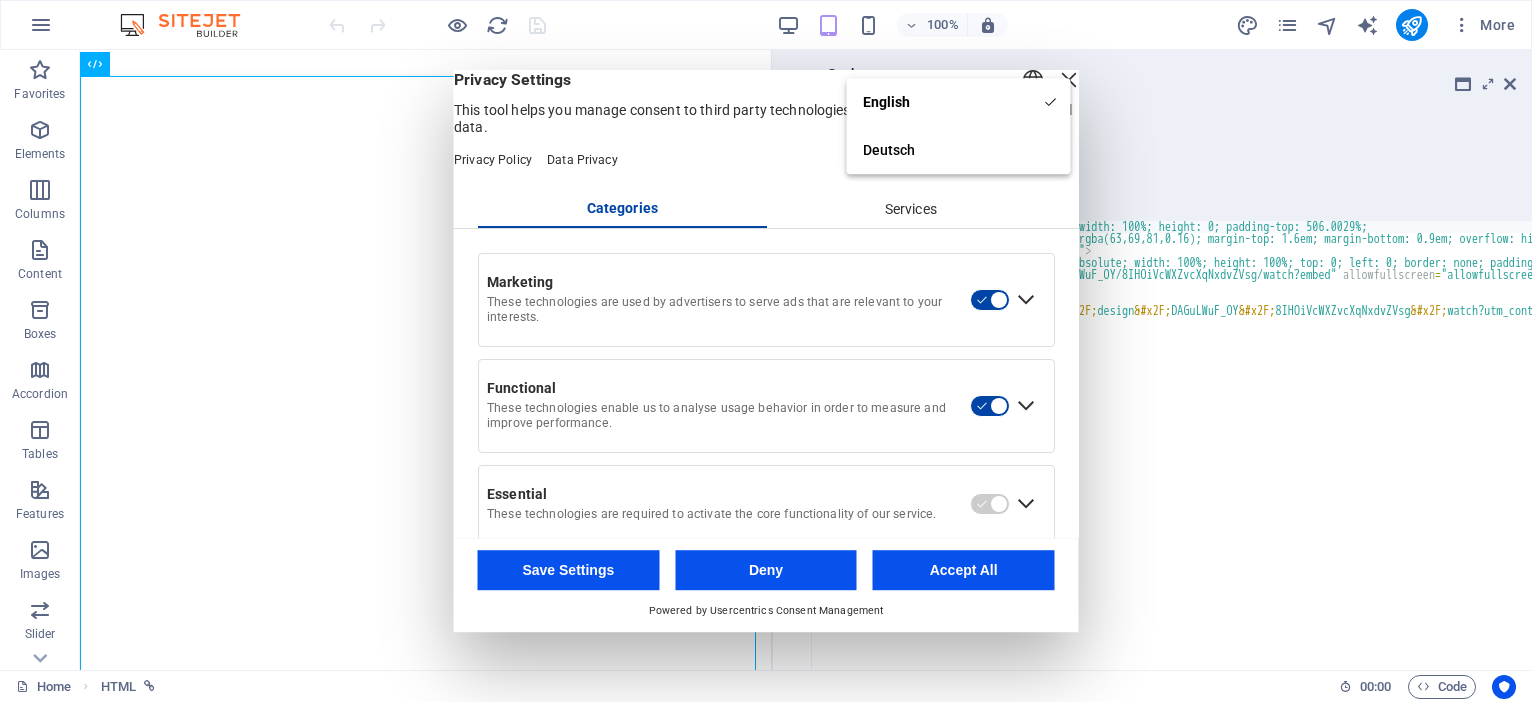 click on "English" at bounding box center [959, 102] 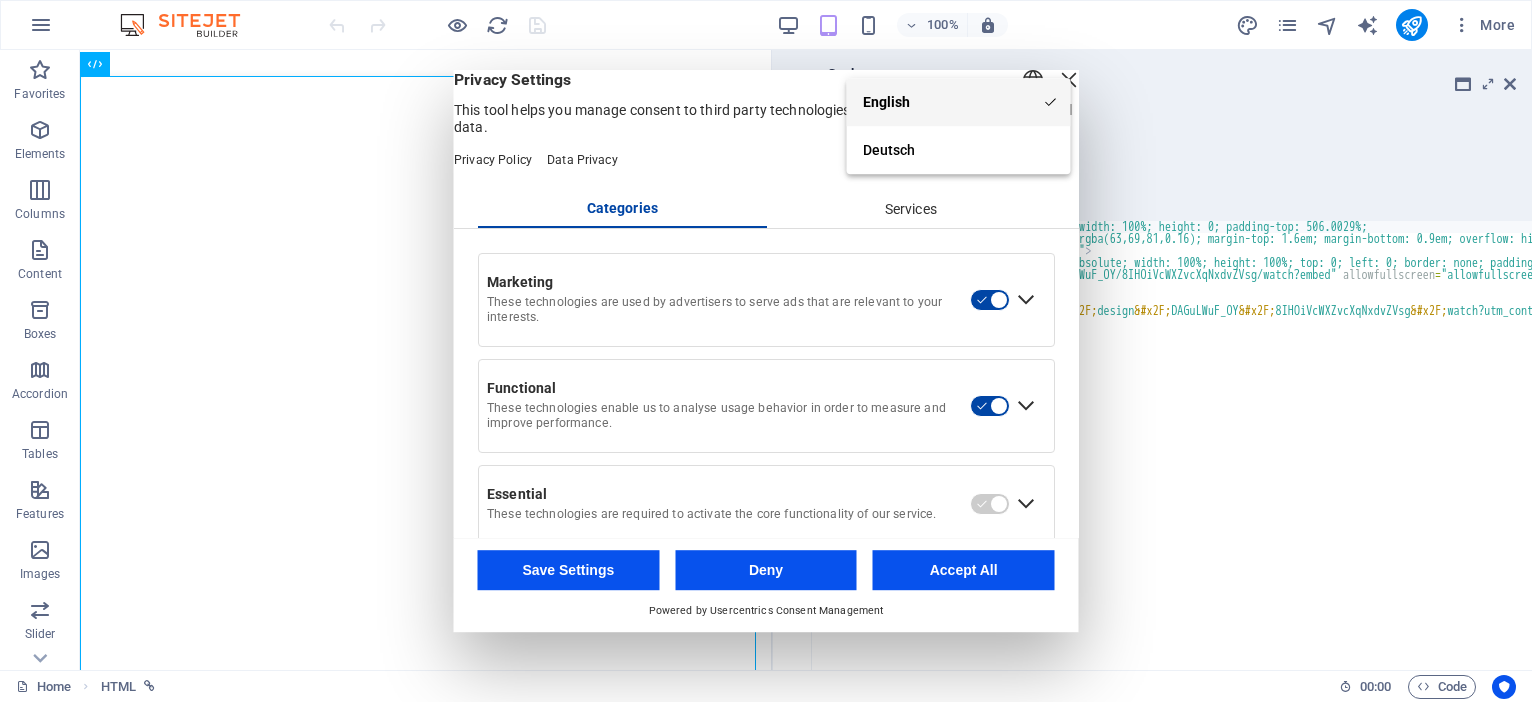 click on "English" at bounding box center (959, 102) 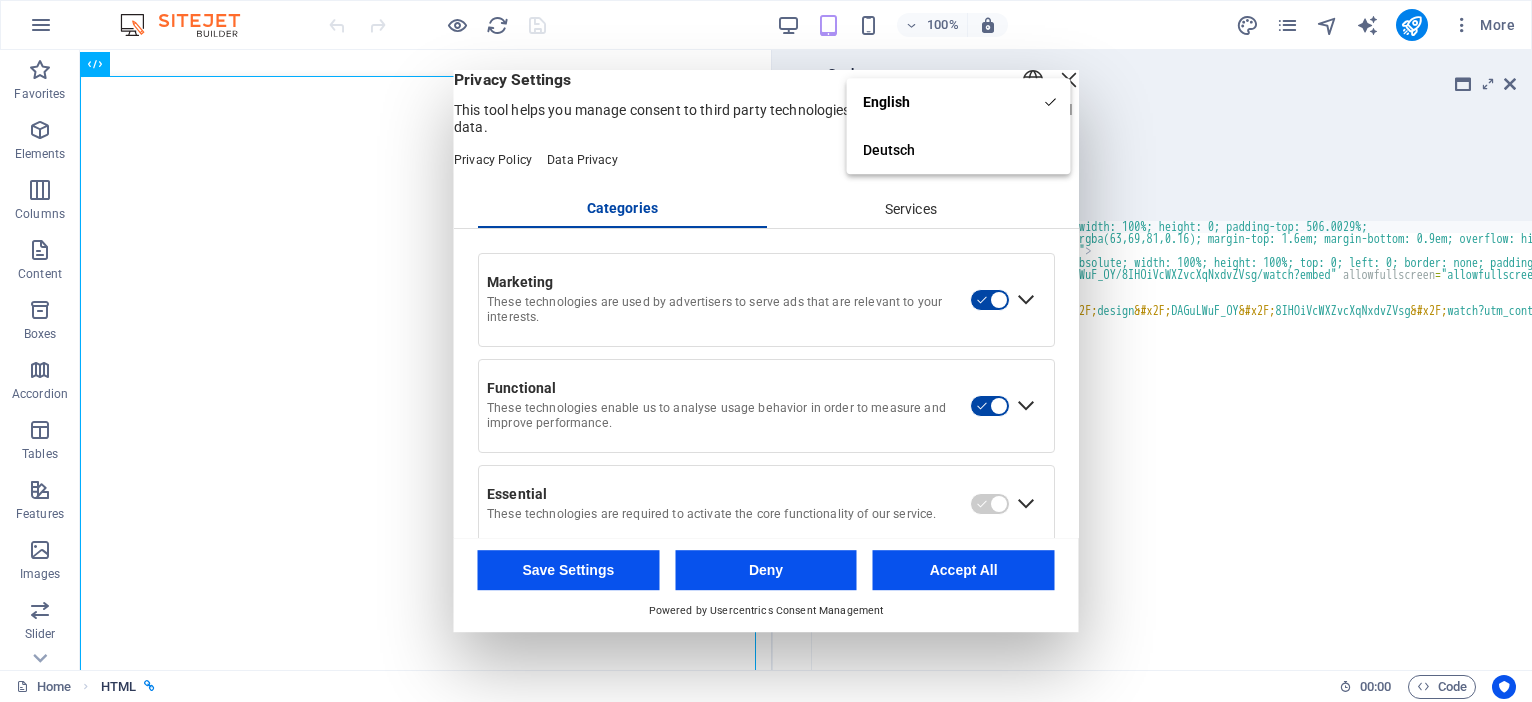 click at bounding box center [149, 686] 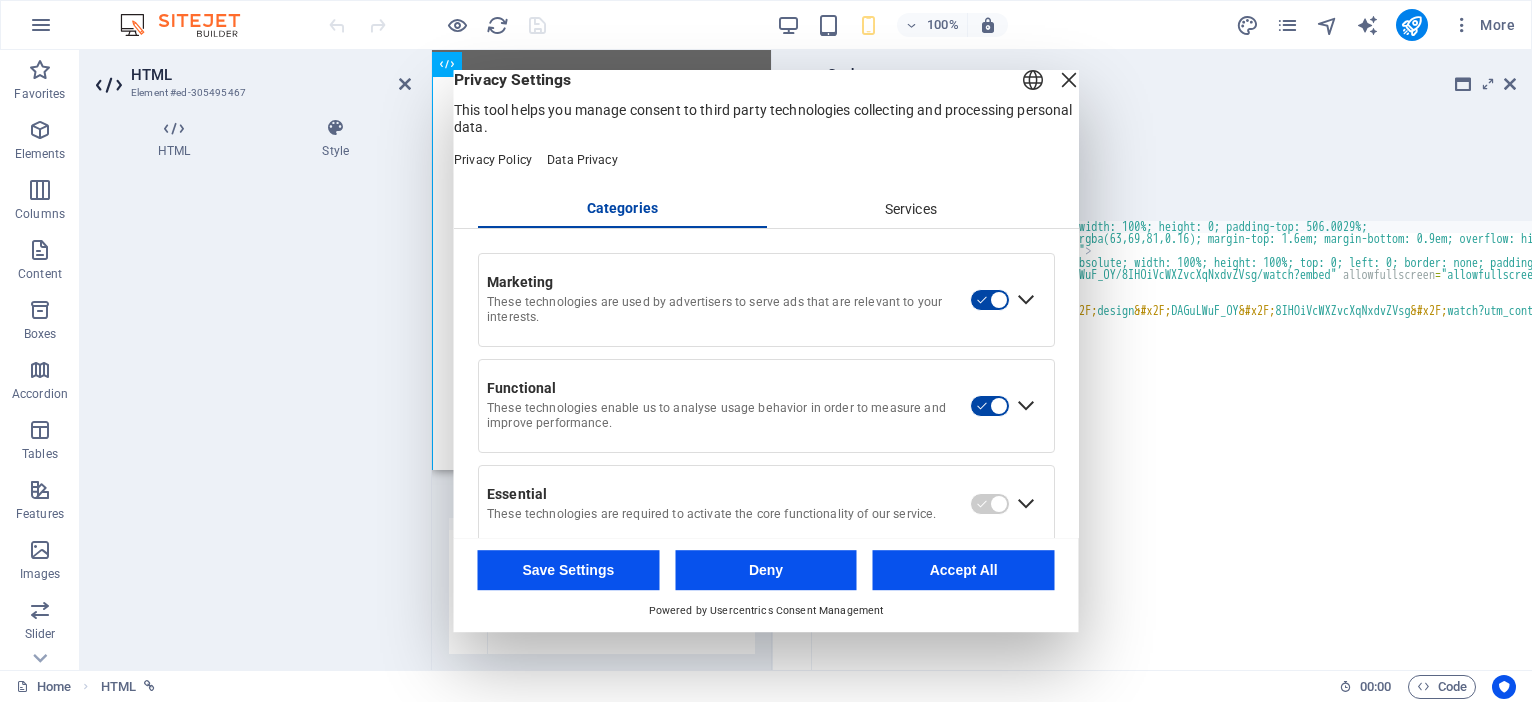 click at bounding box center [1069, 80] 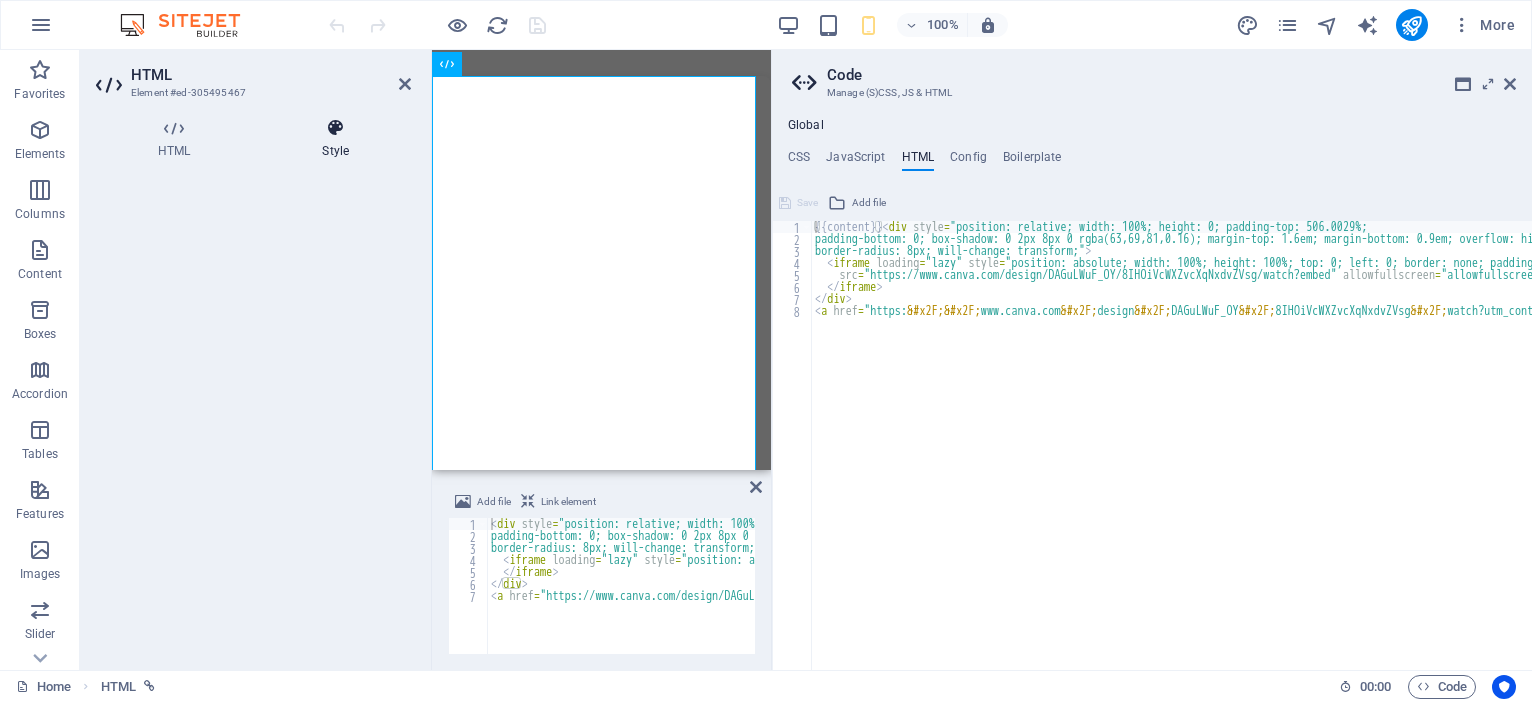 click at bounding box center (335, 128) 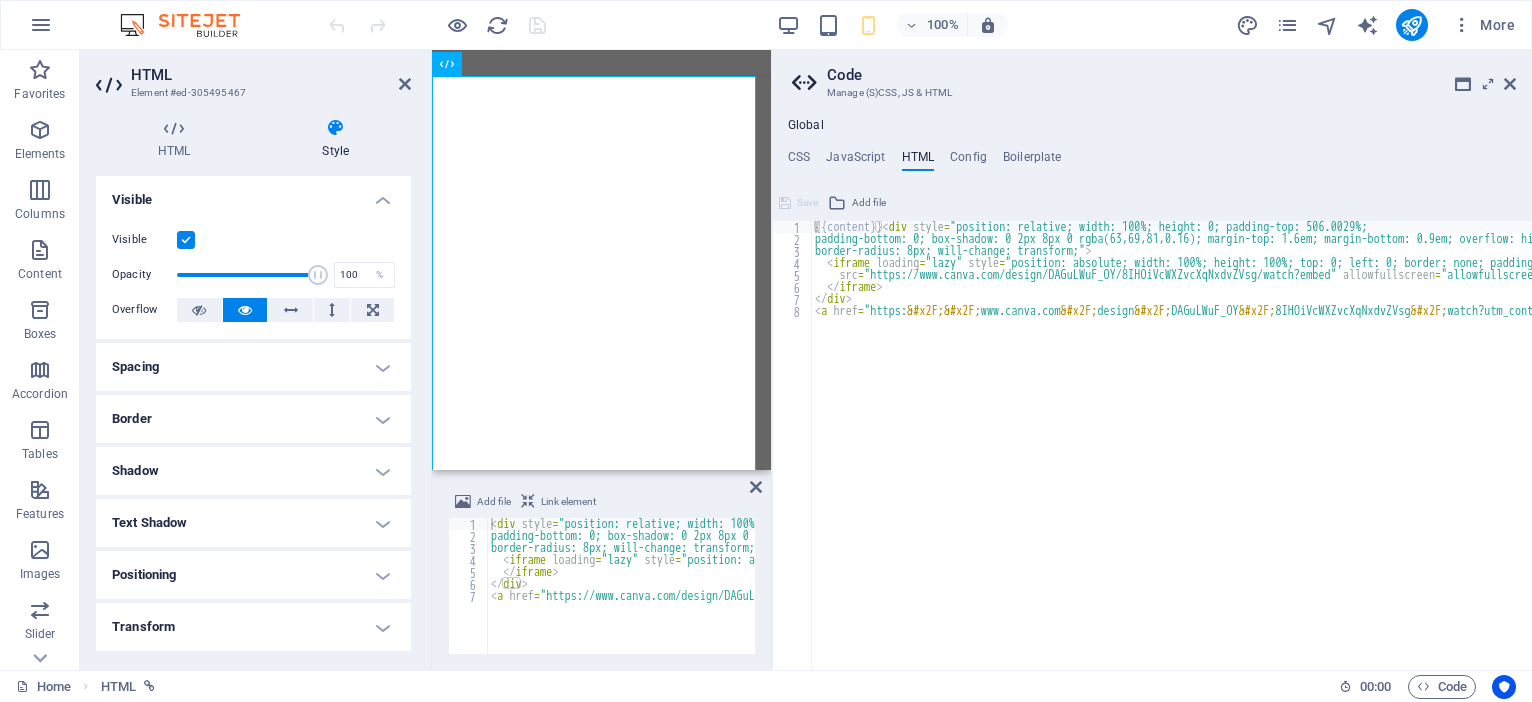 click on "Transform" at bounding box center [253, 627] 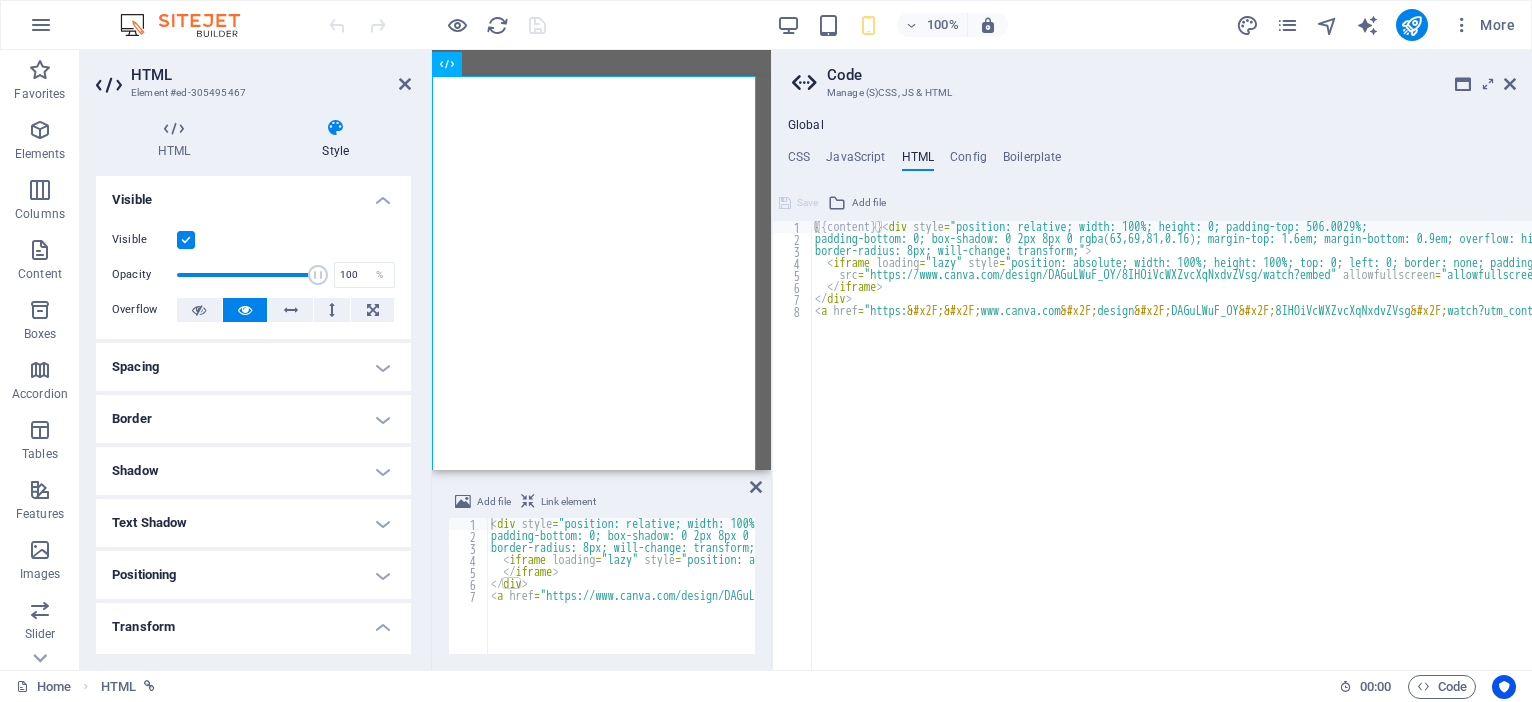 click on "Transform" at bounding box center [253, 621] 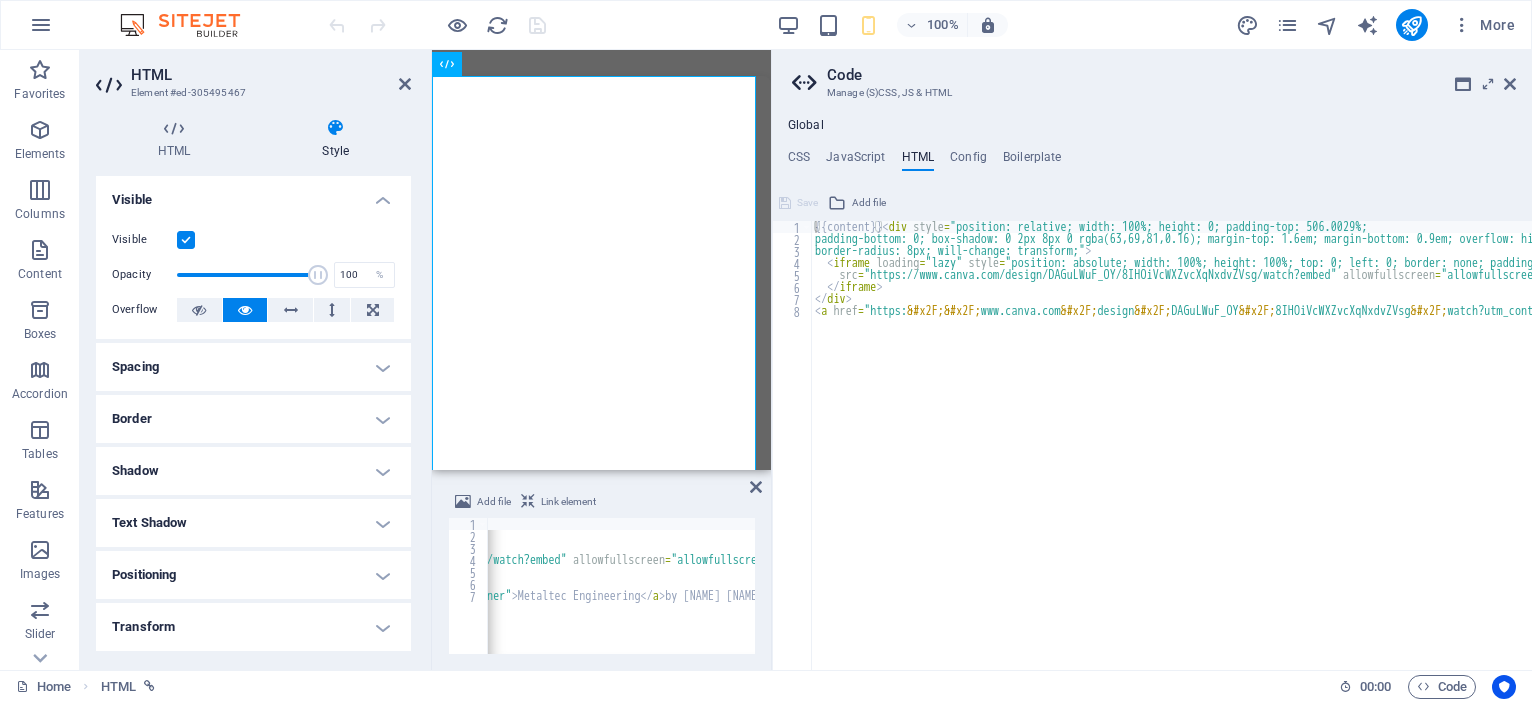 scroll, scrollTop: 0, scrollLeft: 1386, axis: horizontal 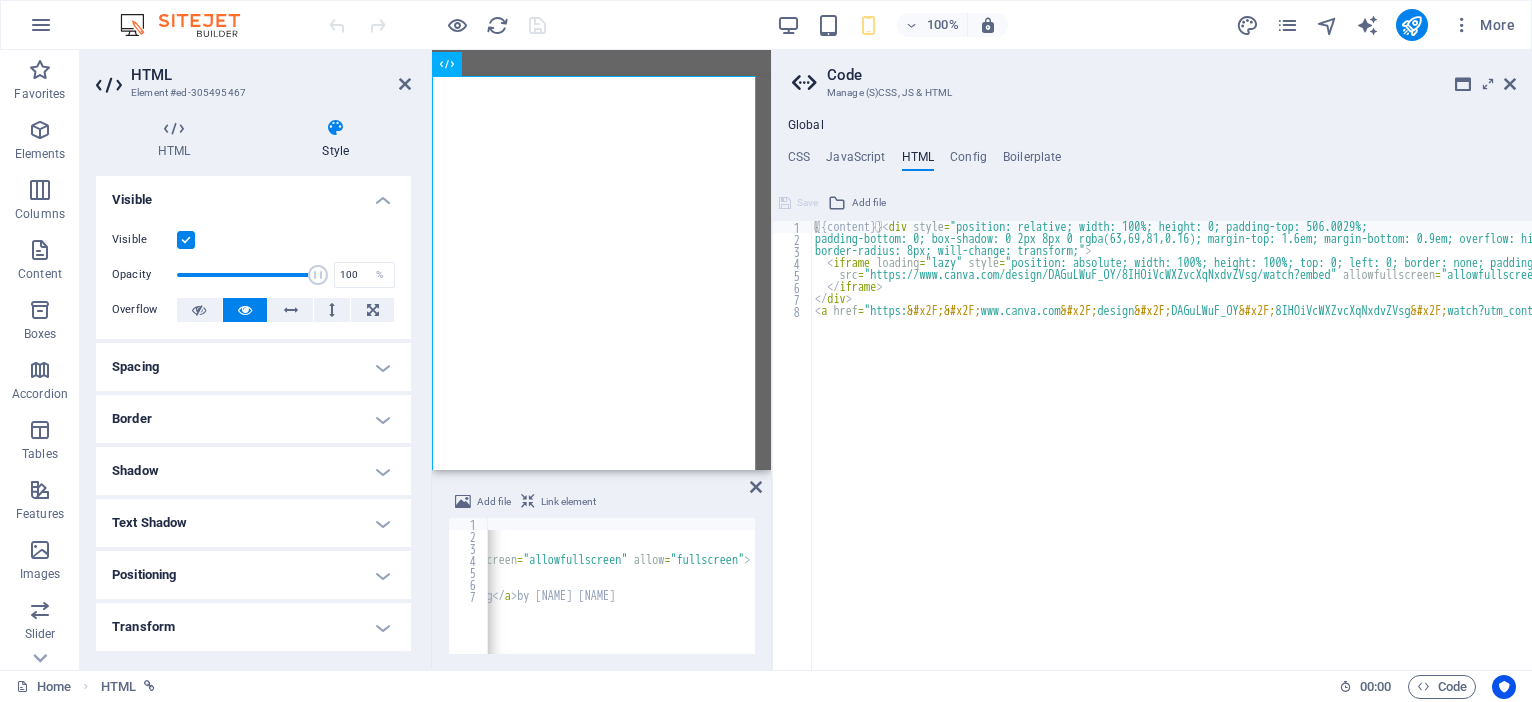 click on "Link element" at bounding box center [568, 502] 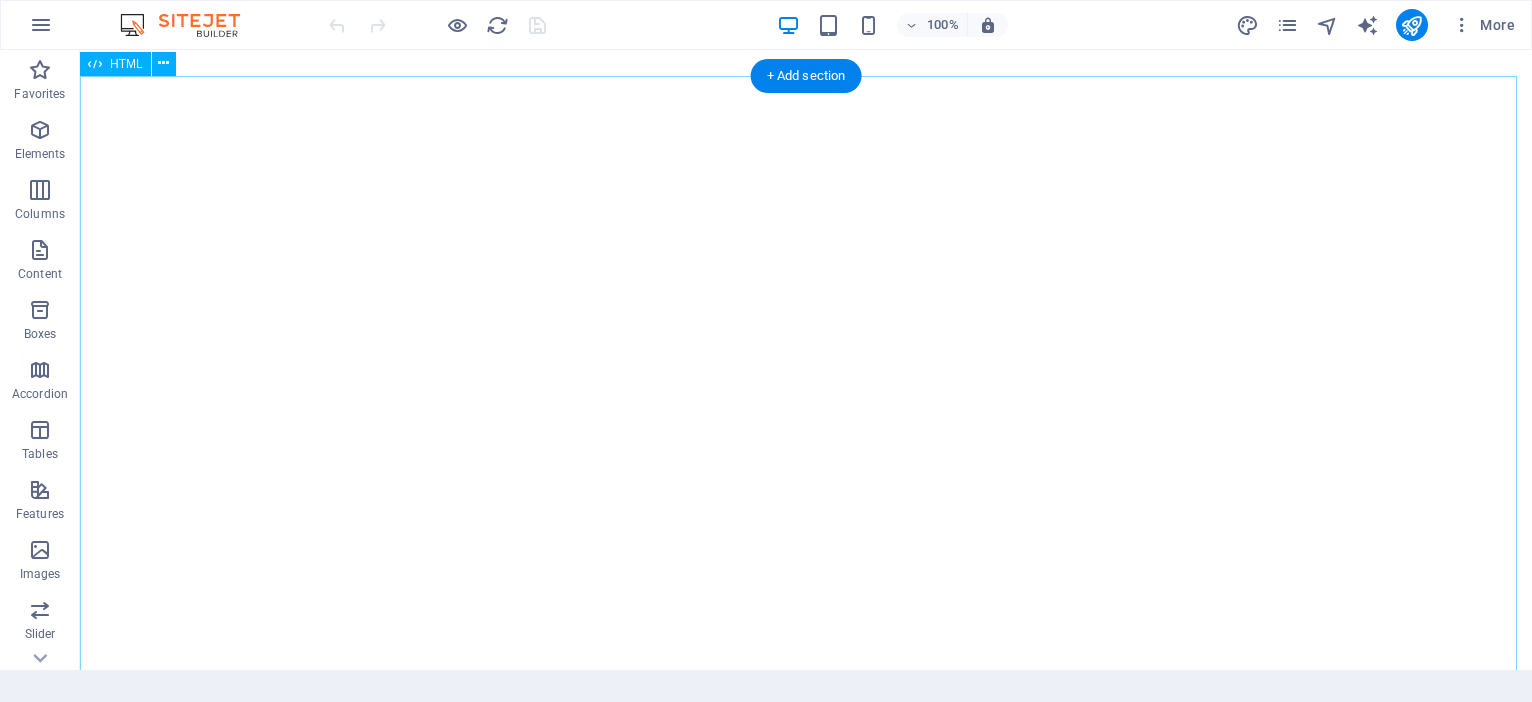 scroll, scrollTop: 0, scrollLeft: 0, axis: both 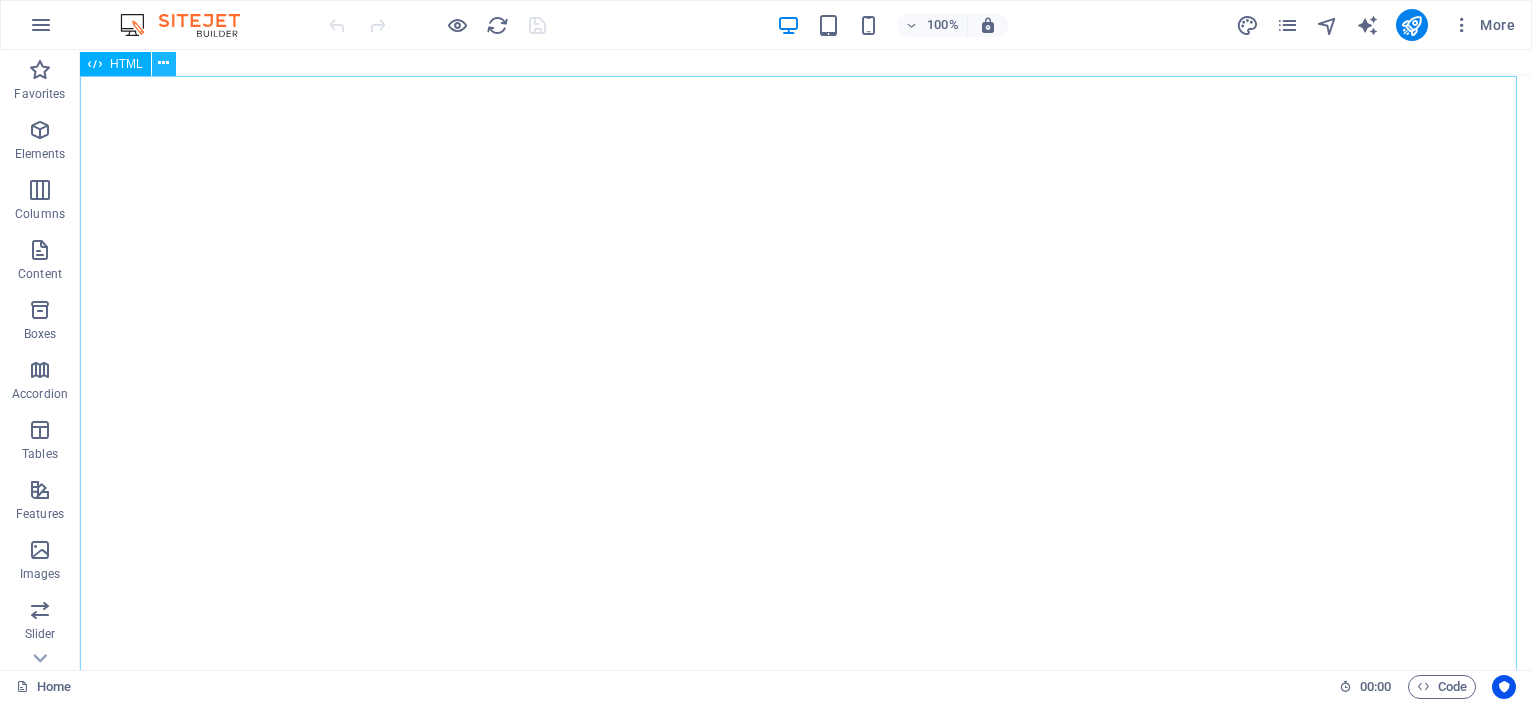 click at bounding box center (163, 63) 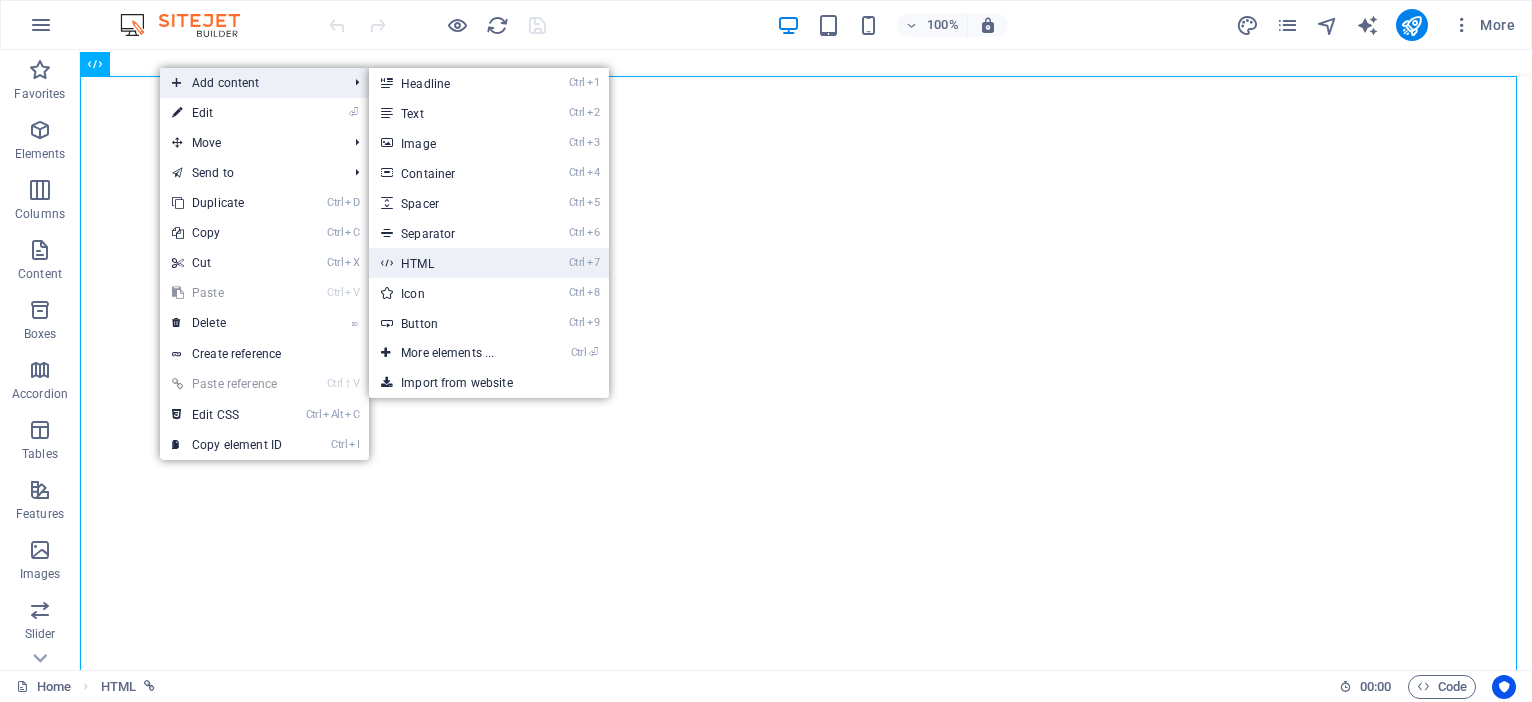 click on "Ctrl 7  HTML" at bounding box center (451, 263) 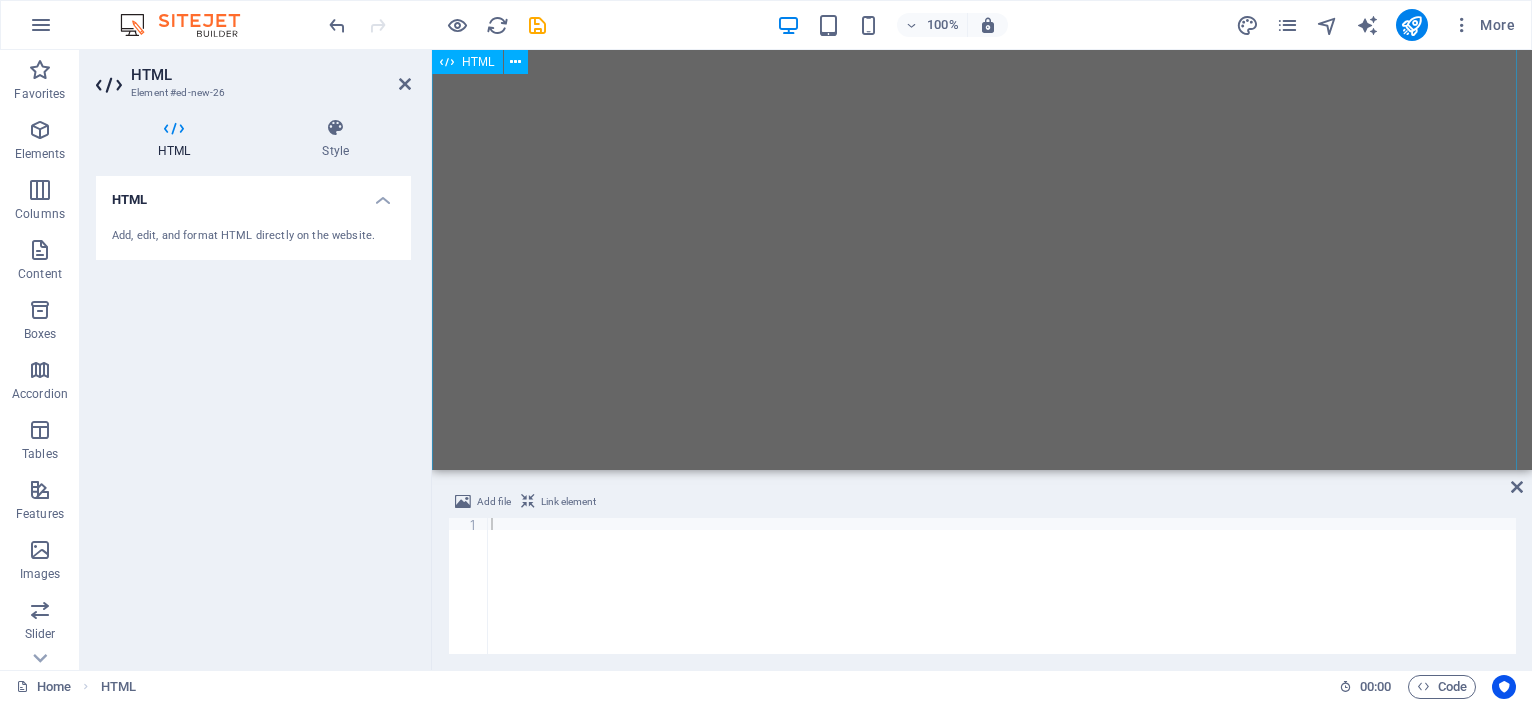 scroll, scrollTop: 0, scrollLeft: 0, axis: both 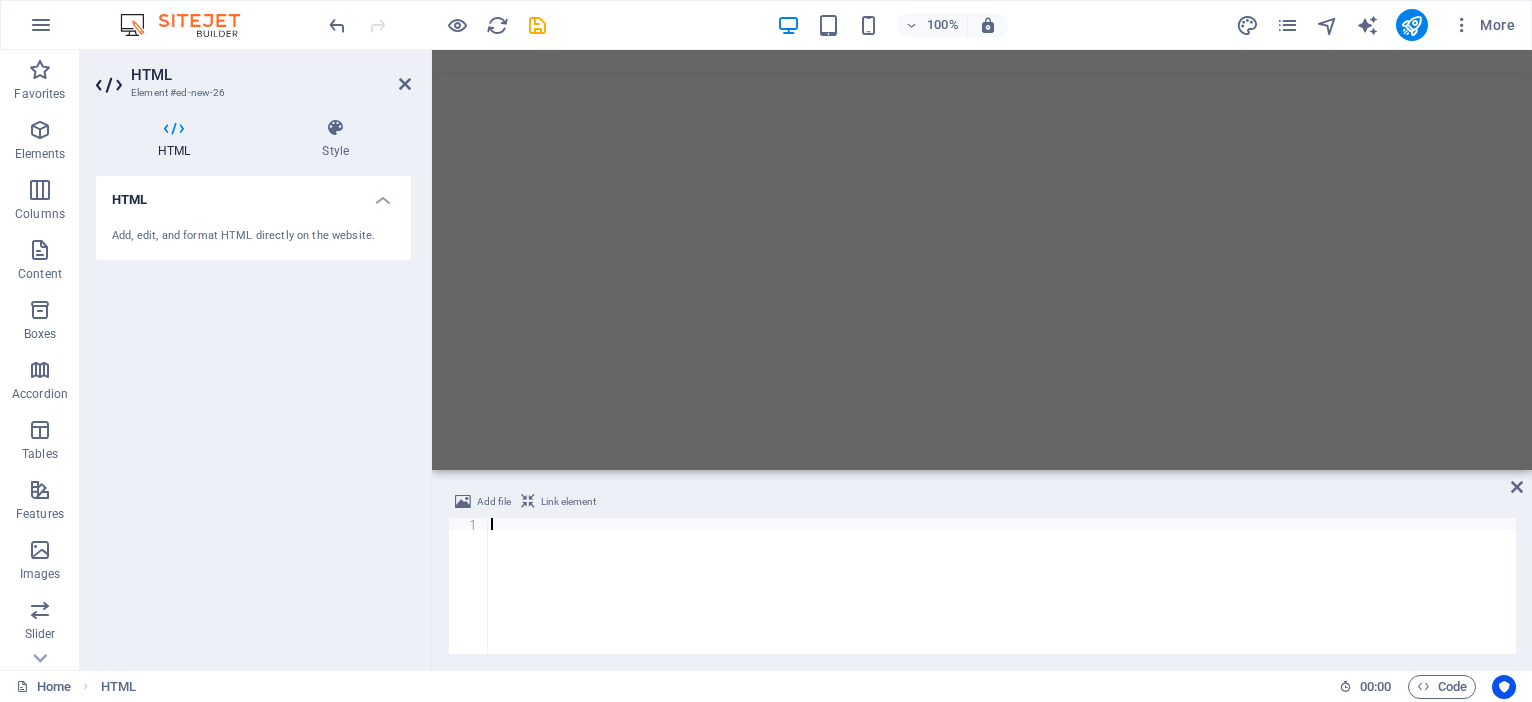 paste on "https://www.canva.com/design/DAGuLWuF_OY/8IHOiVcWXZvcXqNxdvZVsg/view?utm_content=DAGuLWuF_OY&utm_campaign=designshare&utm_medium=link2&utm_source=uniquelinks&utlId=h0d279baea9" 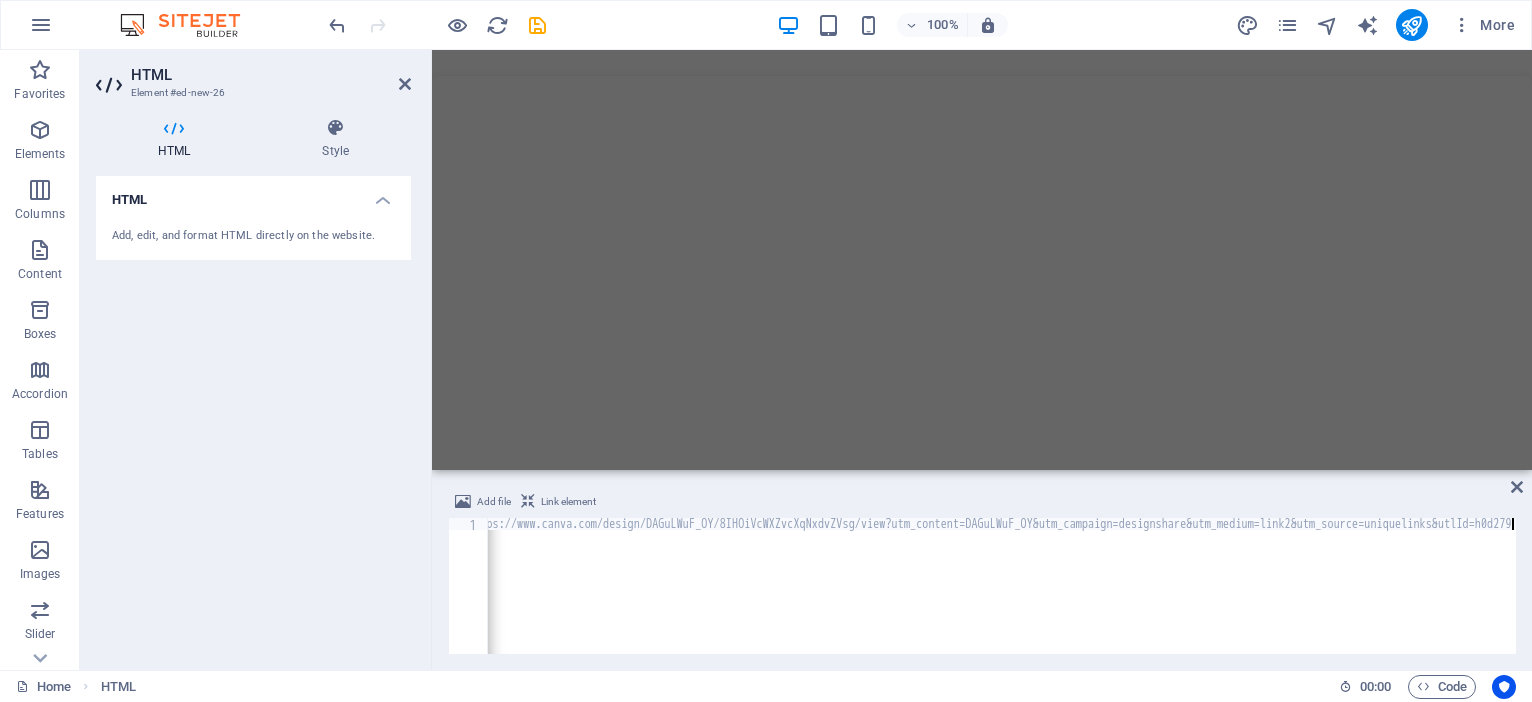 scroll, scrollTop: 0, scrollLeft: 0, axis: both 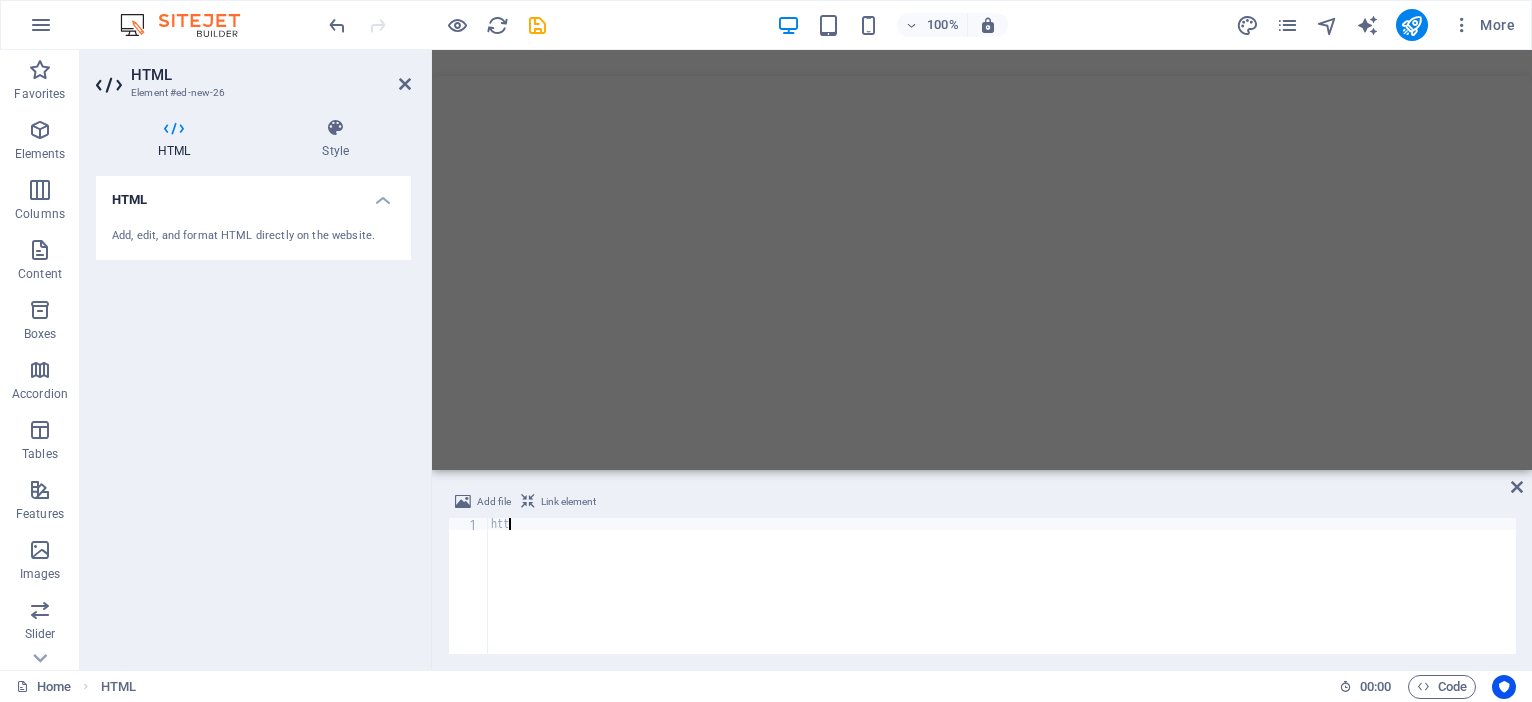 type on "h" 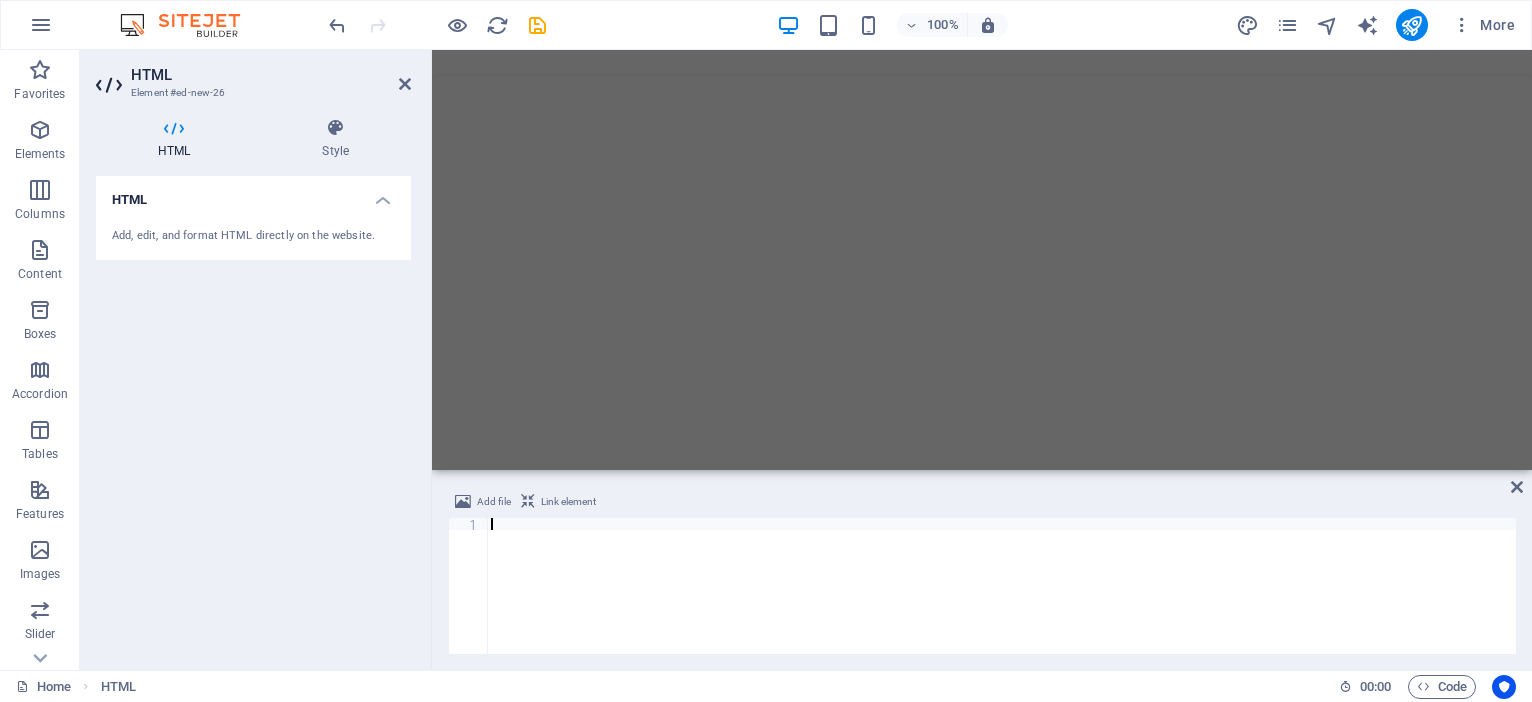 paste on "by [FIRST] [LAST]" 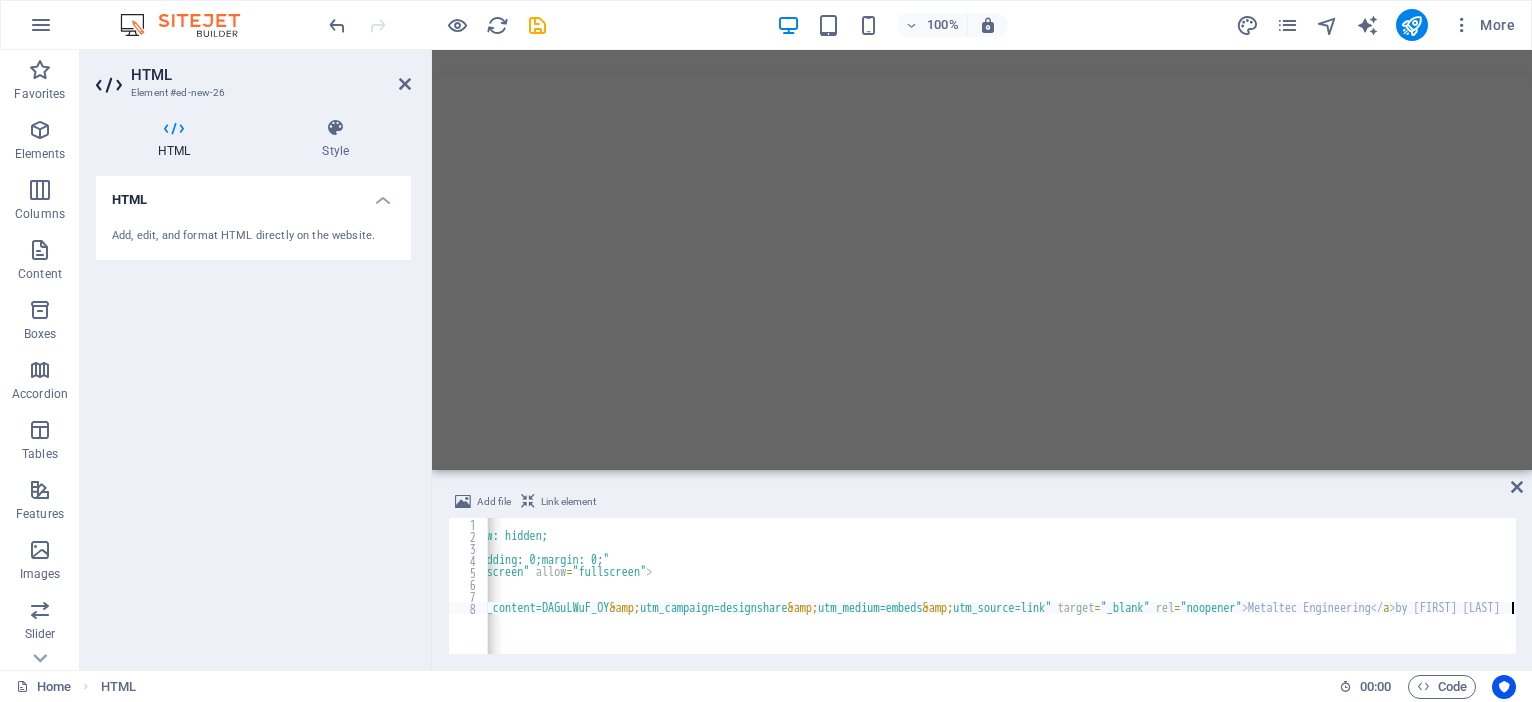 scroll, scrollTop: 0, scrollLeft: 692, axis: horizontal 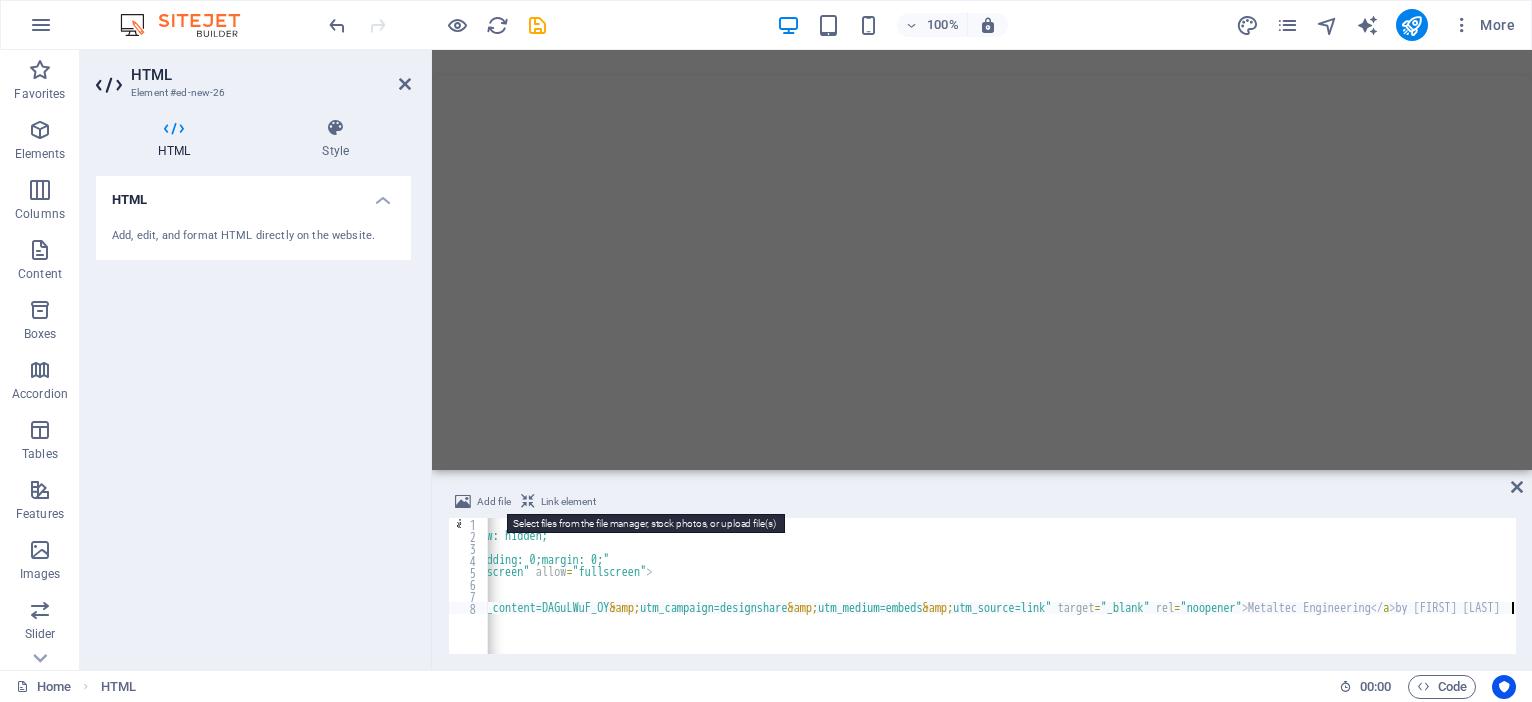 click on "Add file" at bounding box center [494, 502] 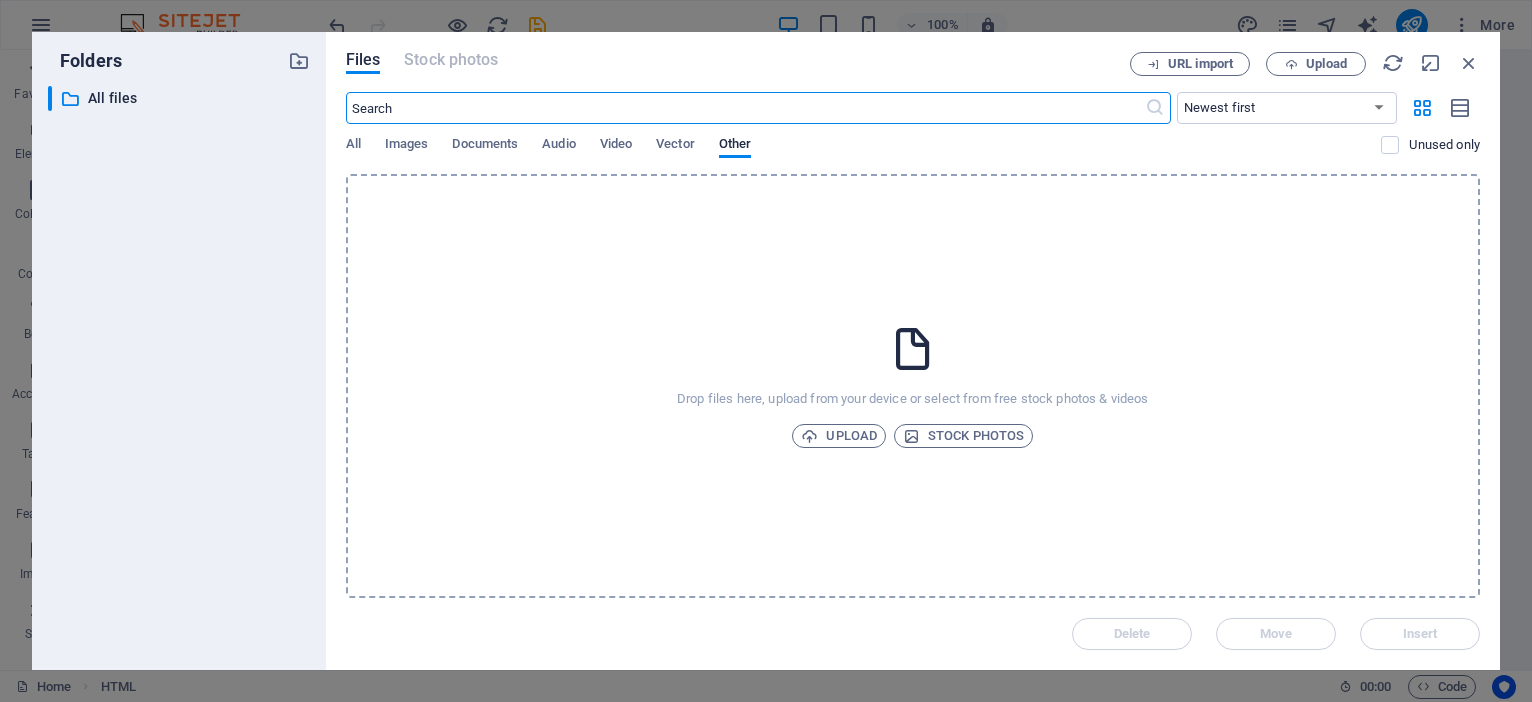 scroll, scrollTop: 4416, scrollLeft: 0, axis: vertical 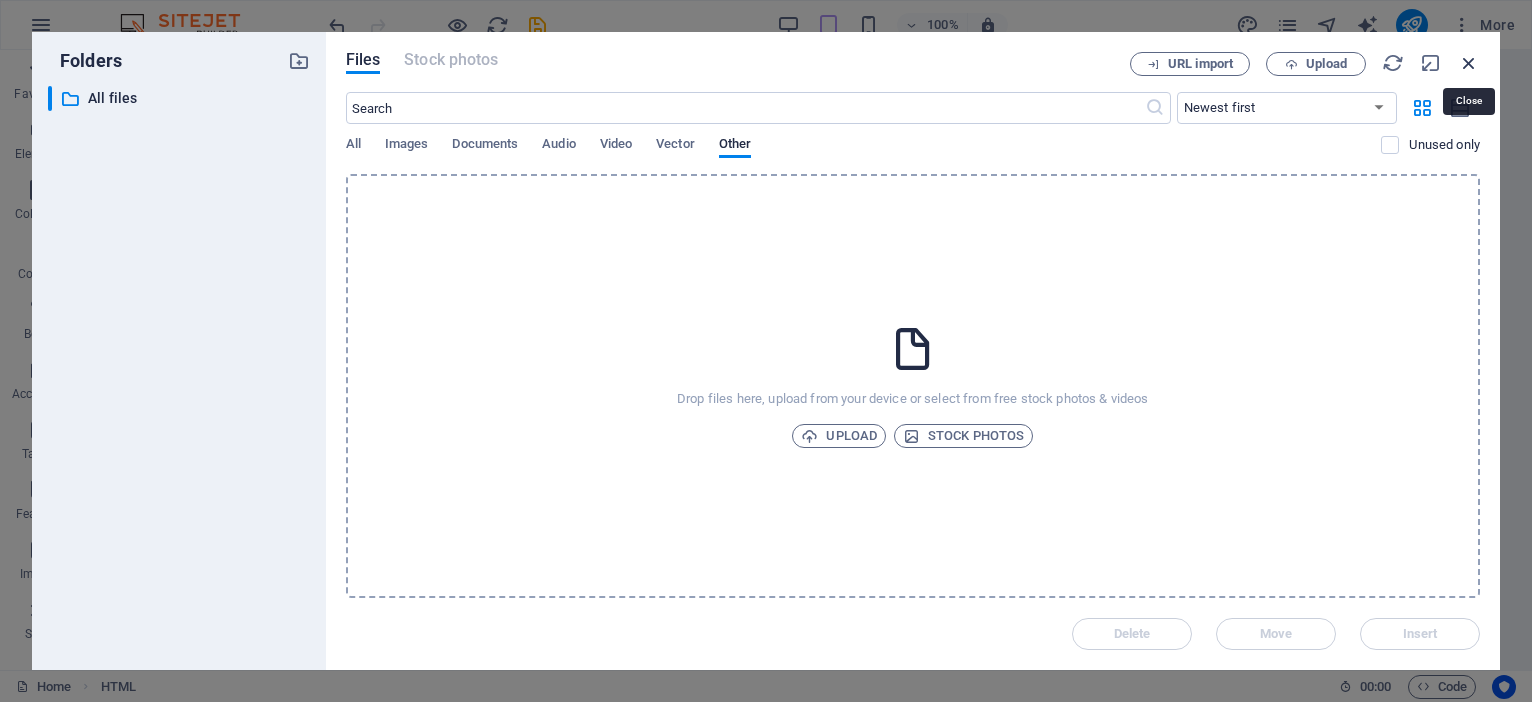 drag, startPoint x: 1467, startPoint y: 63, endPoint x: 993, endPoint y: 132, distance: 478.99582 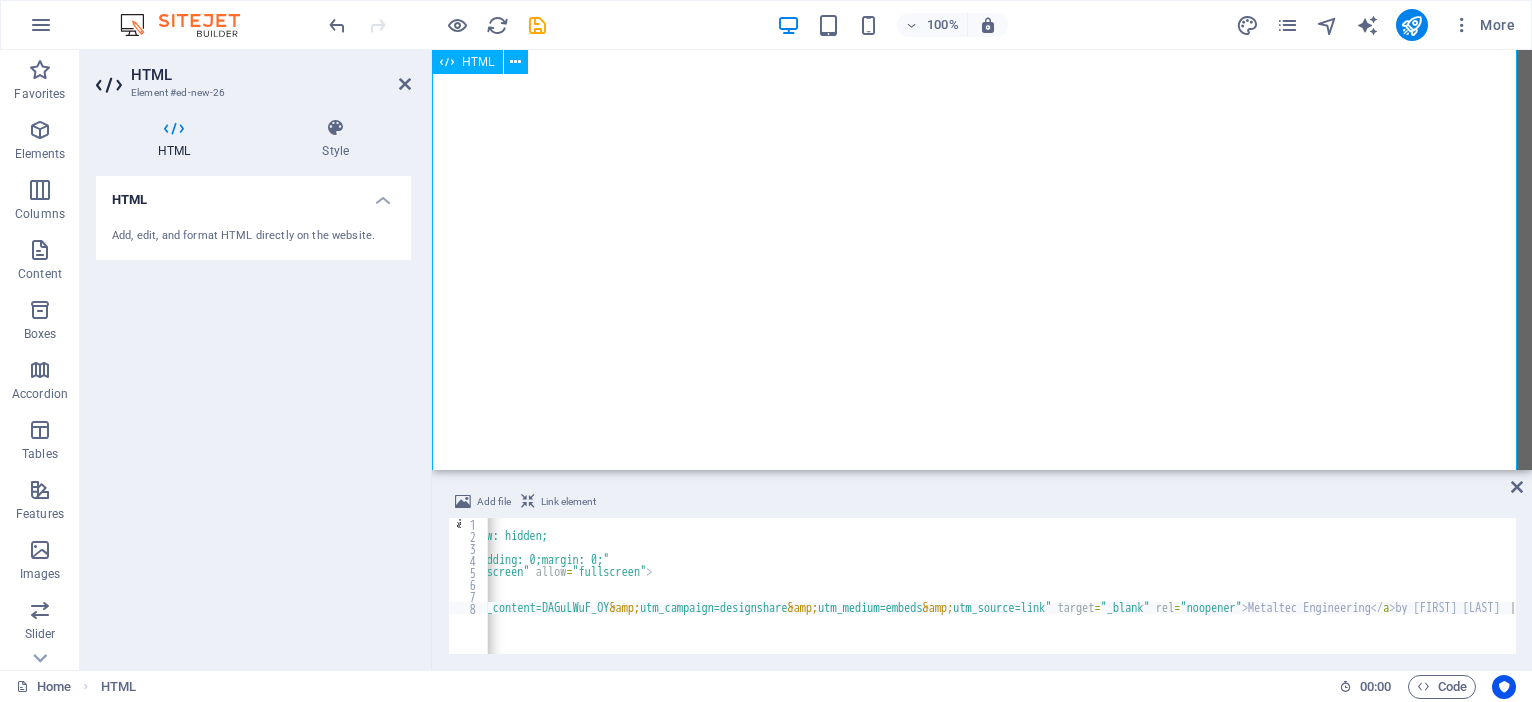 scroll, scrollTop: 6892, scrollLeft: 0, axis: vertical 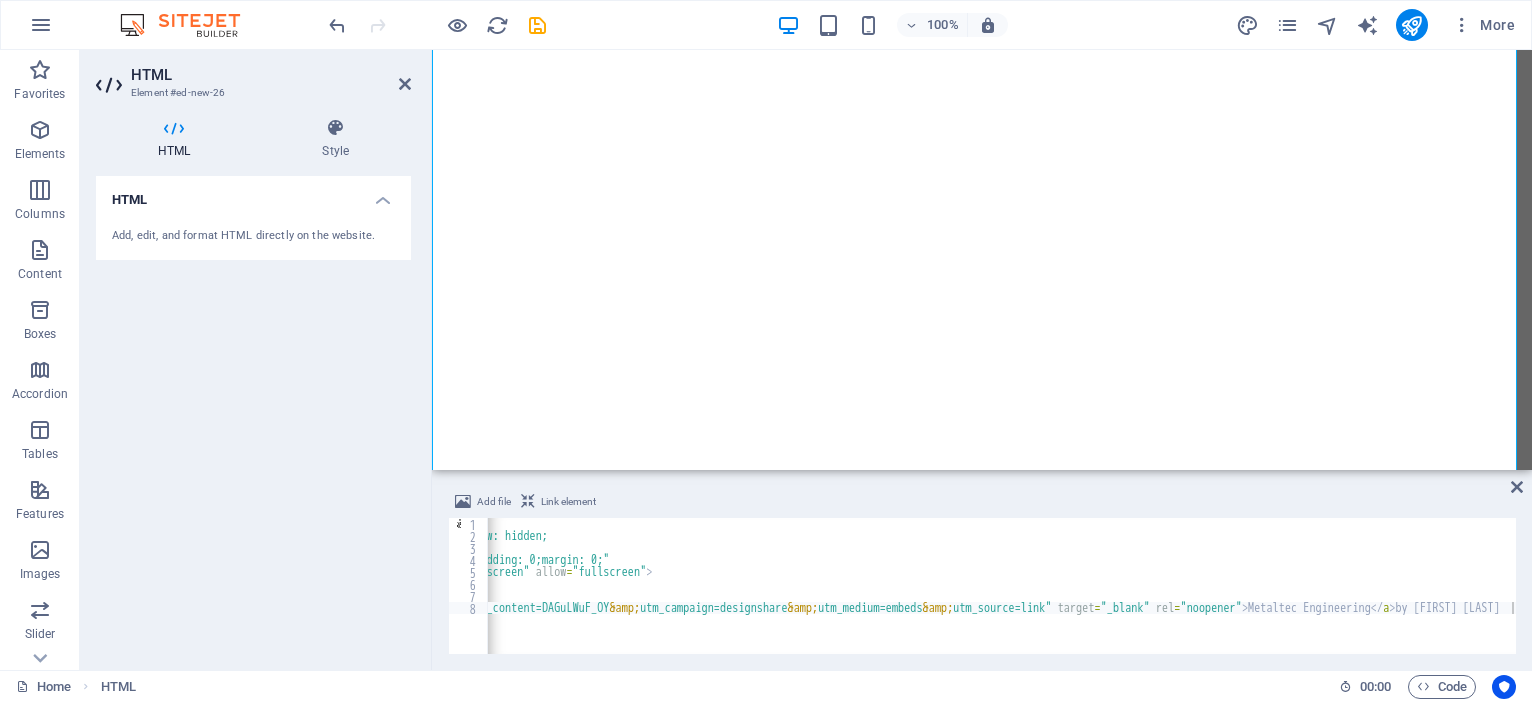 click on "Link element" at bounding box center (568, 502) 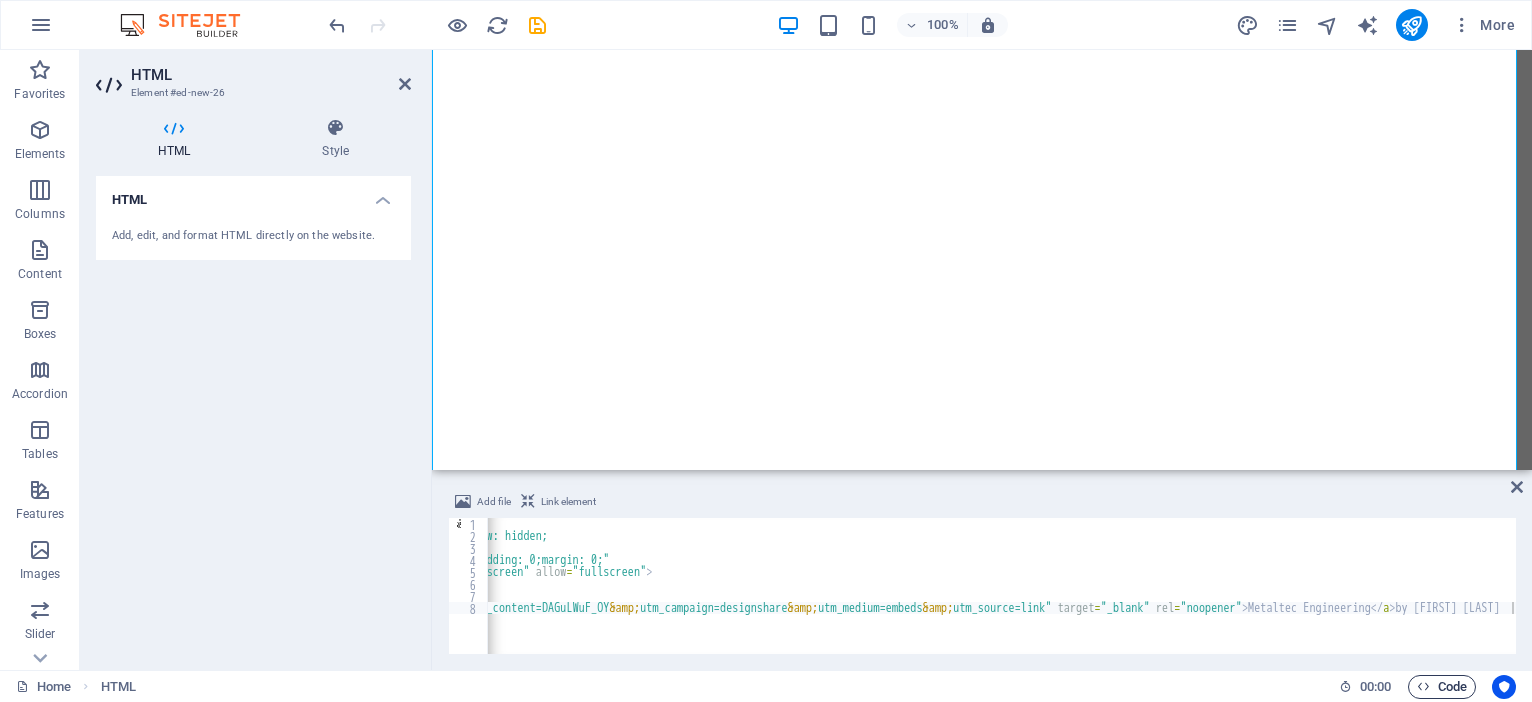 click on "Code" at bounding box center (1442, 687) 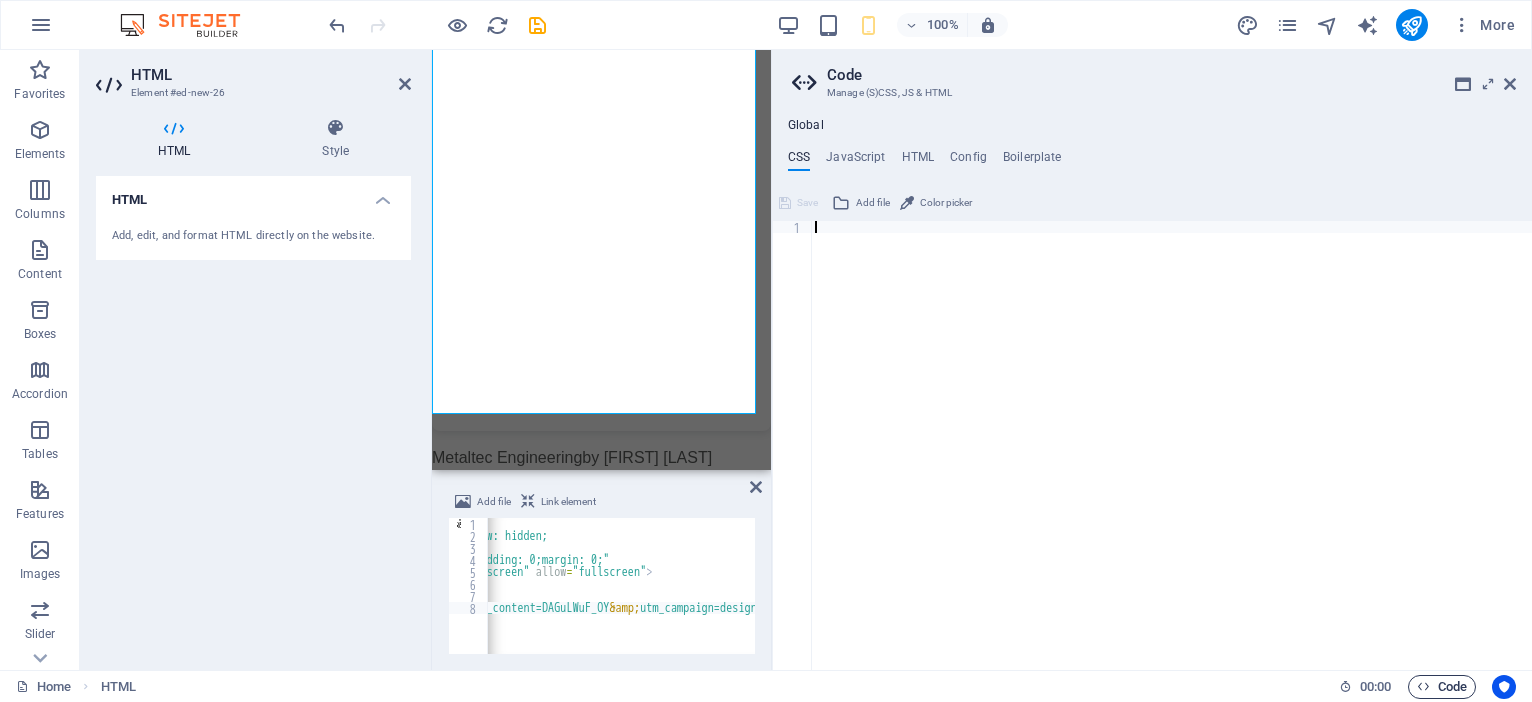 scroll, scrollTop: 3043, scrollLeft: 0, axis: vertical 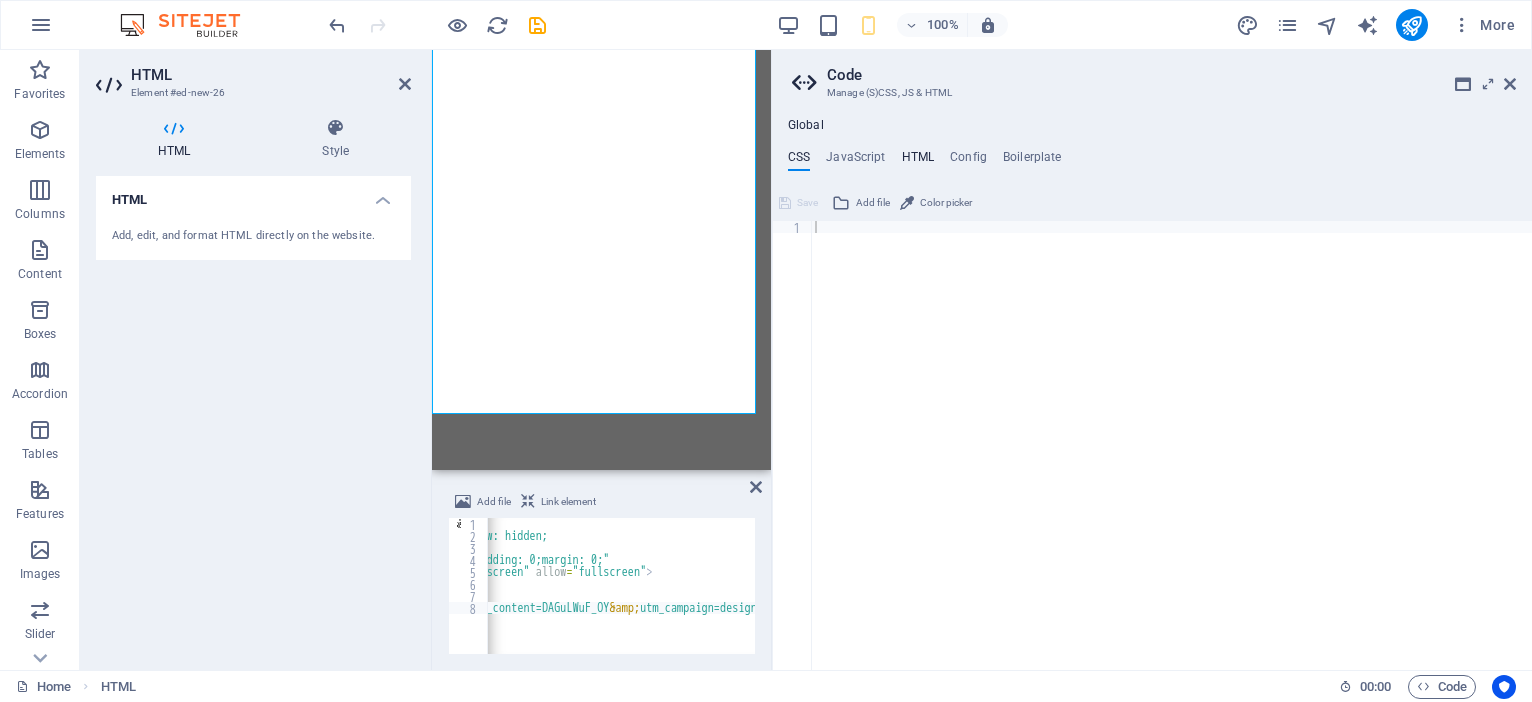 click on "HTML" at bounding box center [918, 161] 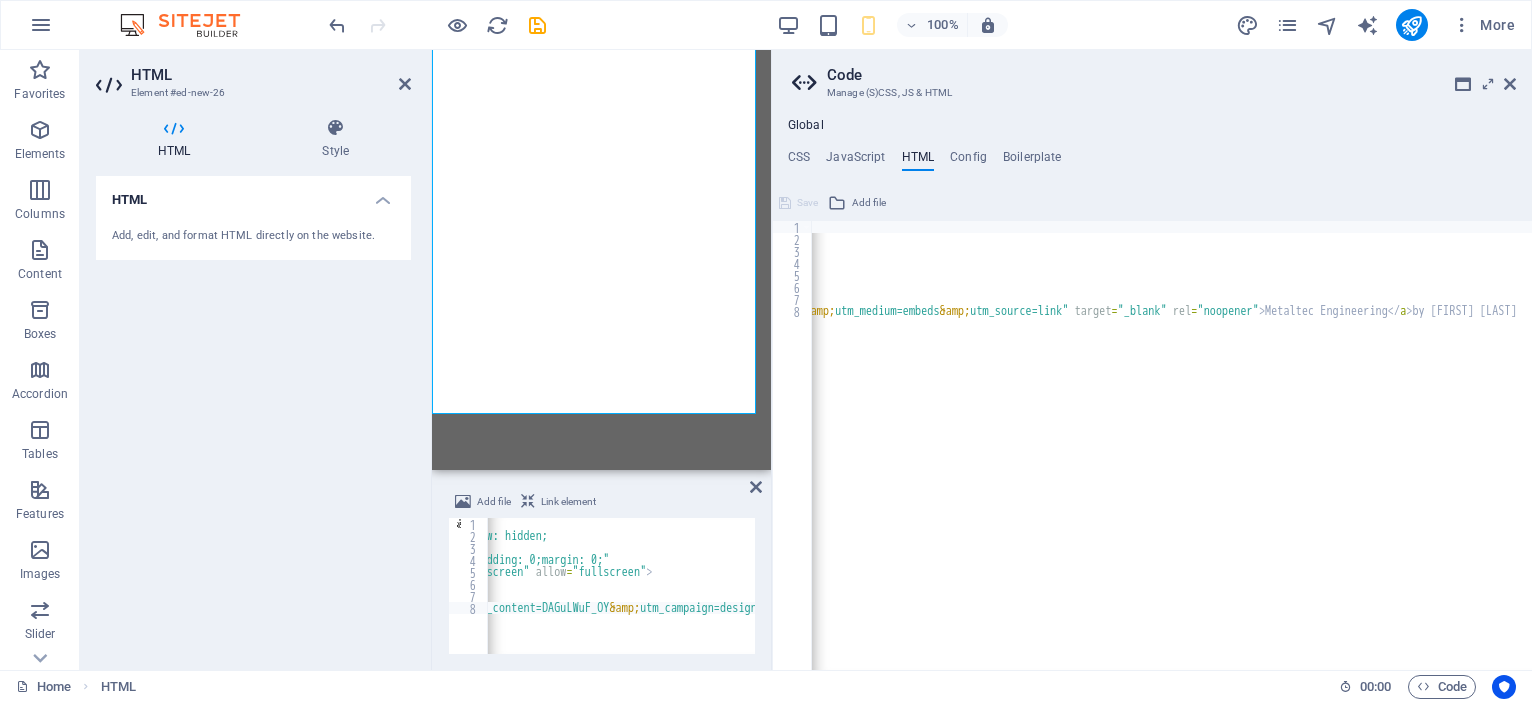 scroll, scrollTop: 0, scrollLeft: 999, axis: horizontal 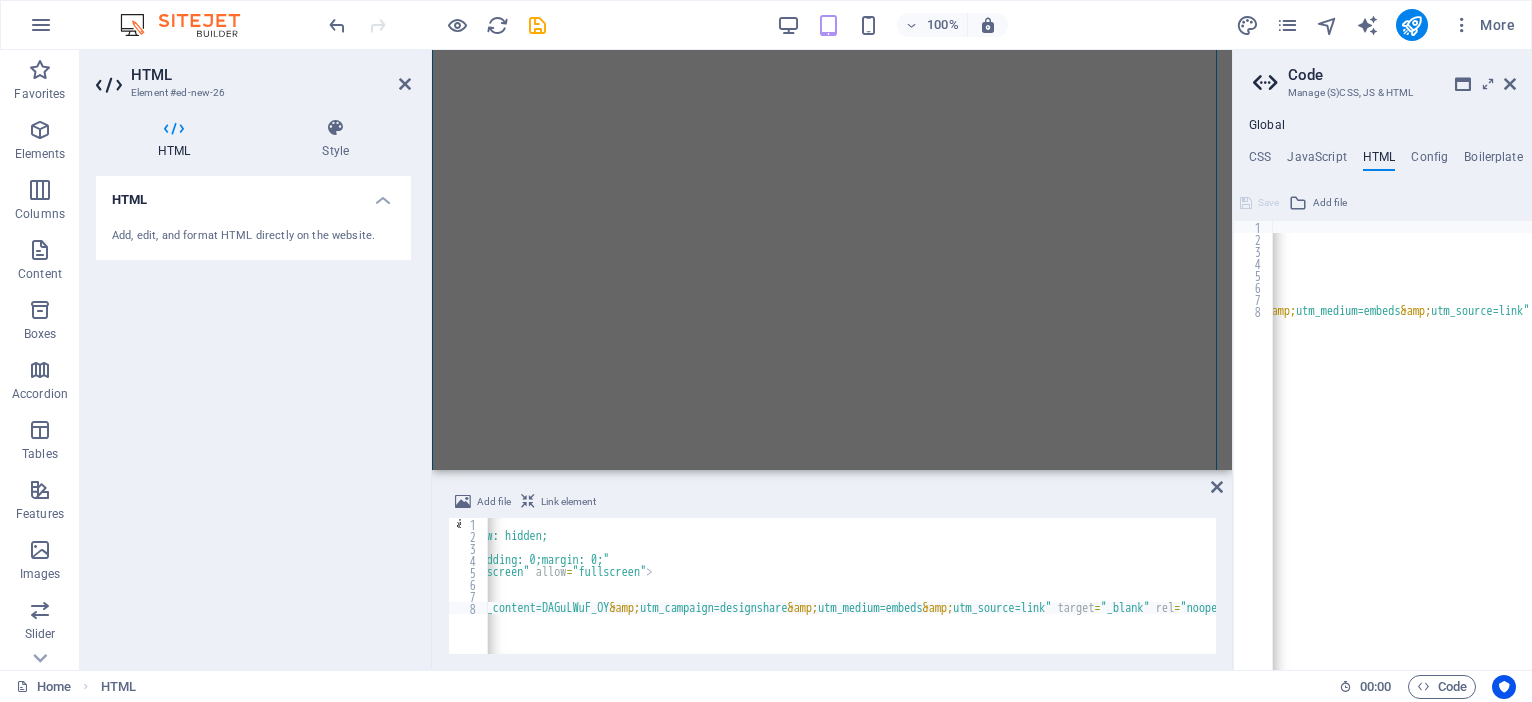drag, startPoint x: 772, startPoint y: 382, endPoint x: 1300, endPoint y: 410, distance: 528.7419 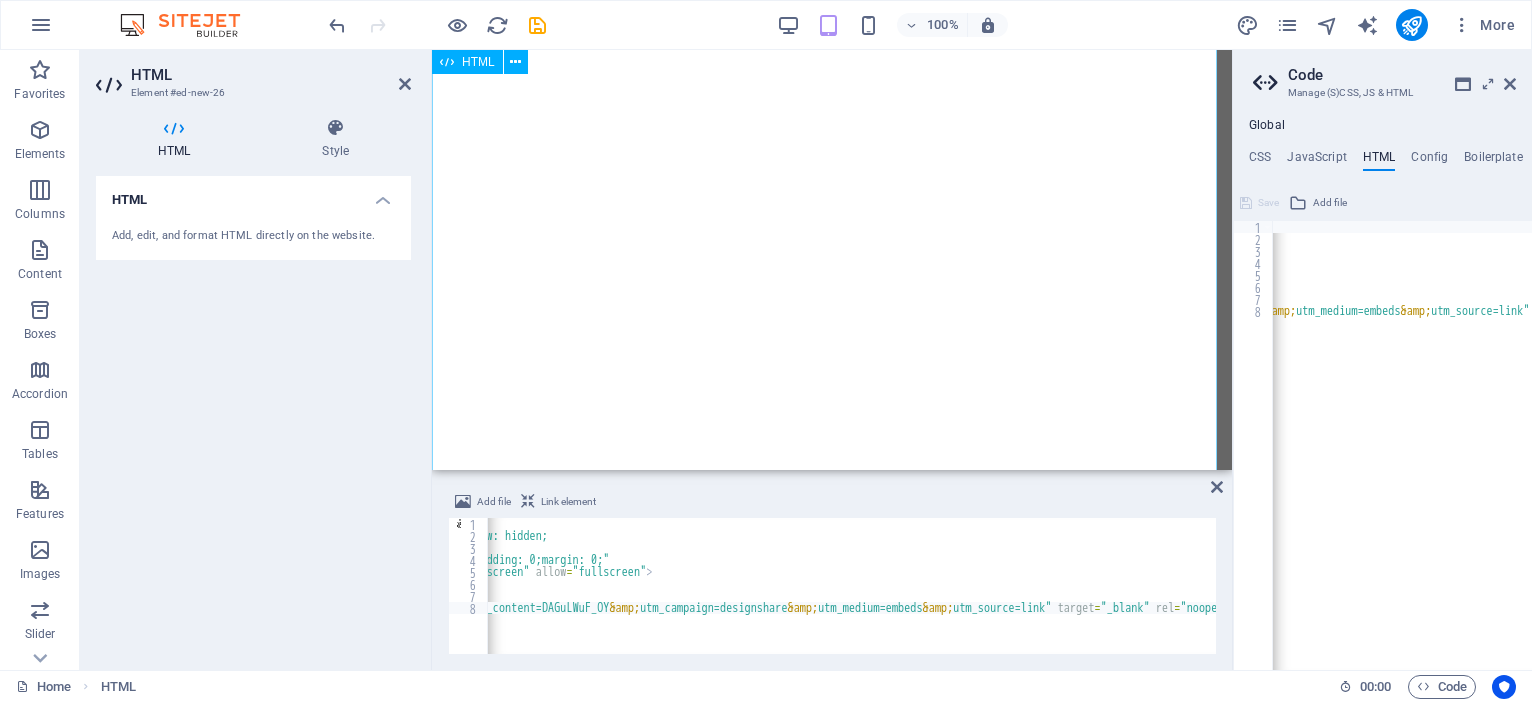 scroll, scrollTop: 0, scrollLeft: 0, axis: both 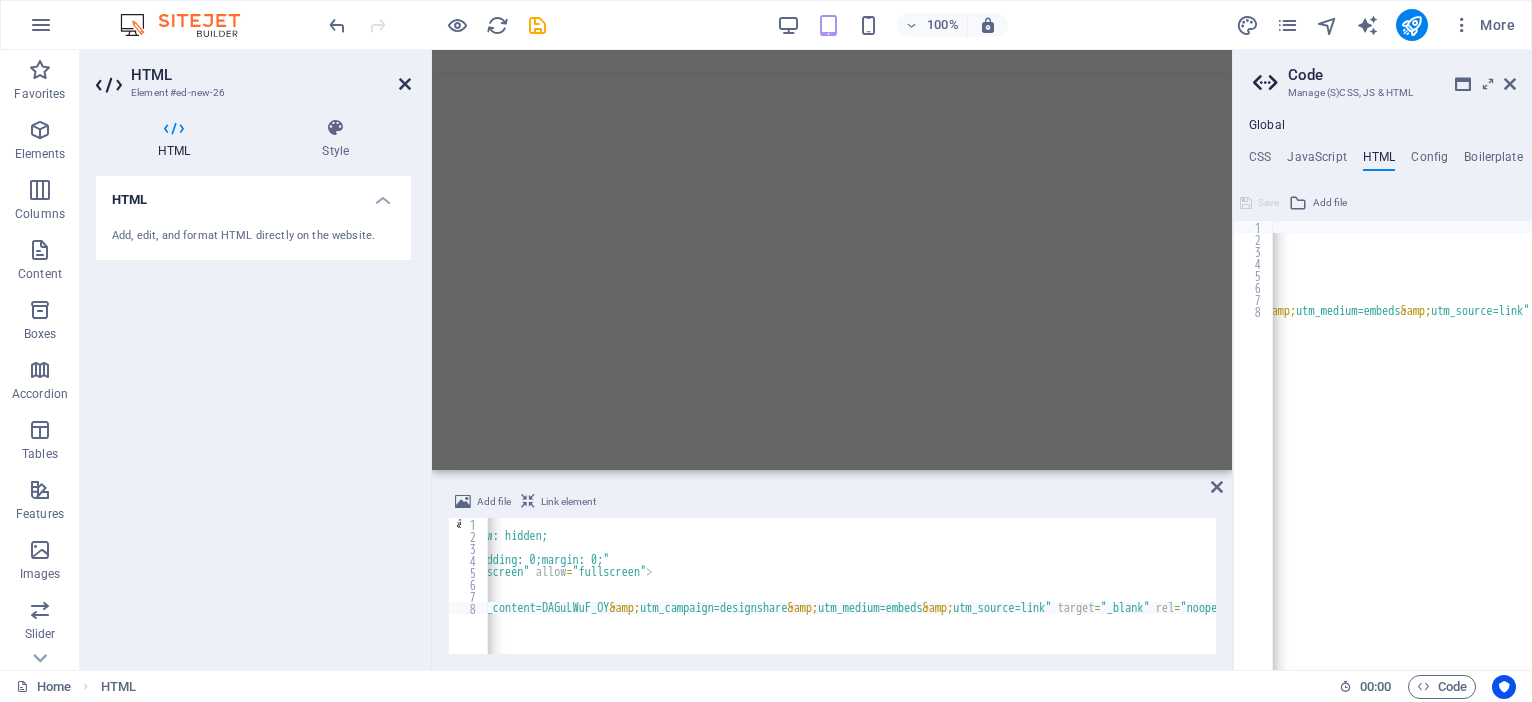 click at bounding box center (405, 84) 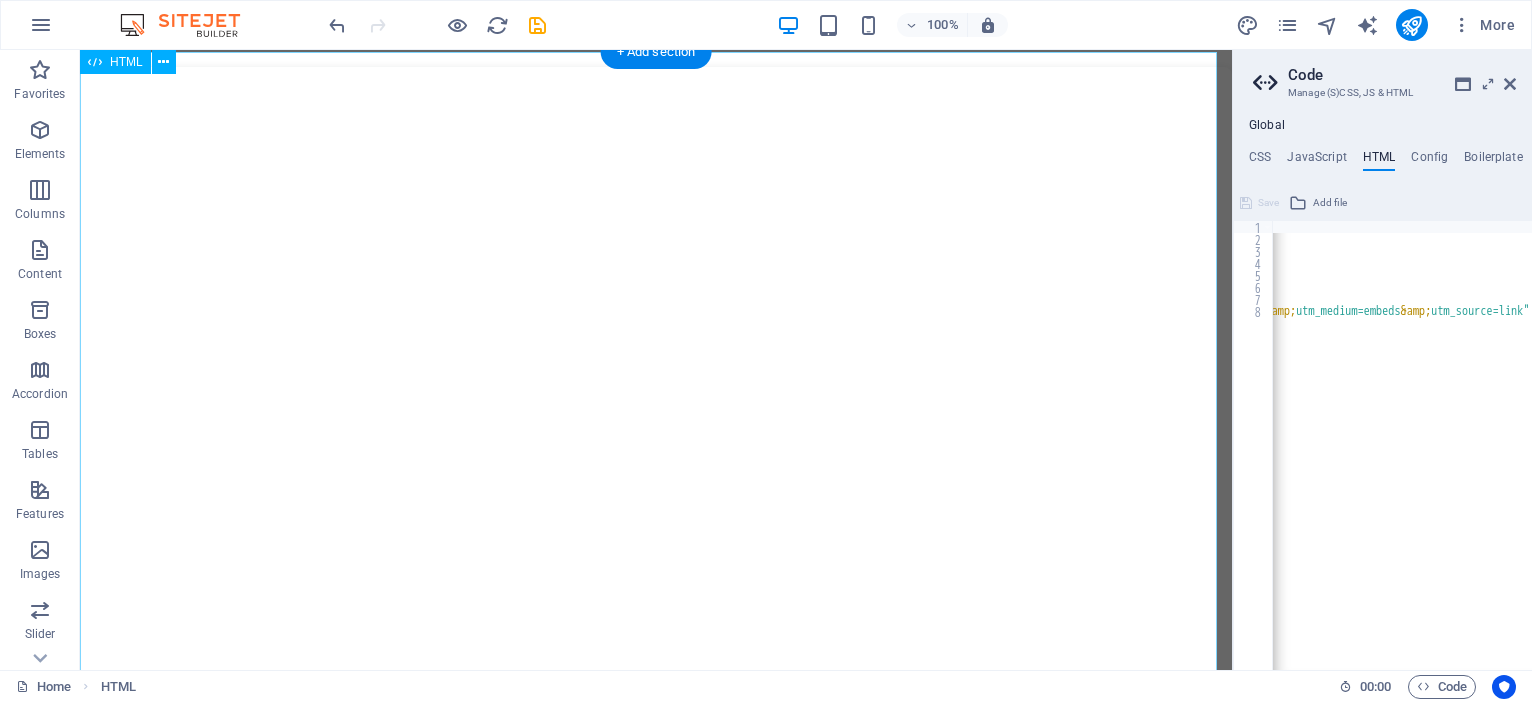 scroll, scrollTop: 0, scrollLeft: 0, axis: both 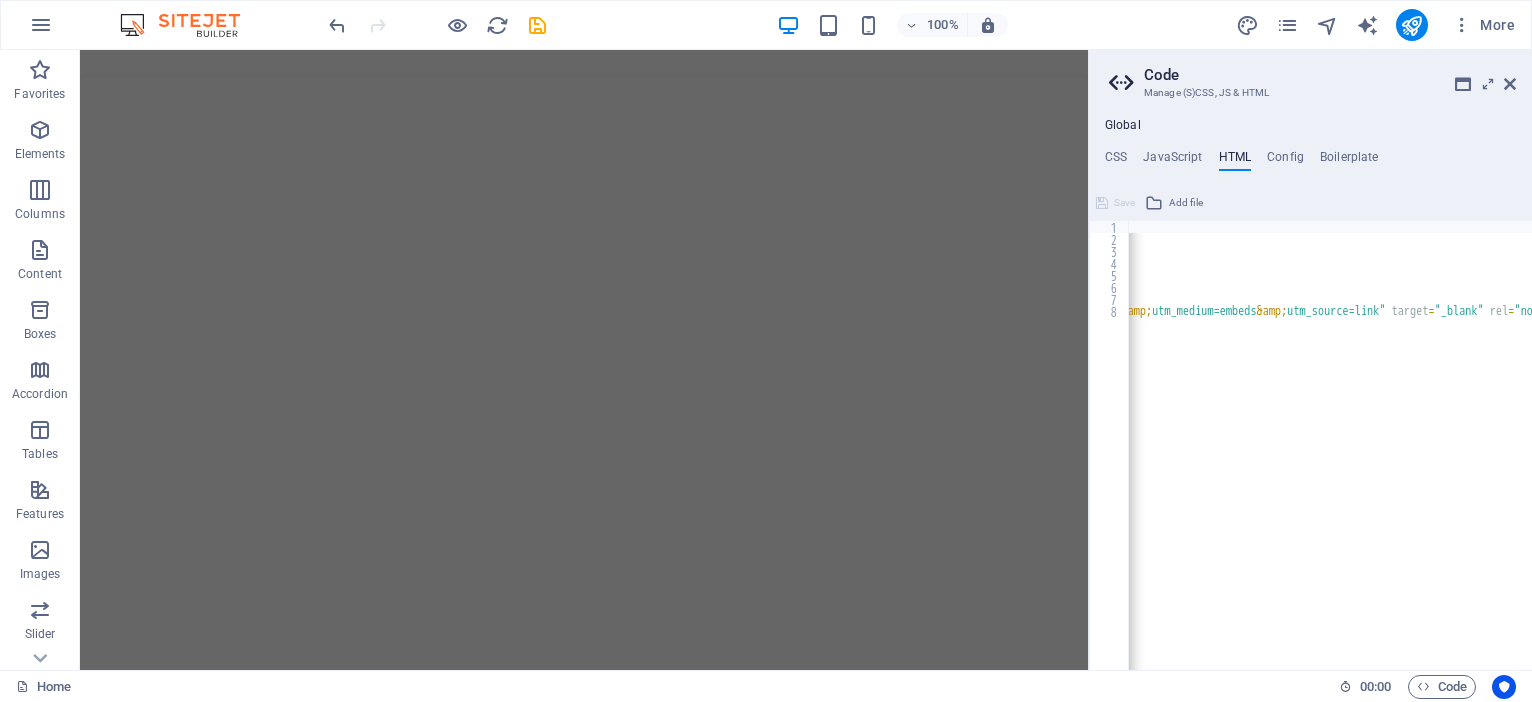drag, startPoint x: 1234, startPoint y: 112, endPoint x: 1085, endPoint y: 114, distance: 149.01343 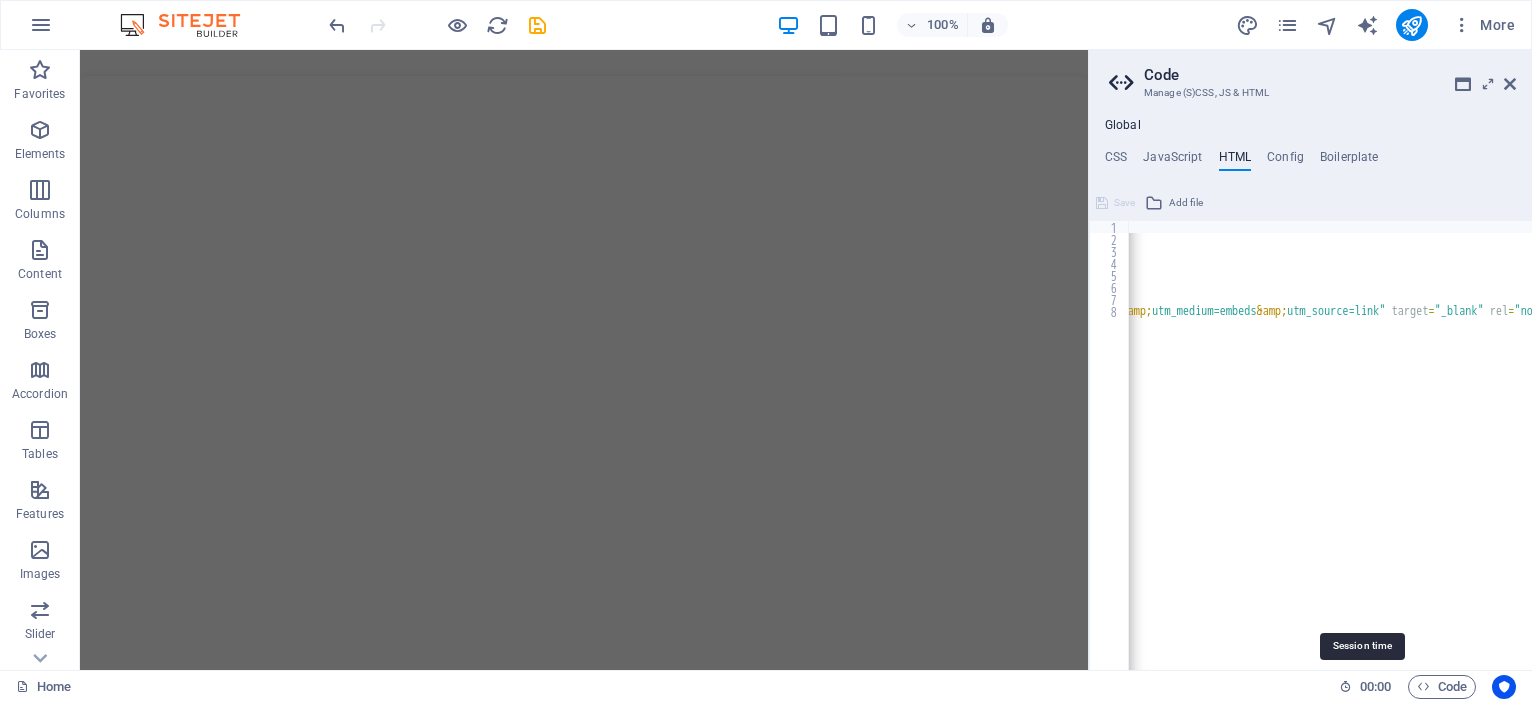 click on "00 : 00" at bounding box center [1375, 687] 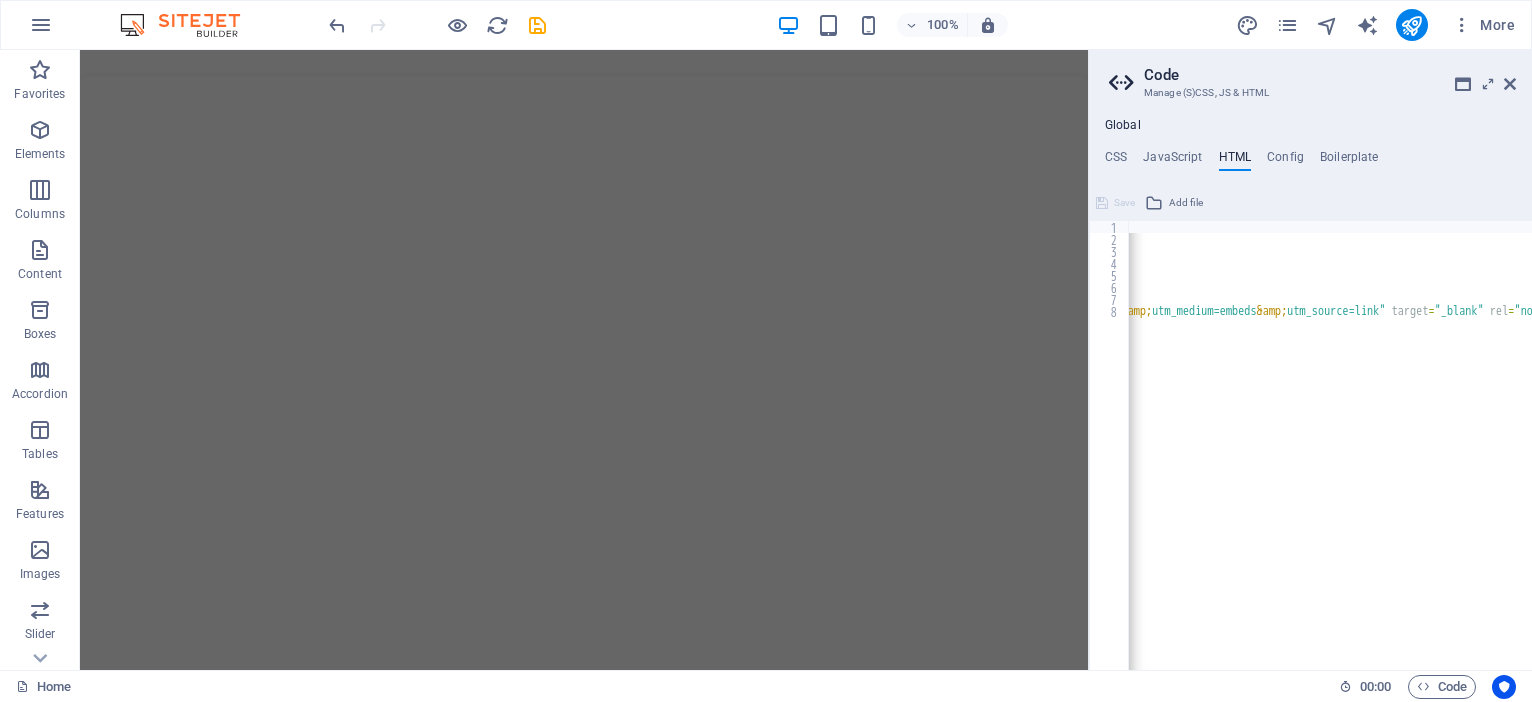 click at bounding box center [1124, 83] 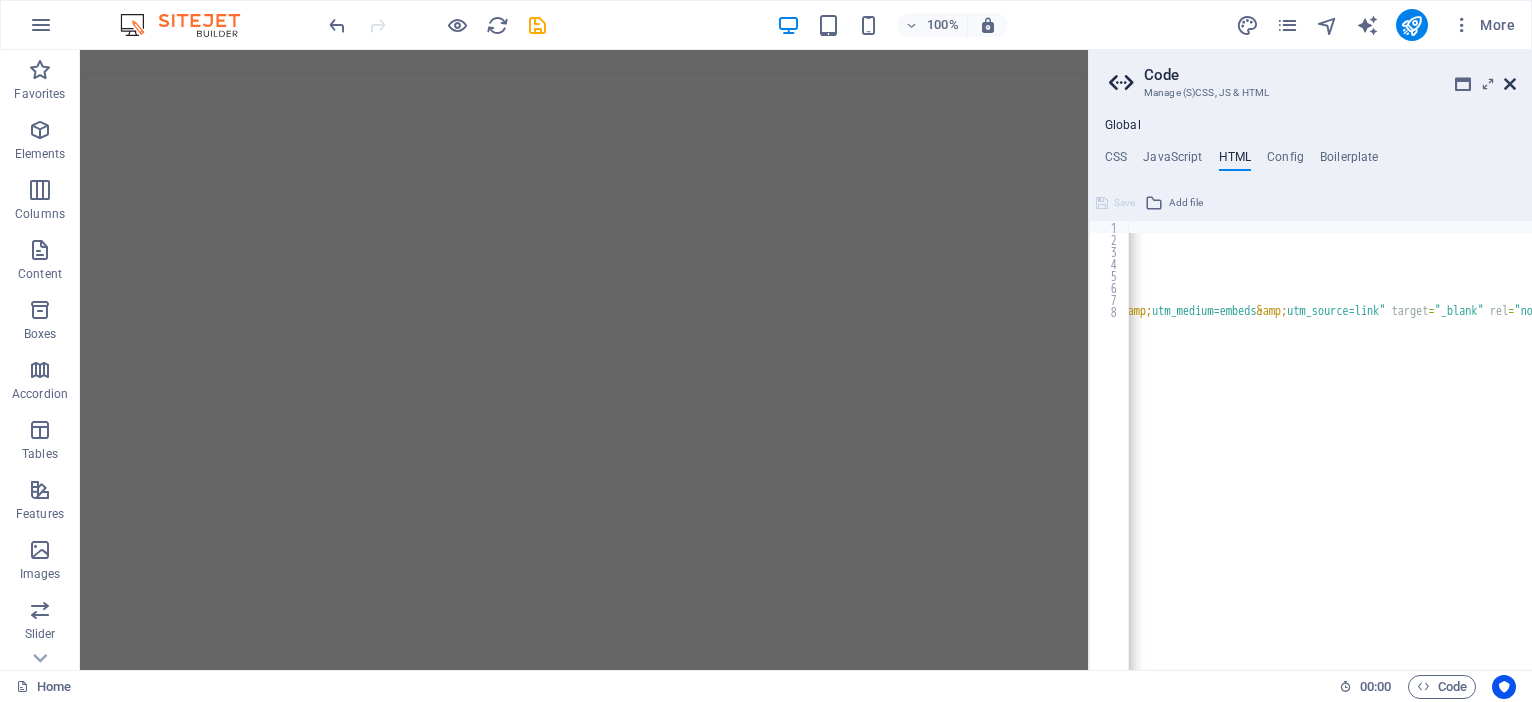 click at bounding box center [1510, 84] 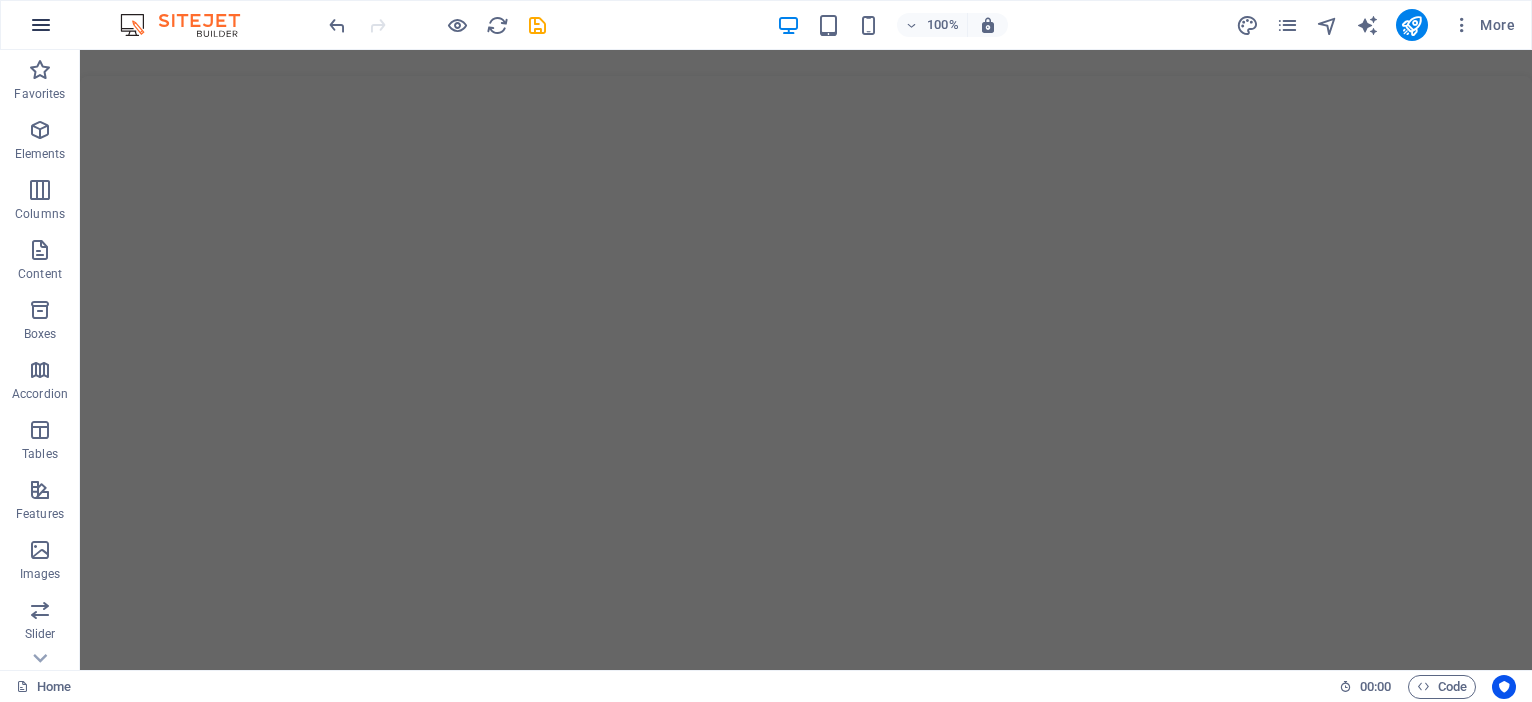 click at bounding box center (41, 25) 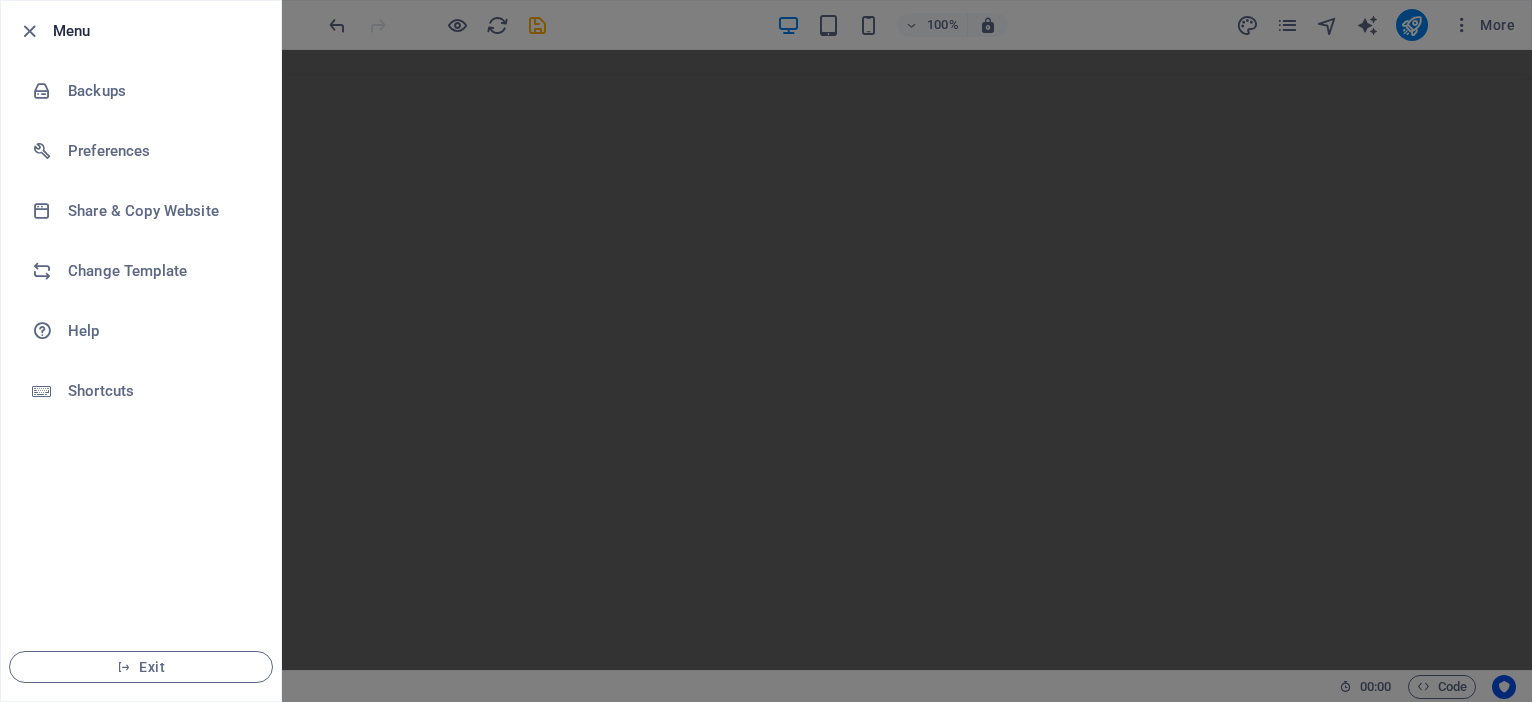click at bounding box center (766, 351) 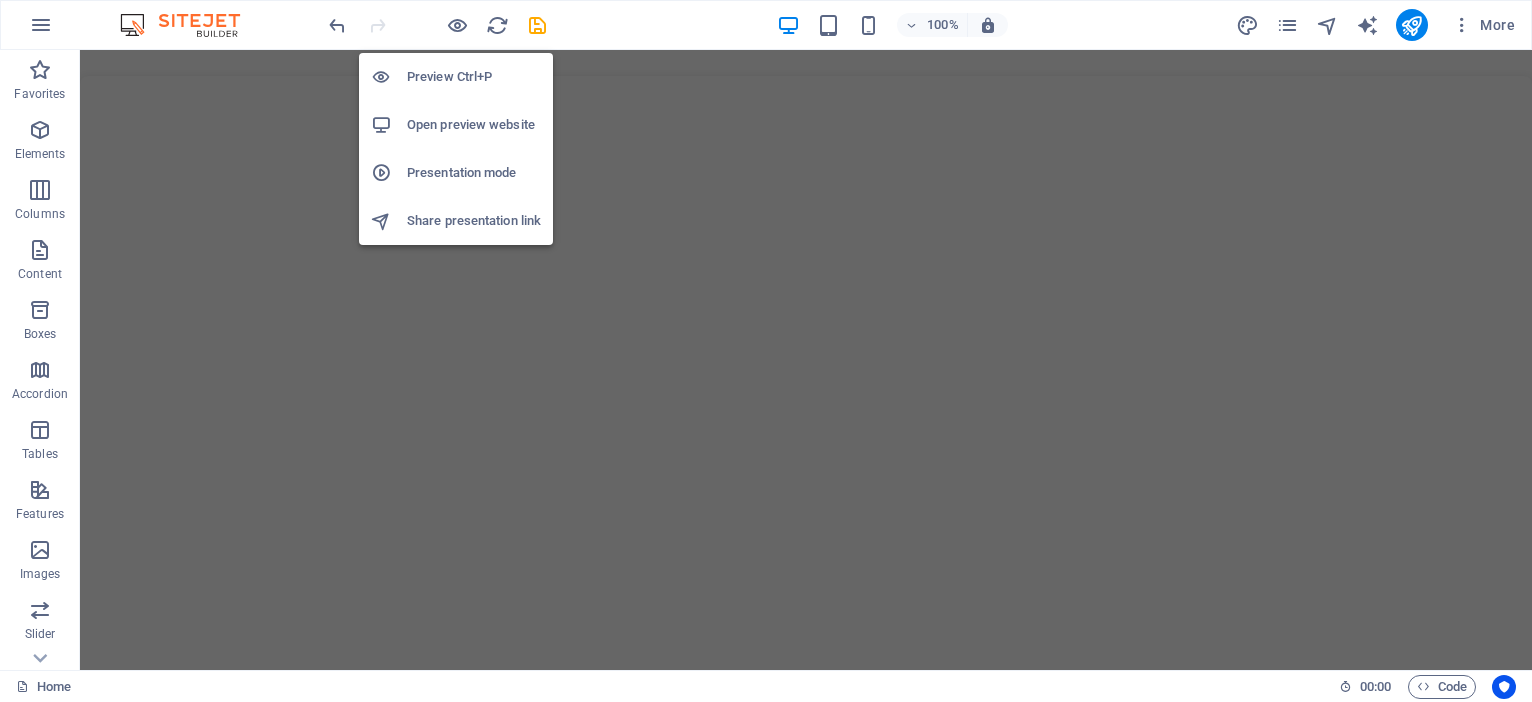 click on "Open preview website" at bounding box center (474, 125) 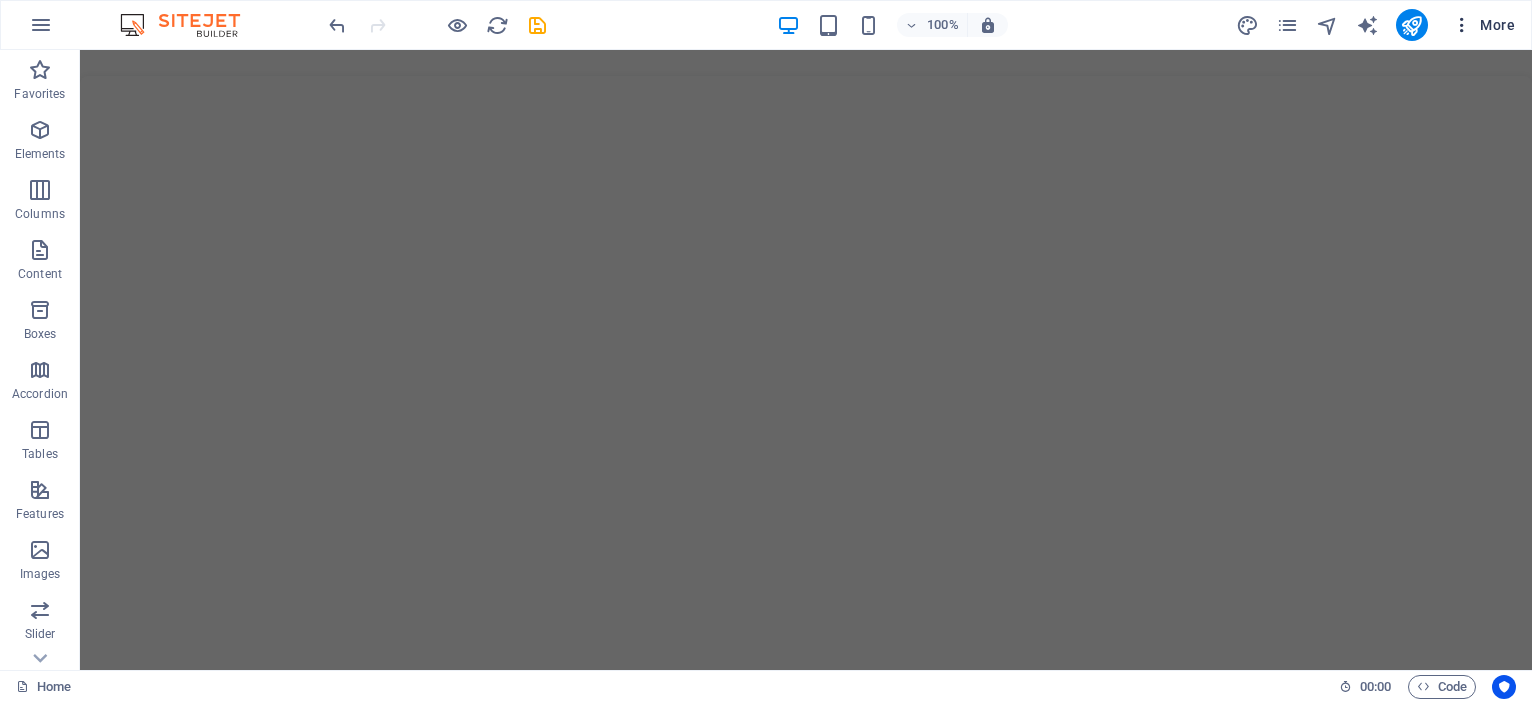click on "More" at bounding box center [1483, 25] 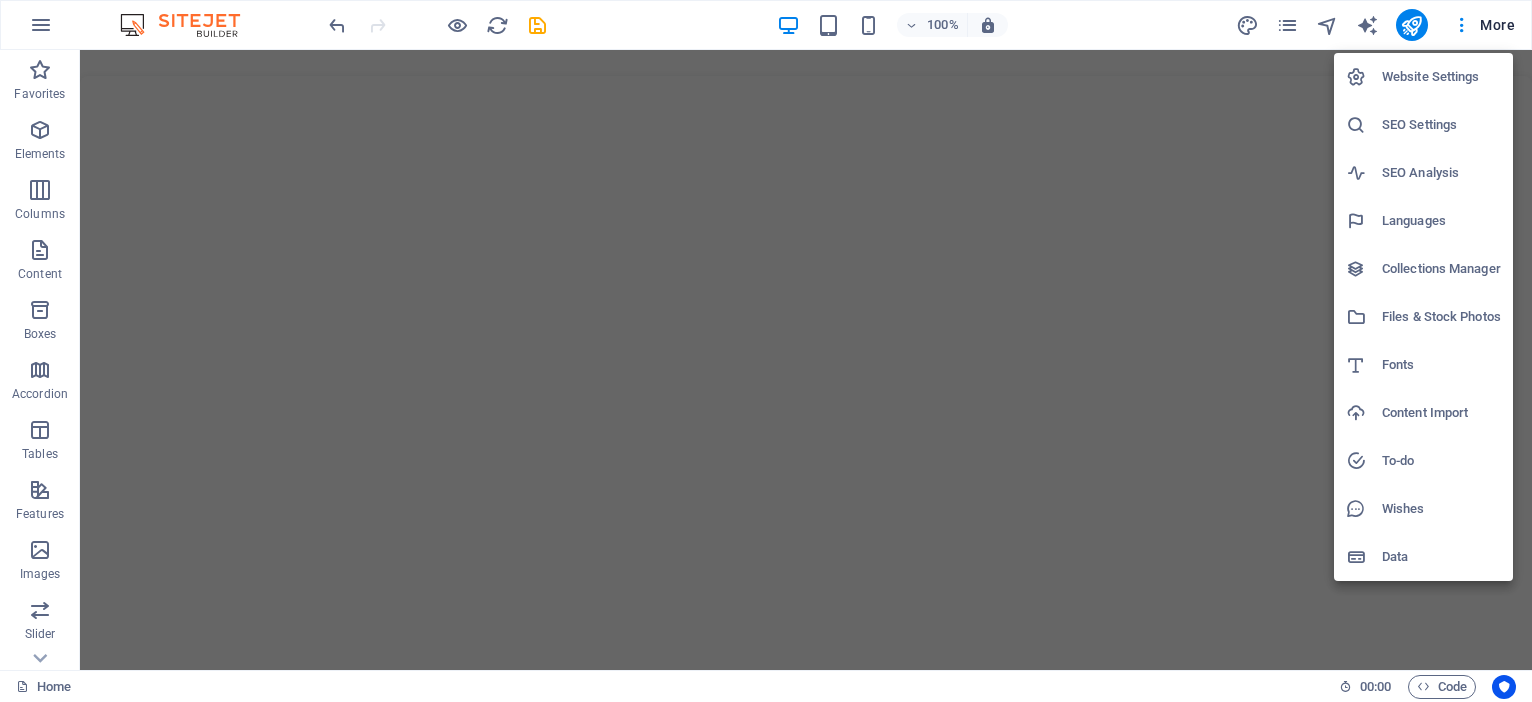 click on "Content Import" at bounding box center (1441, 413) 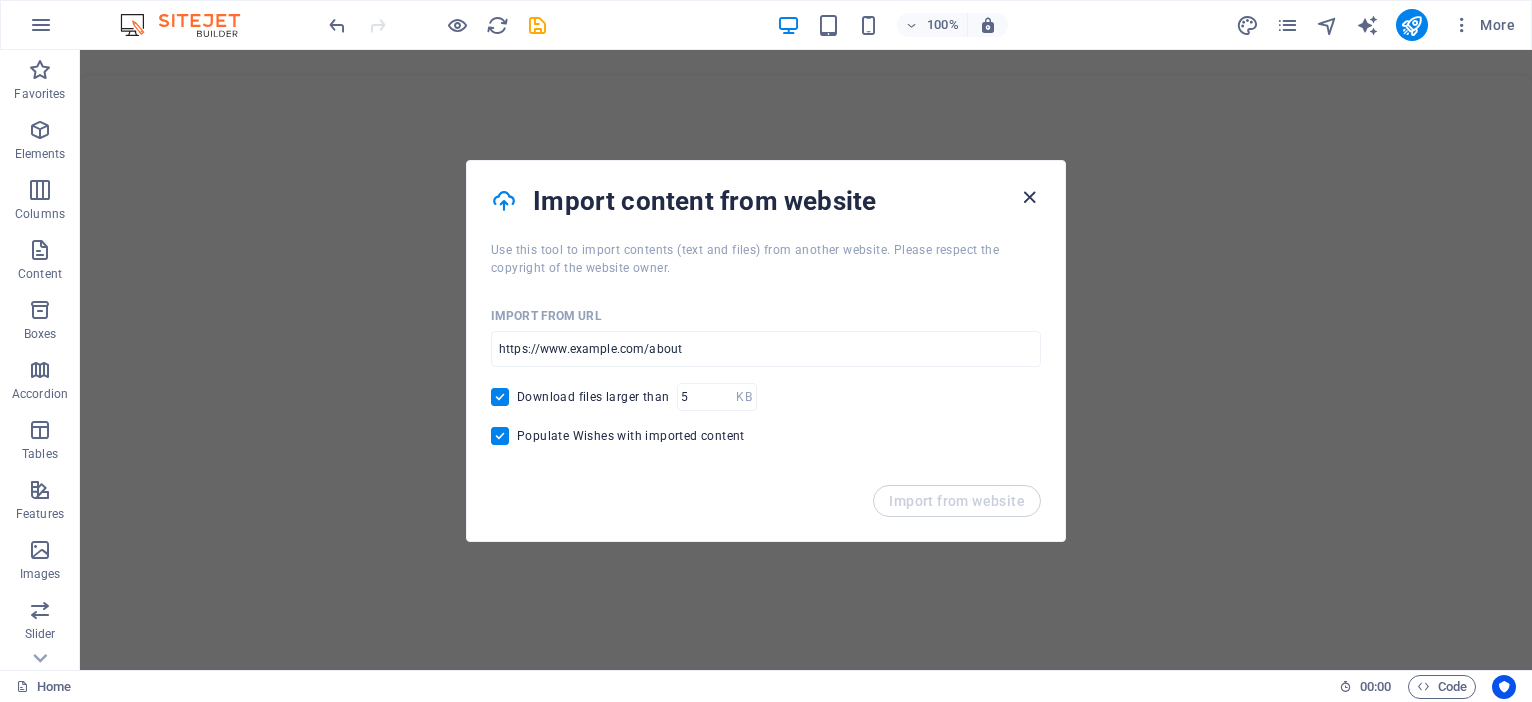 click at bounding box center [1029, 197] 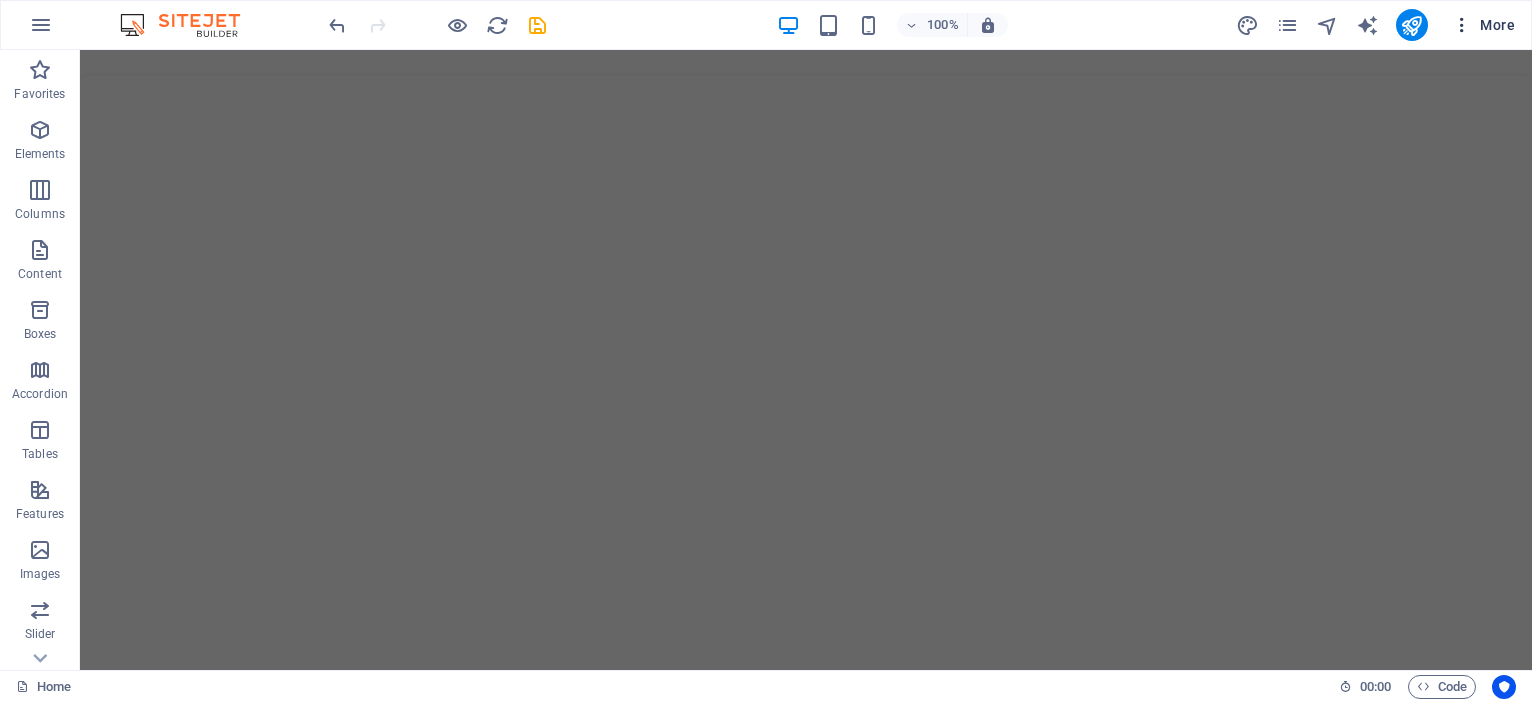 click on "More" at bounding box center (1483, 25) 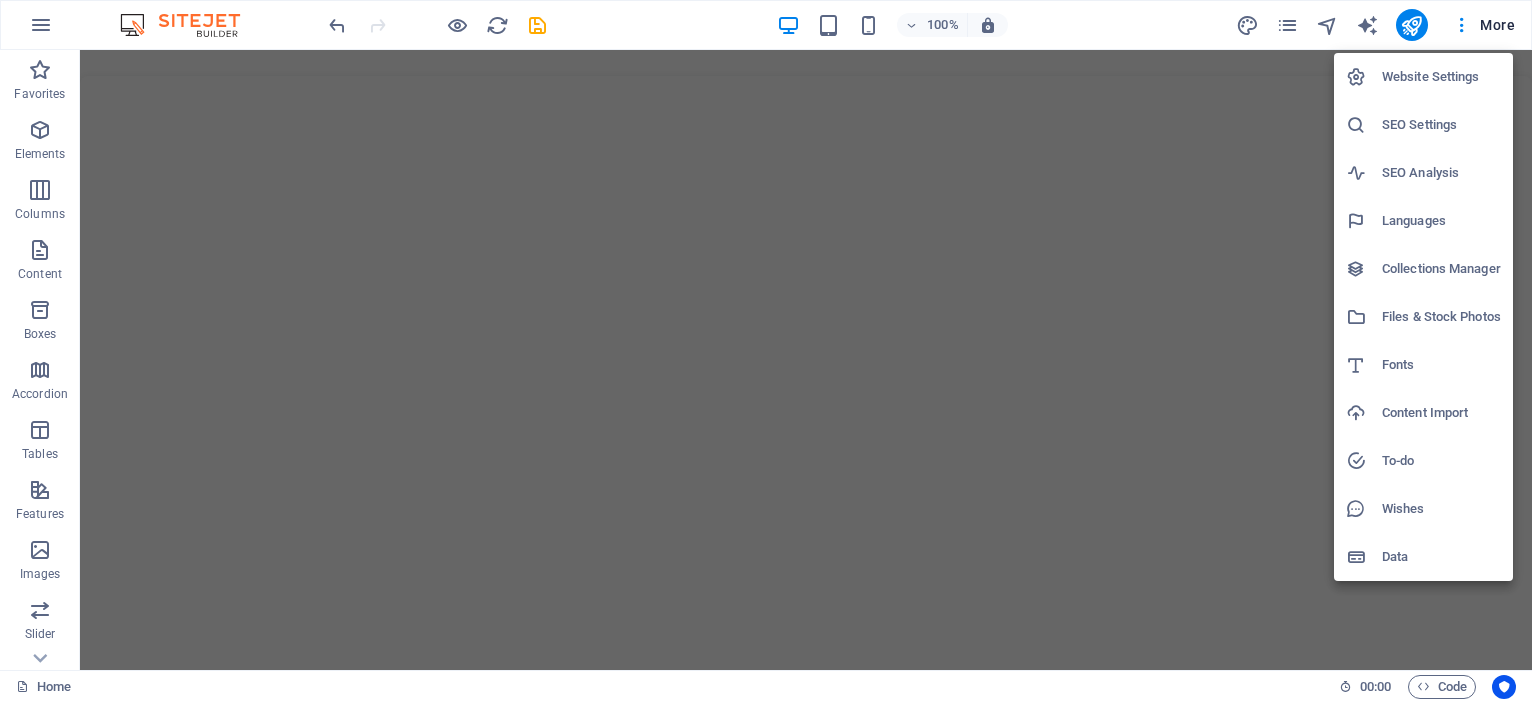 click on "Data" at bounding box center (1441, 557) 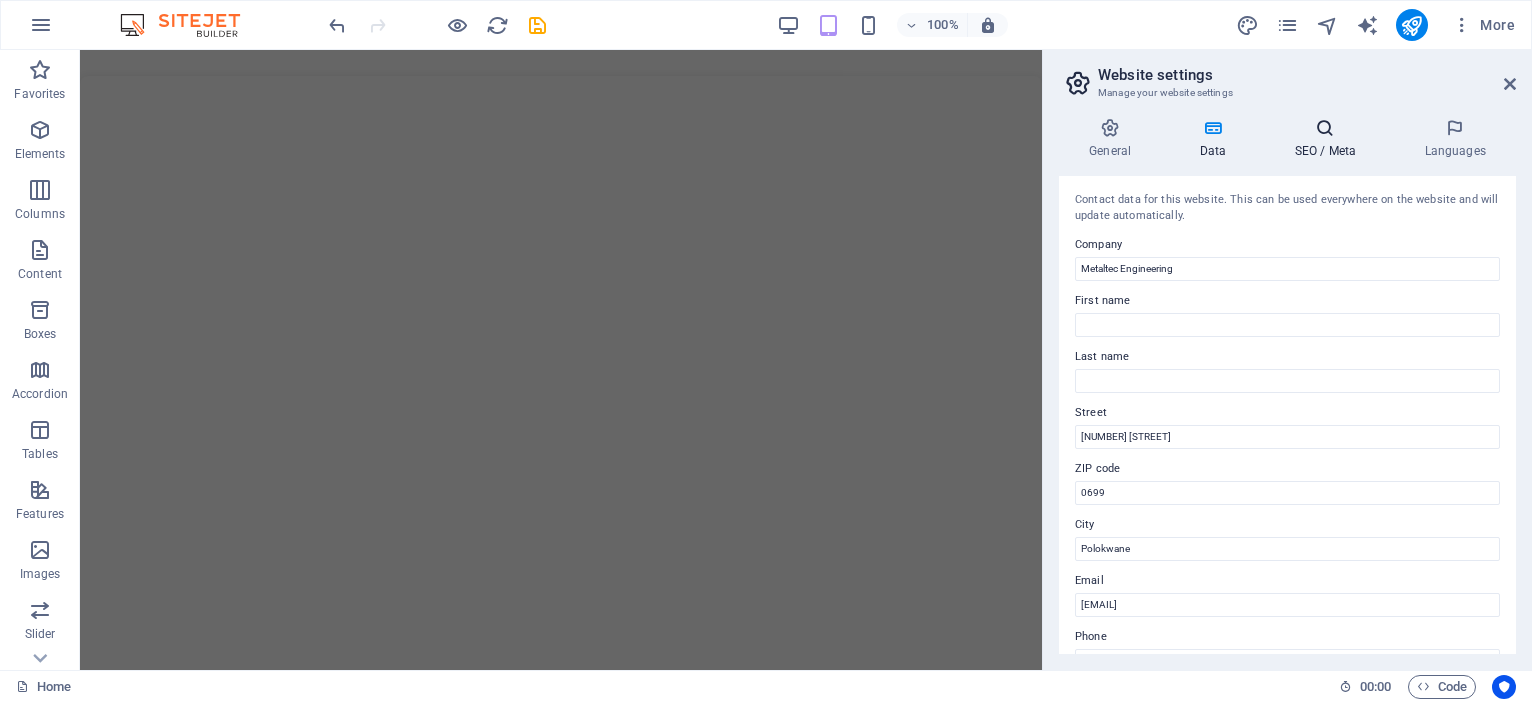 click on "SEO / Meta" at bounding box center (1329, 139) 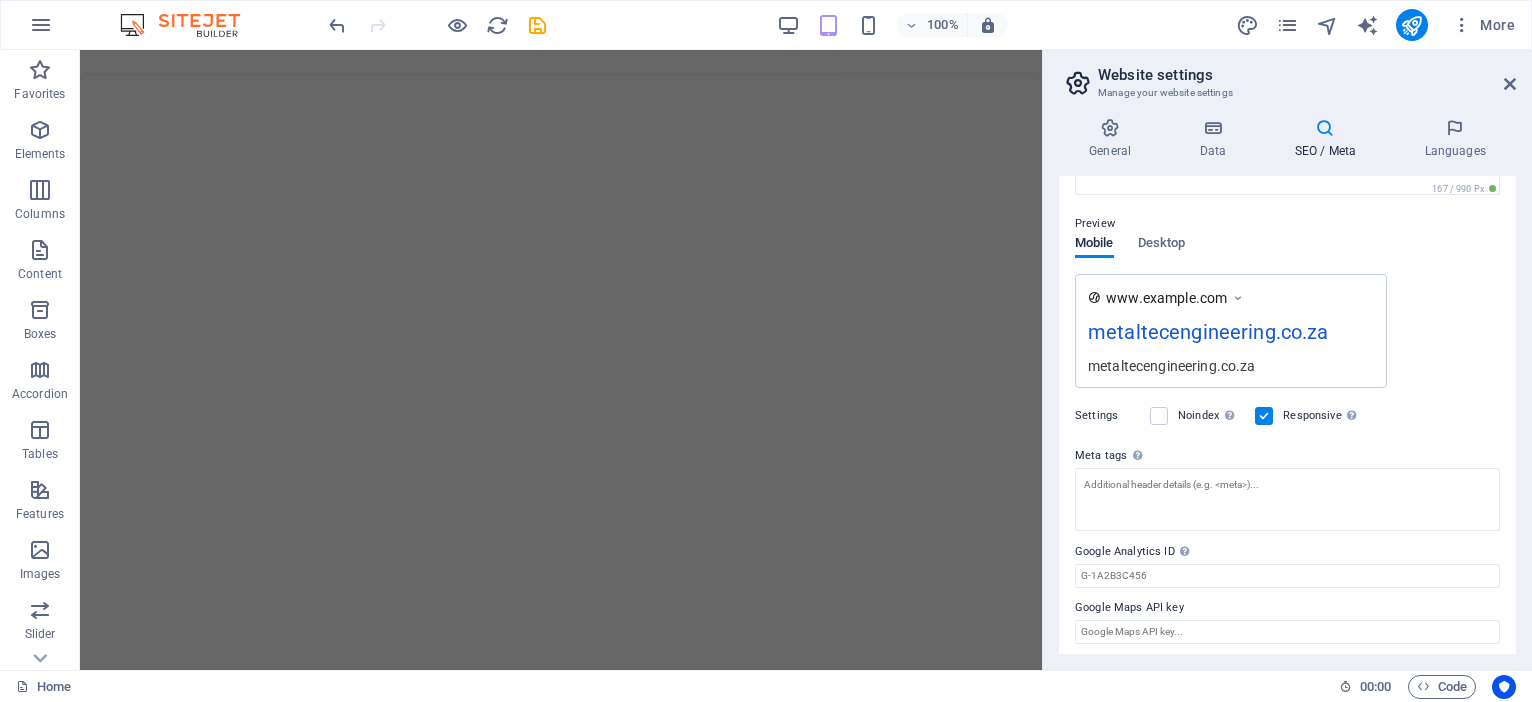 scroll, scrollTop: 256, scrollLeft: 0, axis: vertical 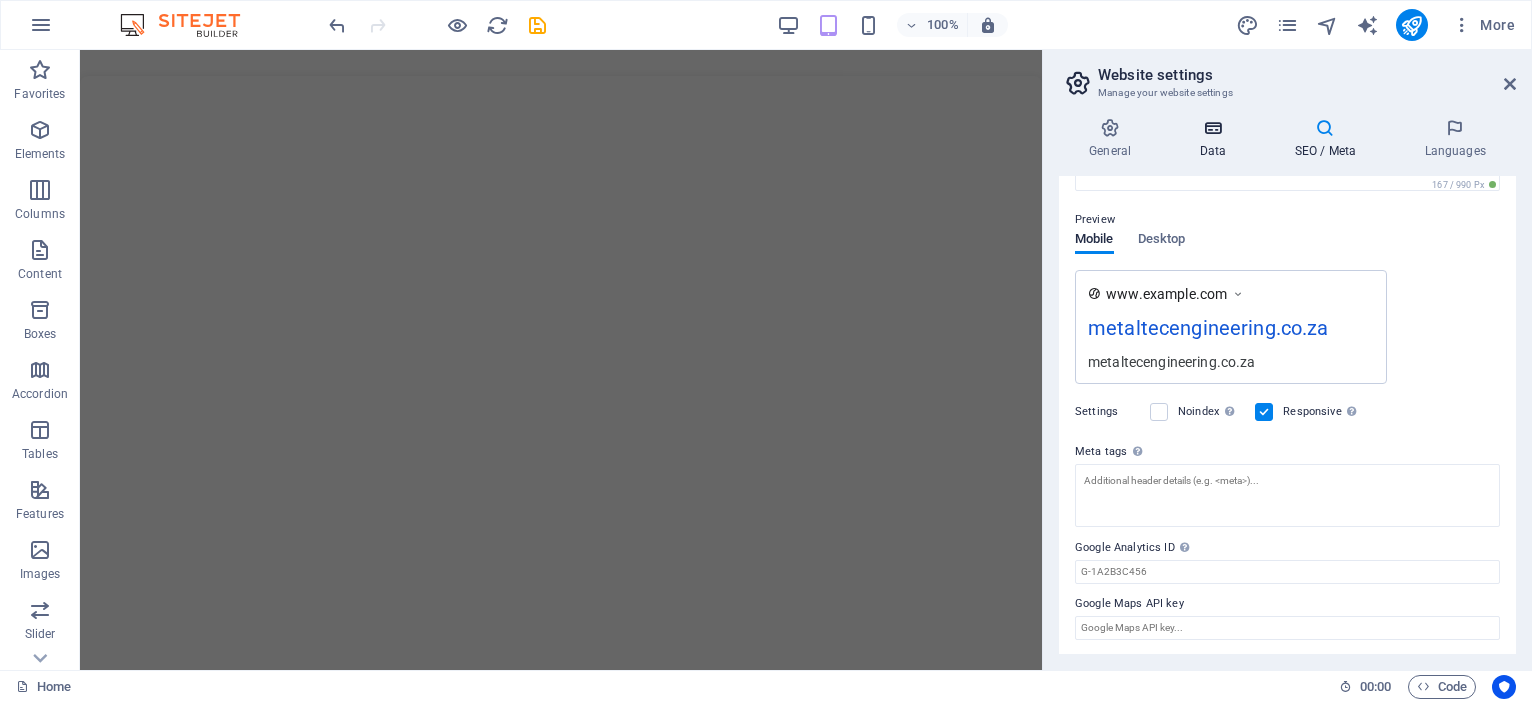 click at bounding box center (1212, 128) 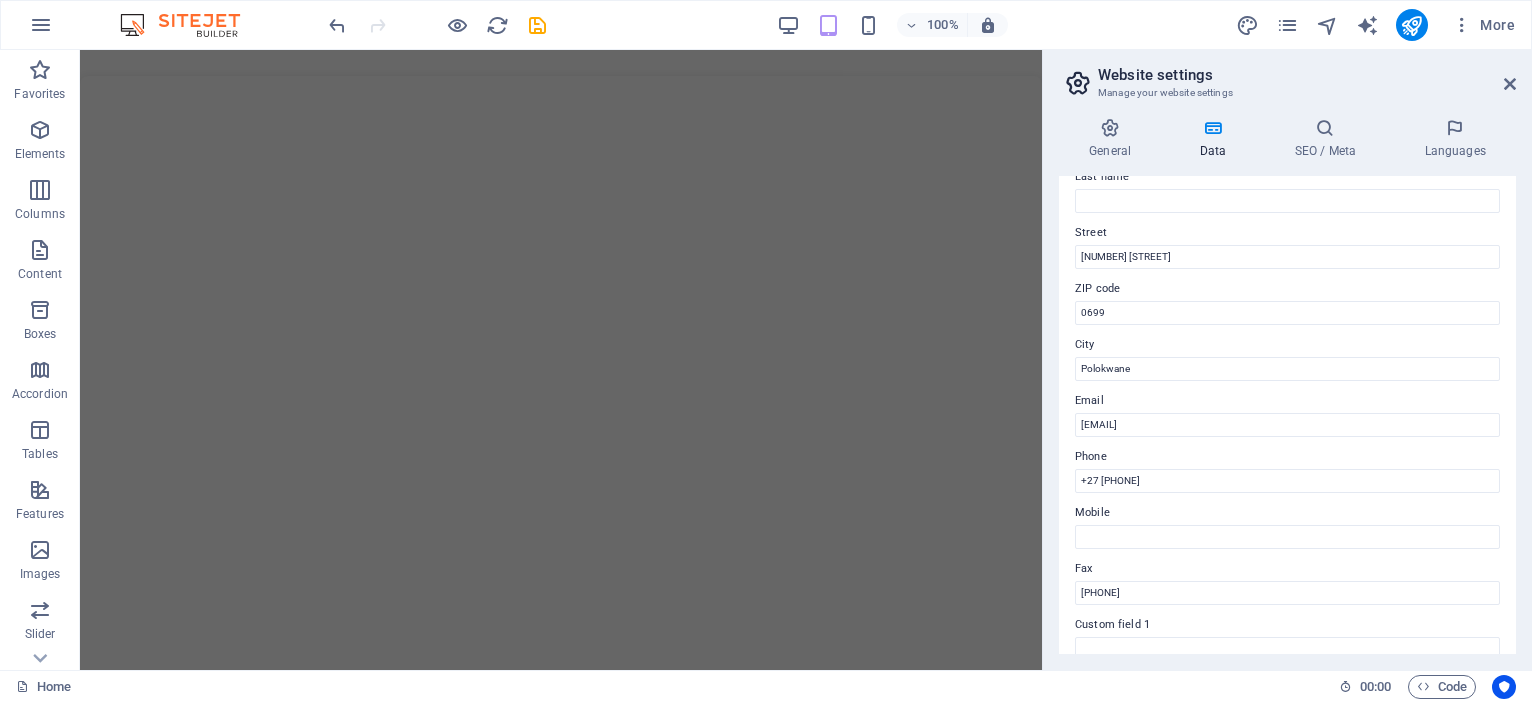 scroll, scrollTop: 482, scrollLeft: 0, axis: vertical 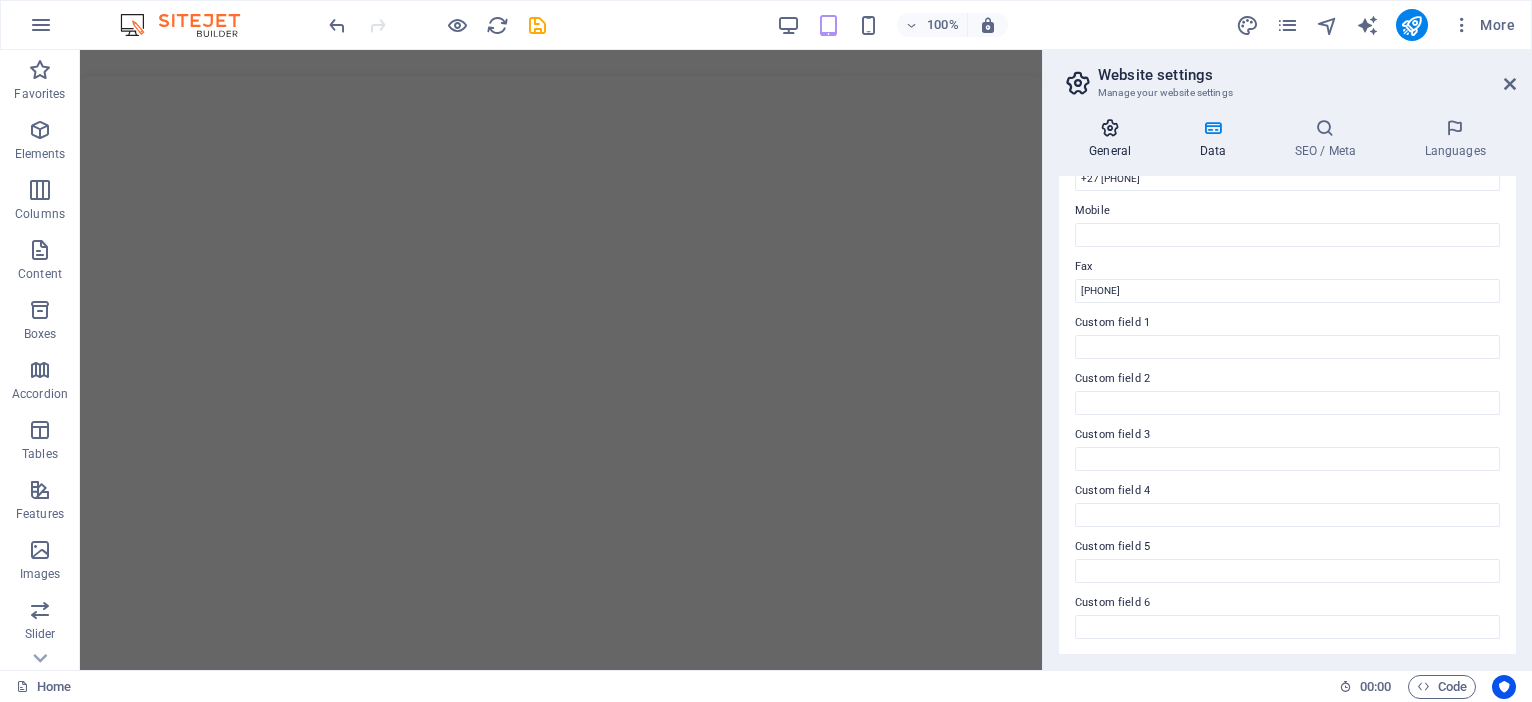 click at bounding box center (1110, 128) 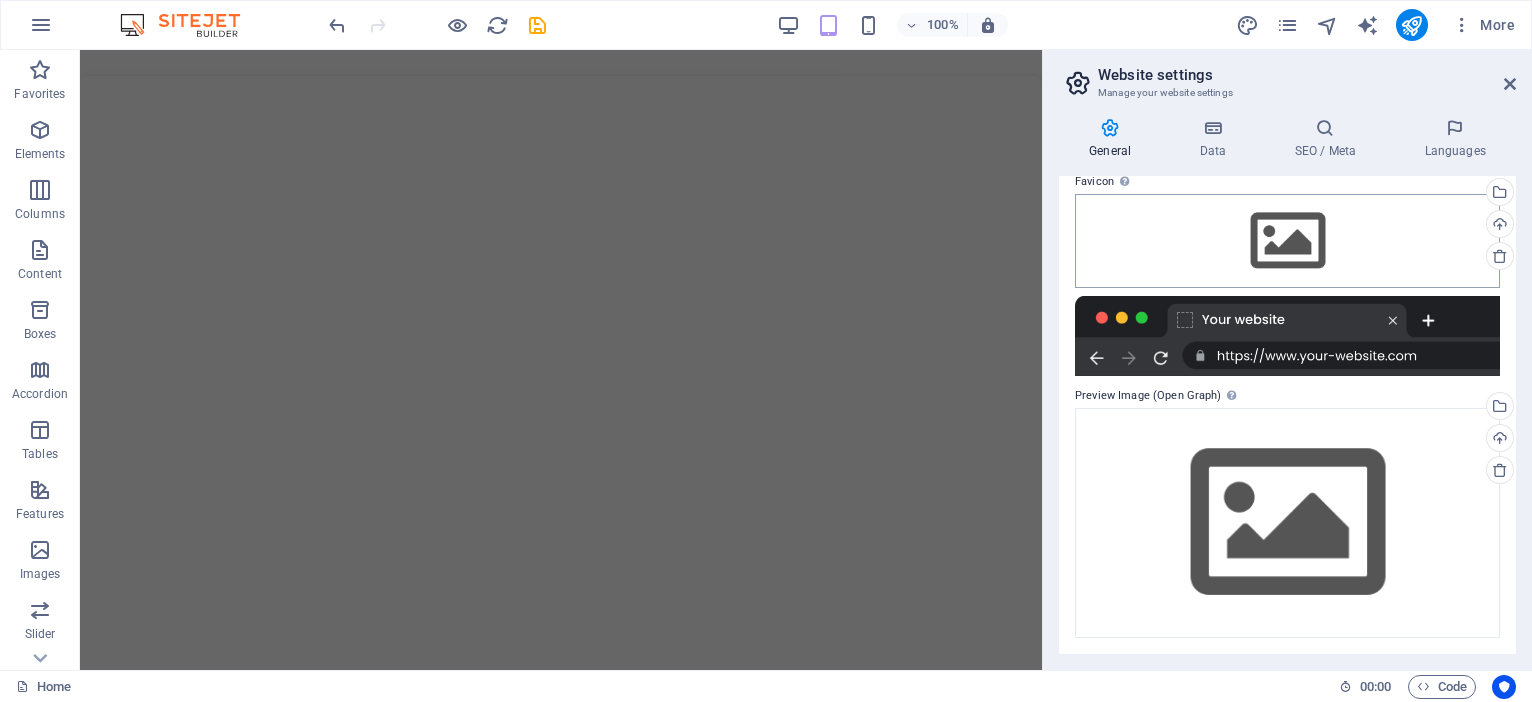 scroll, scrollTop: 0, scrollLeft: 0, axis: both 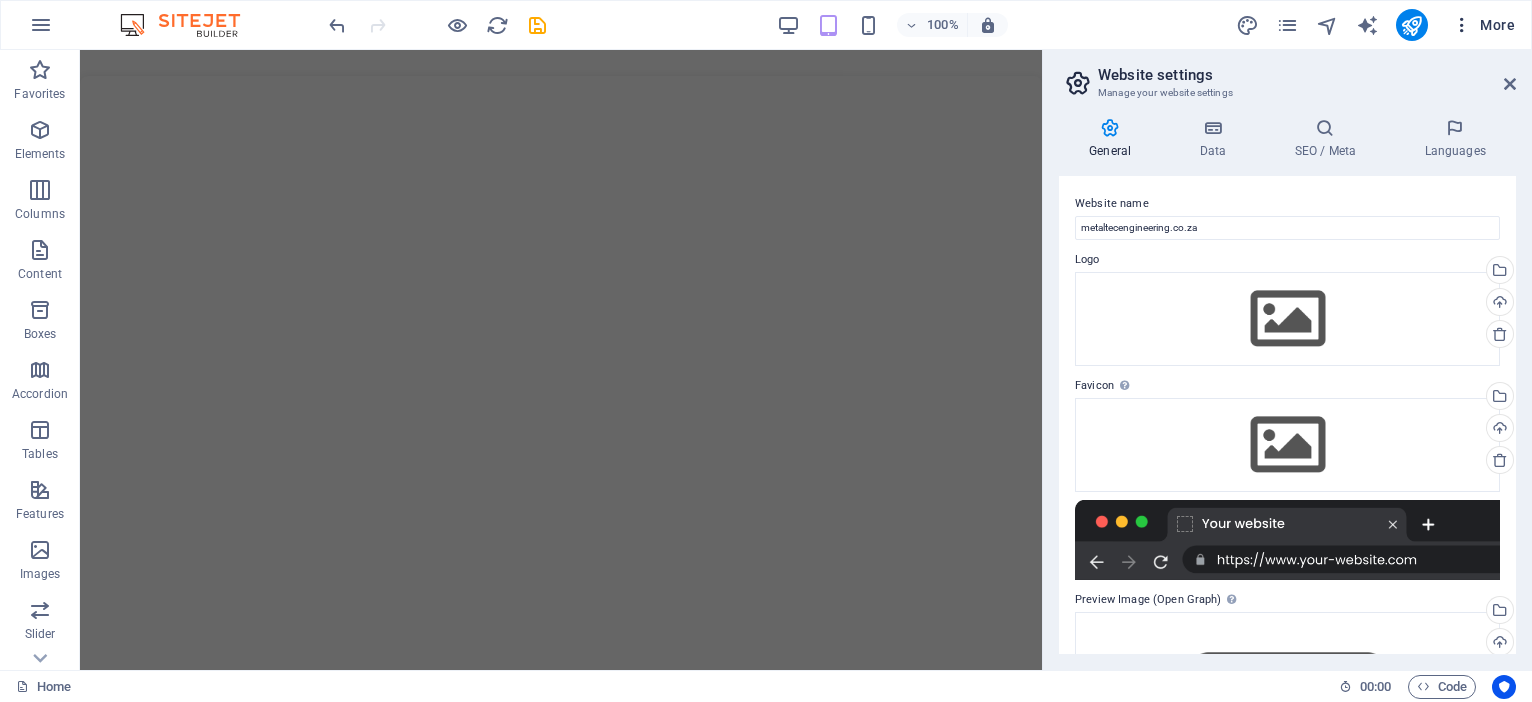 click at bounding box center (1462, 25) 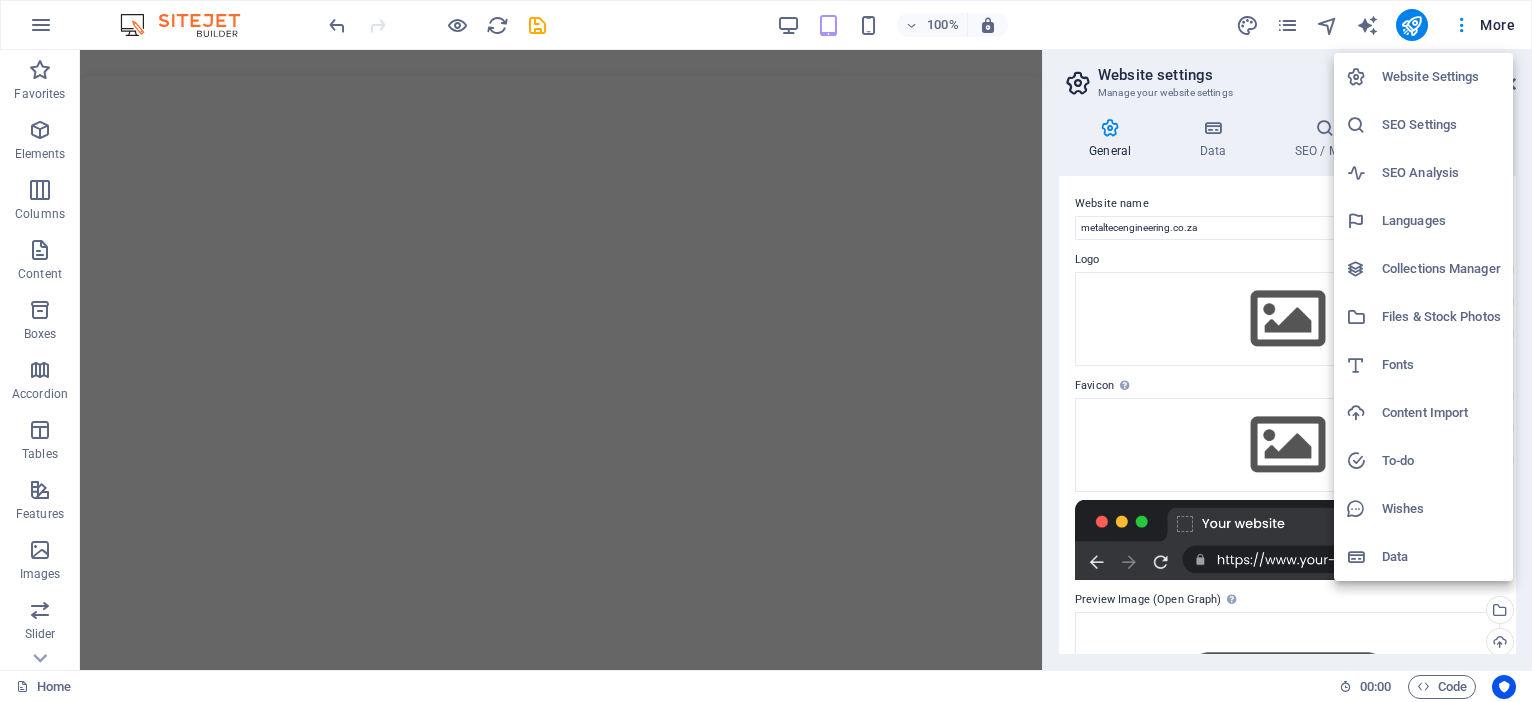 click at bounding box center (766, 351) 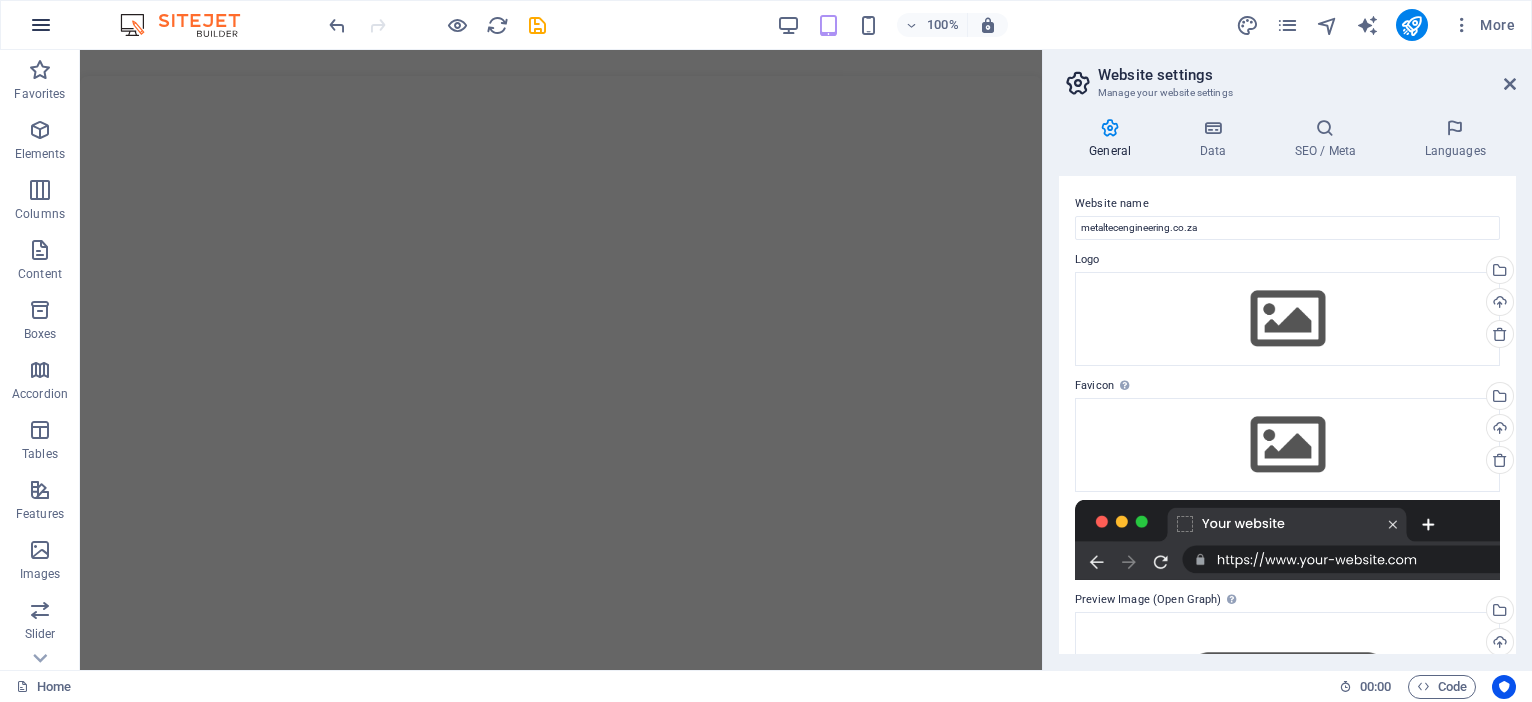 click at bounding box center (41, 25) 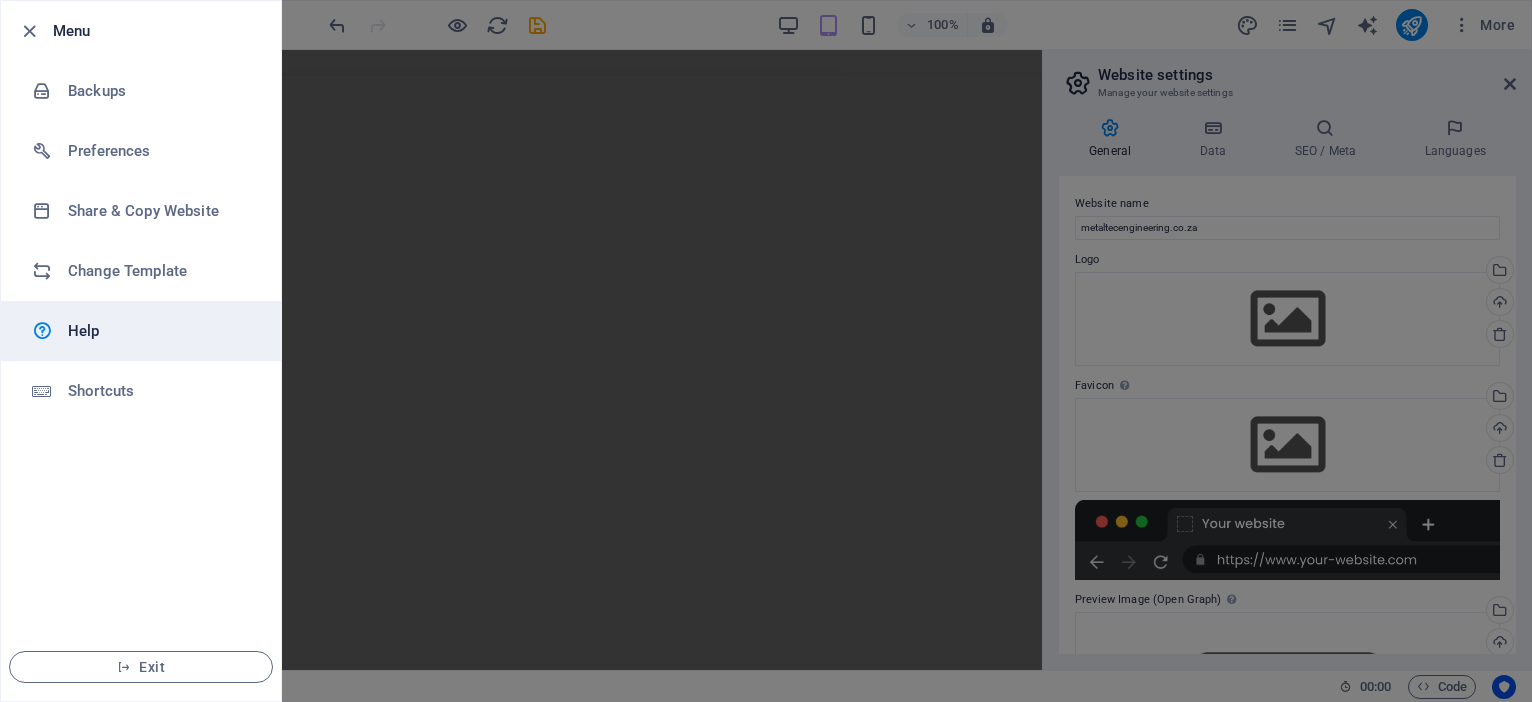 click on "Help" at bounding box center [141, 331] 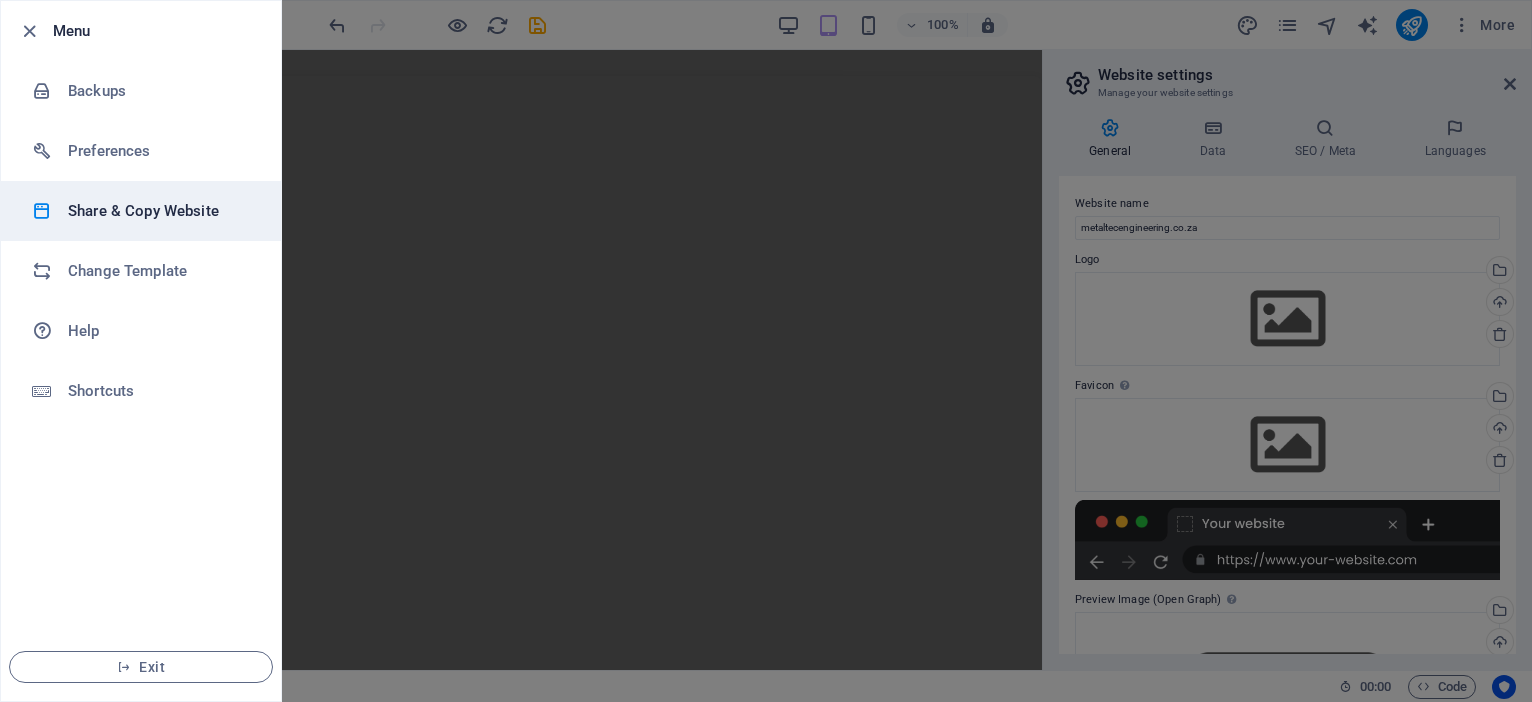 click on "Share & Copy Website" at bounding box center (160, 211) 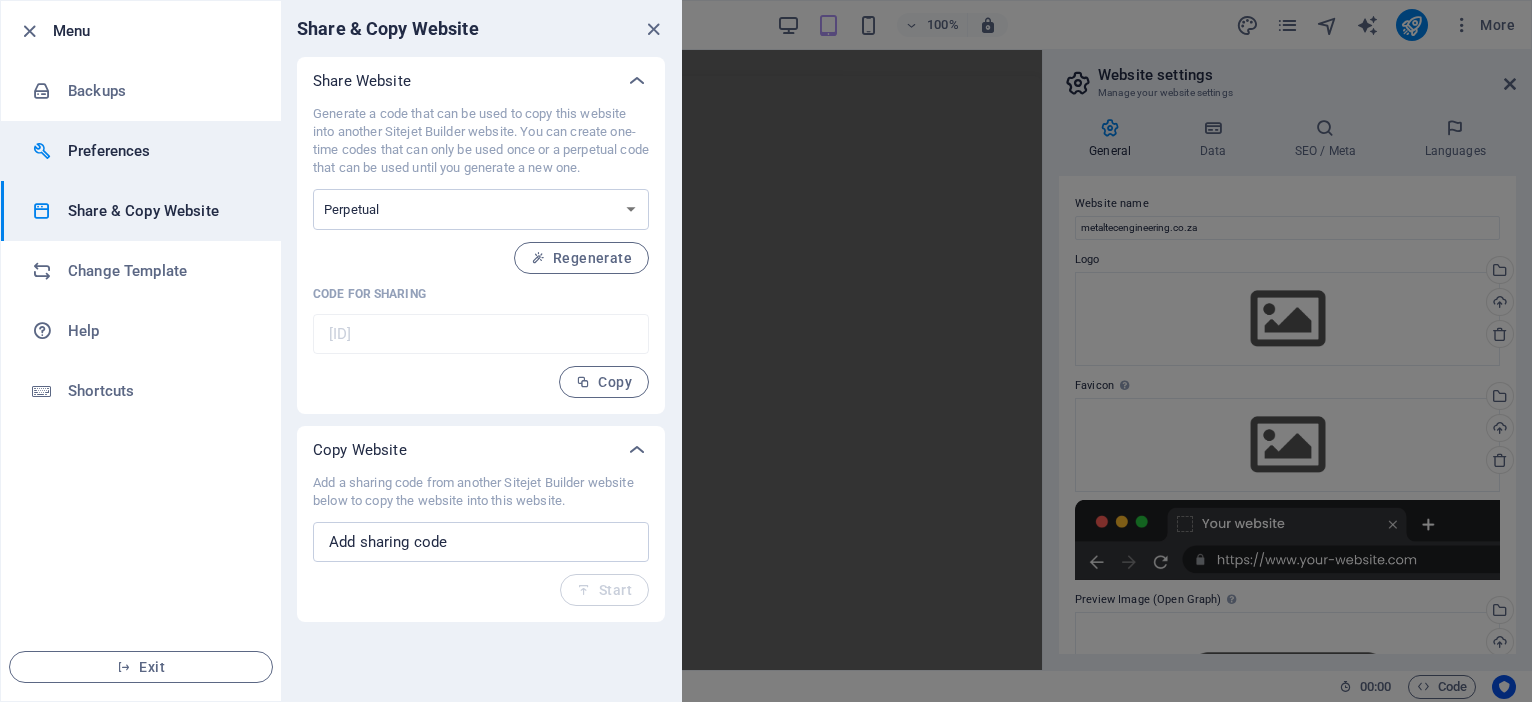 click on "Preferences" at bounding box center [160, 151] 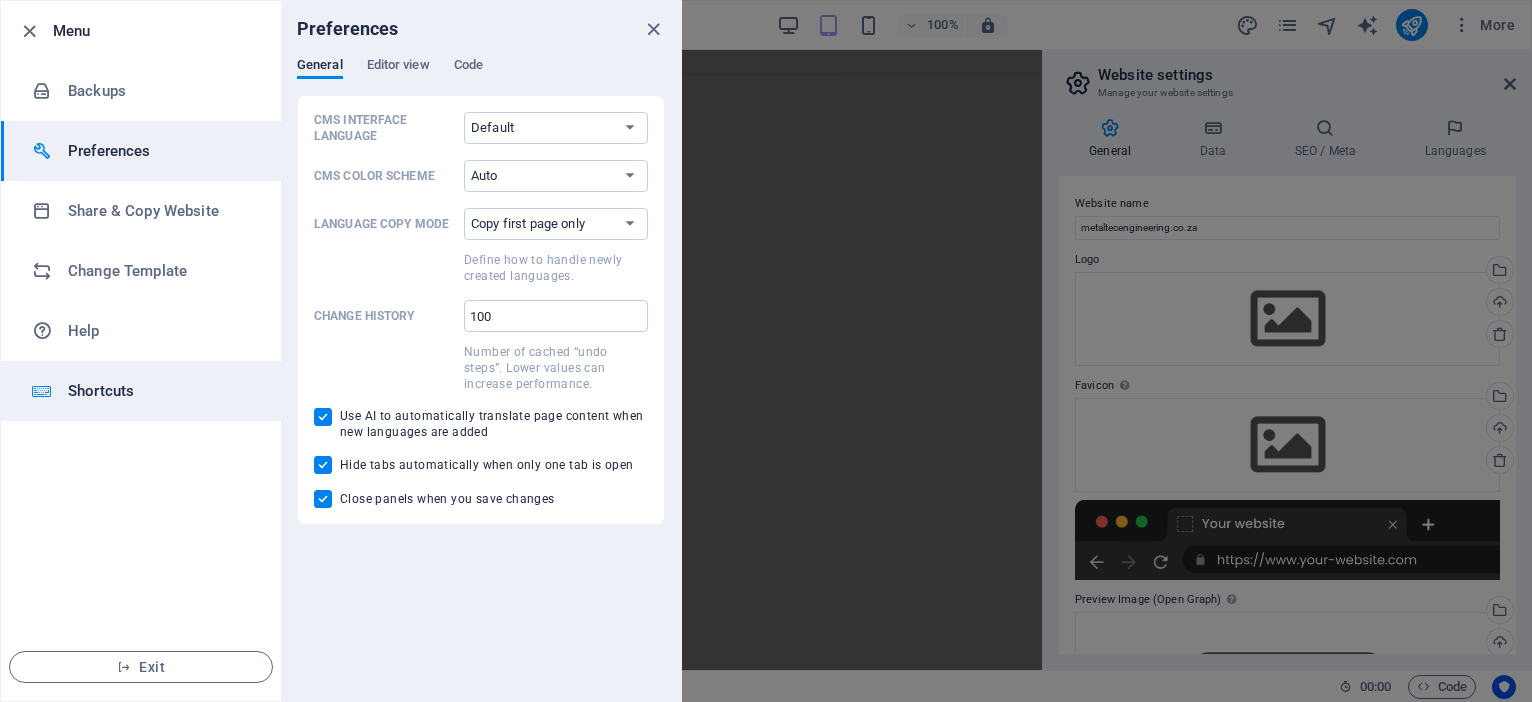 click on "Shortcuts" at bounding box center [160, 391] 